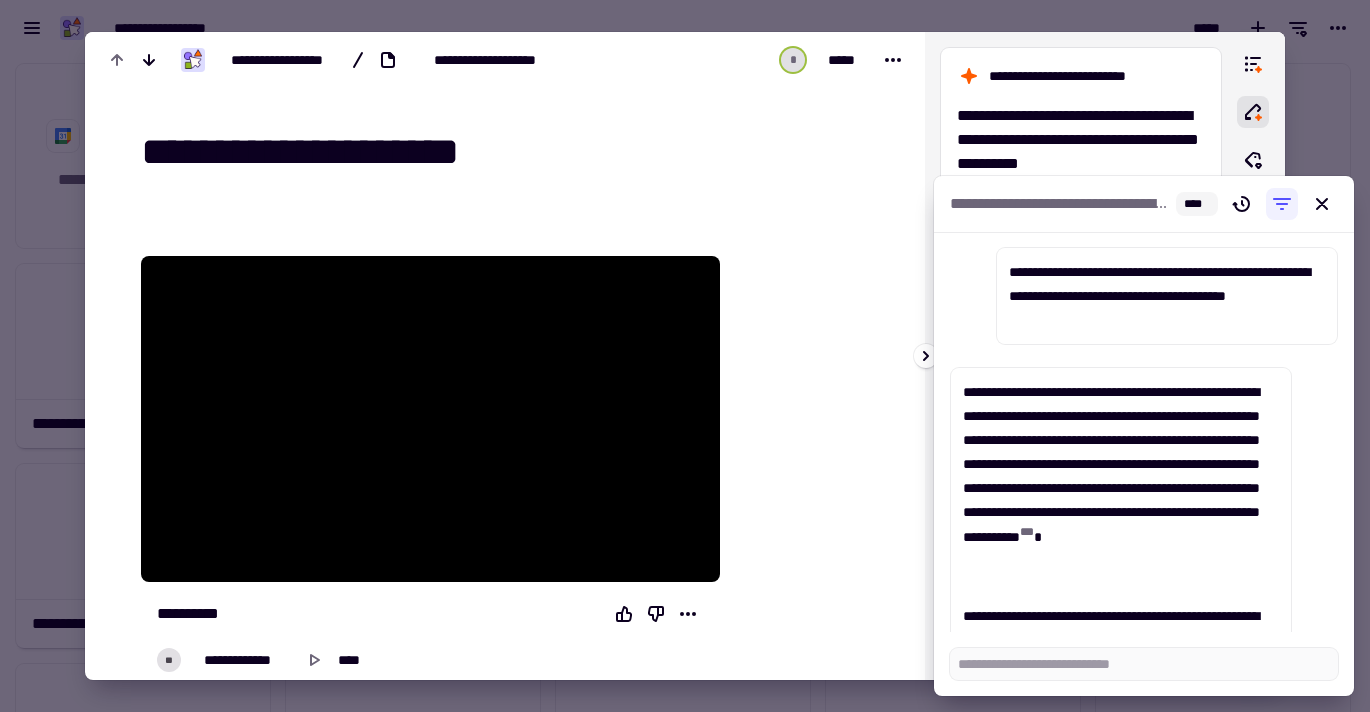 scroll, scrollTop: 0, scrollLeft: 0, axis: both 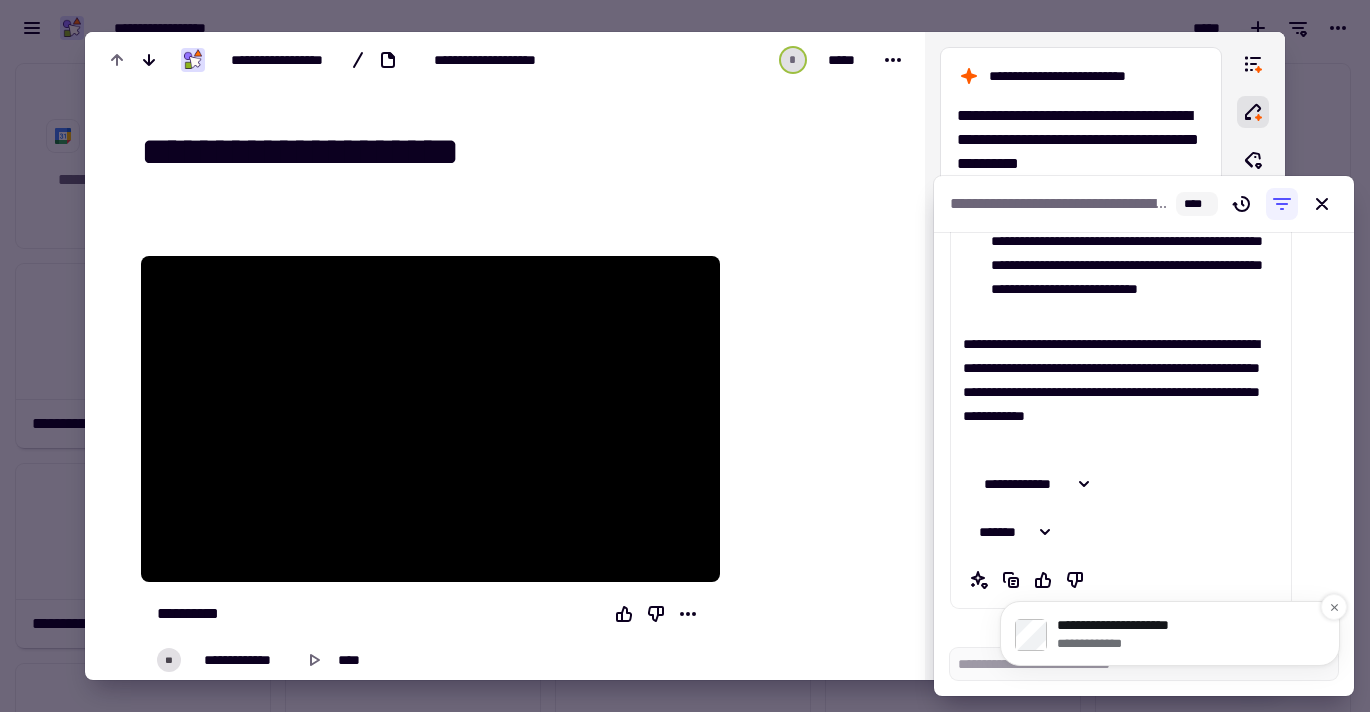 click on "**********" 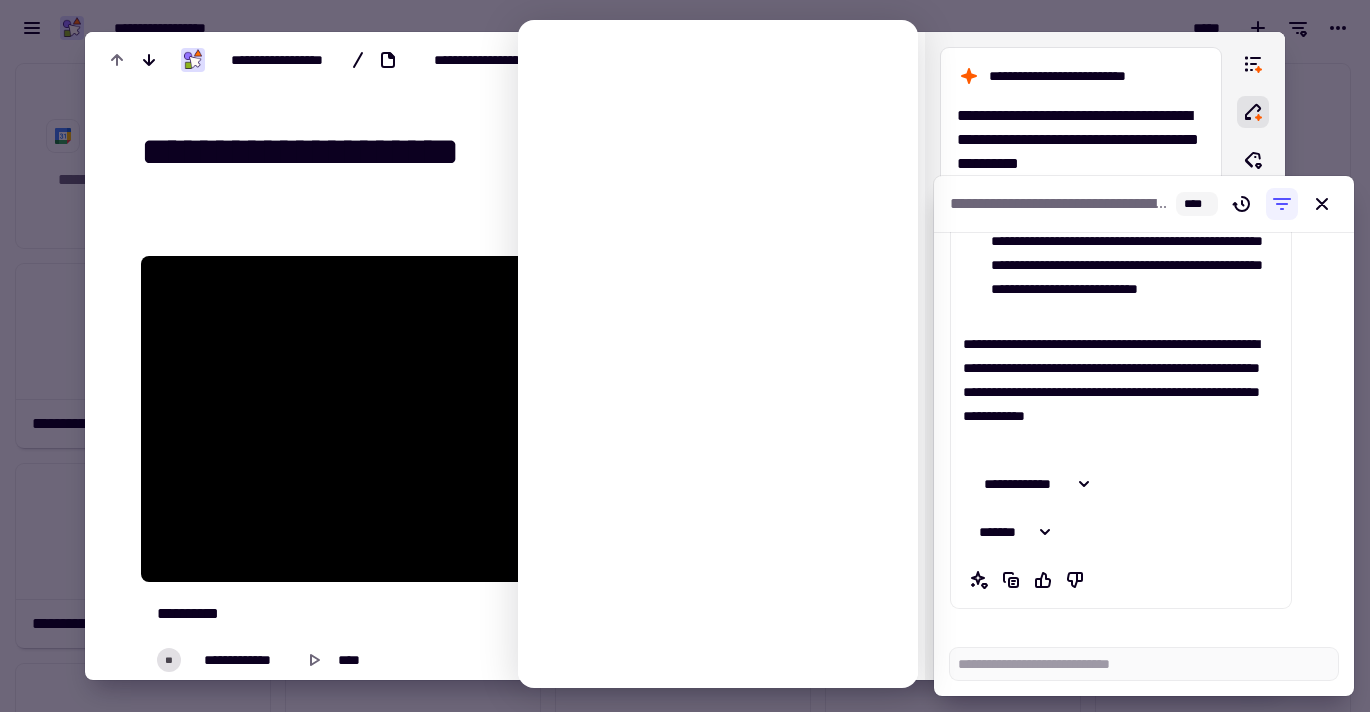 scroll, scrollTop: 0, scrollLeft: 0, axis: both 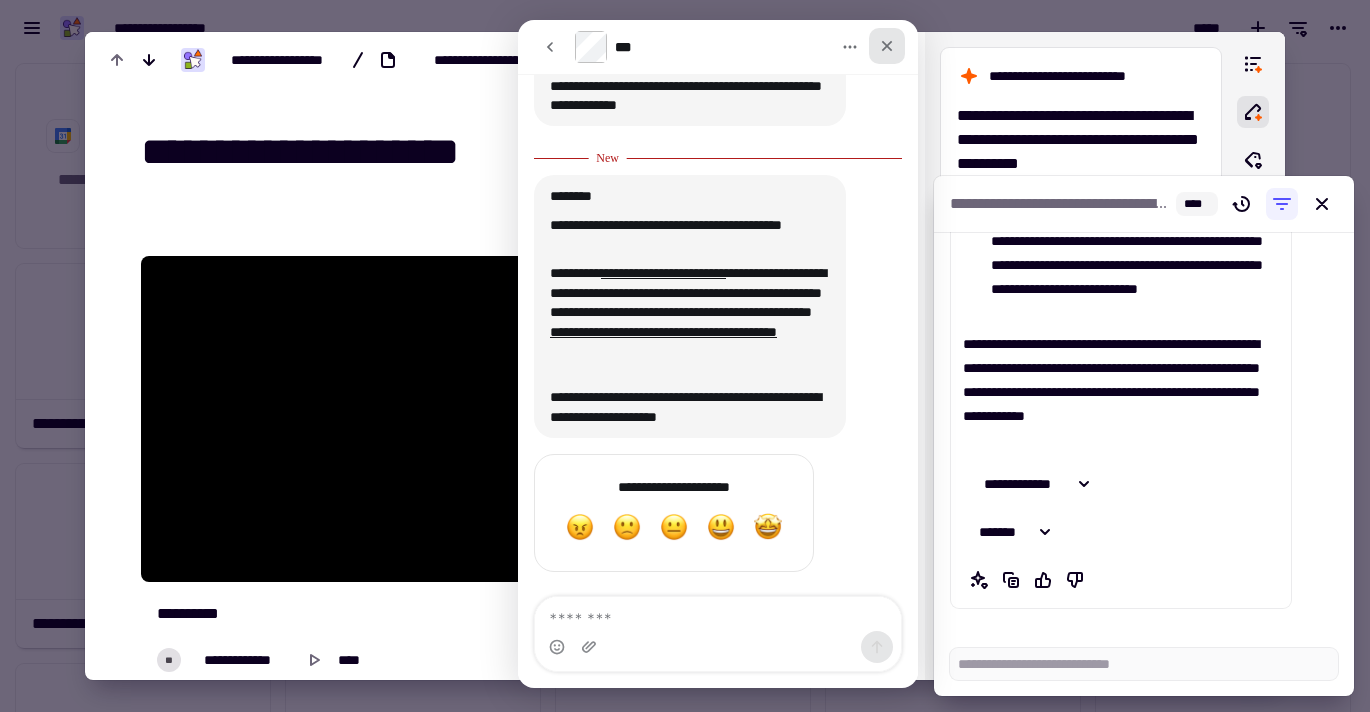 click 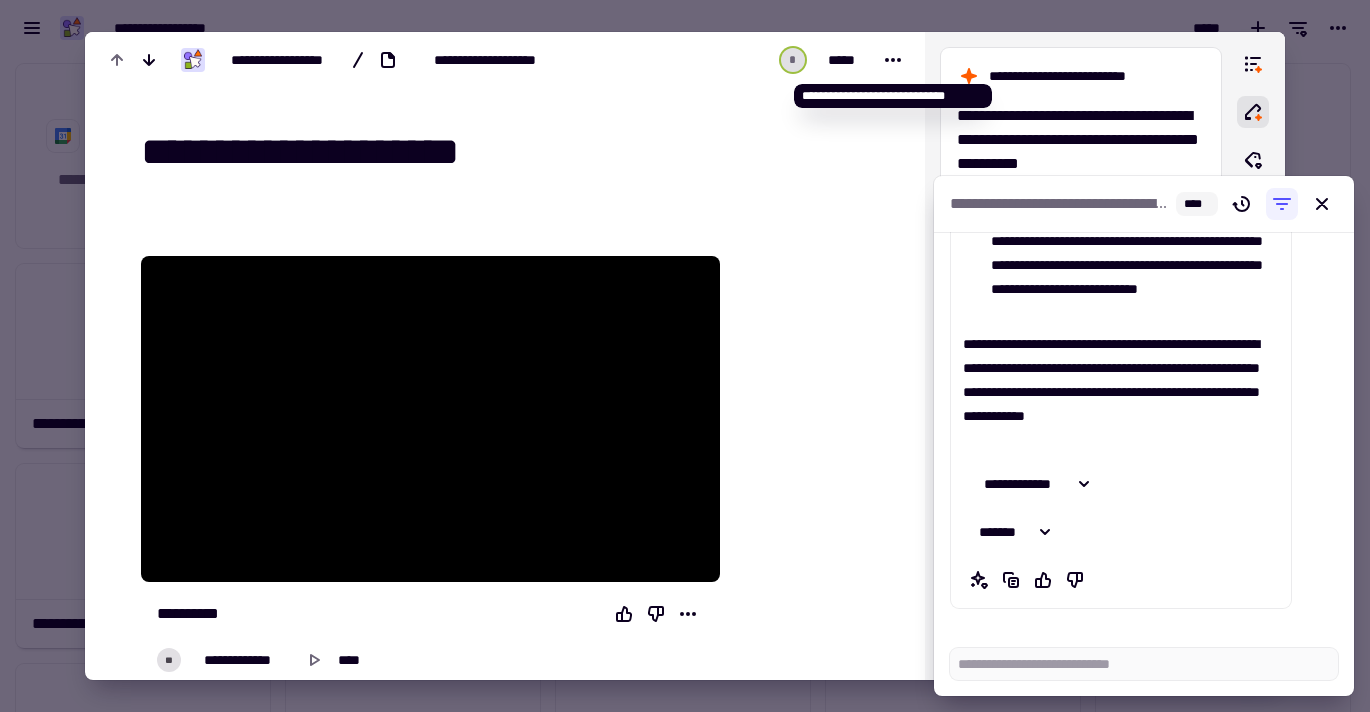 click at bounding box center [808, 1447] 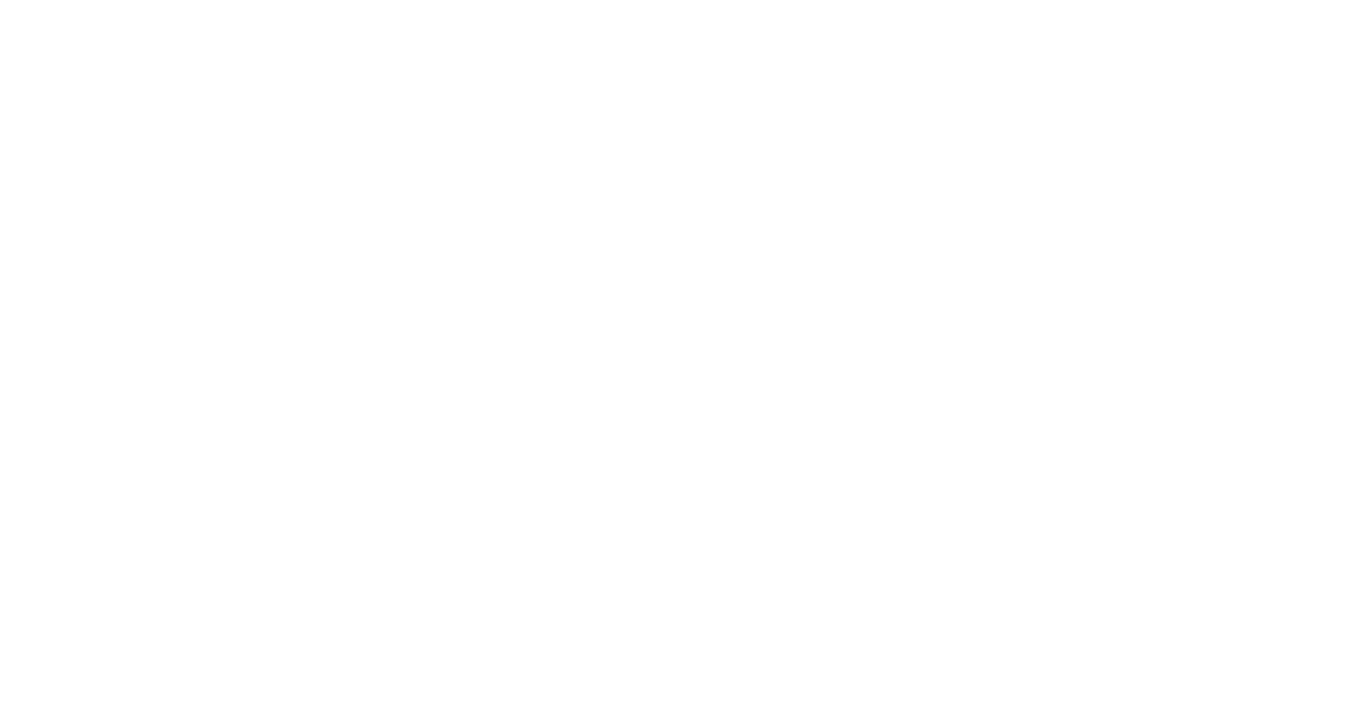 scroll, scrollTop: 0, scrollLeft: 0, axis: both 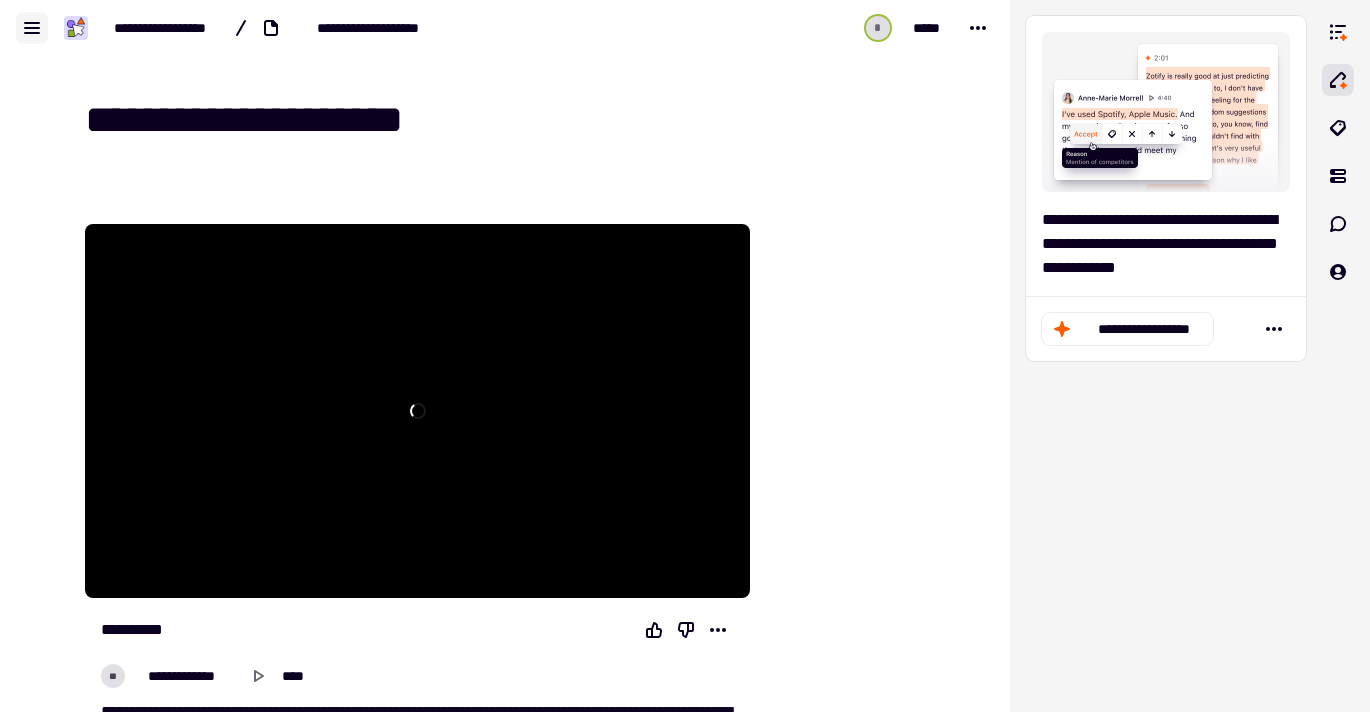 click 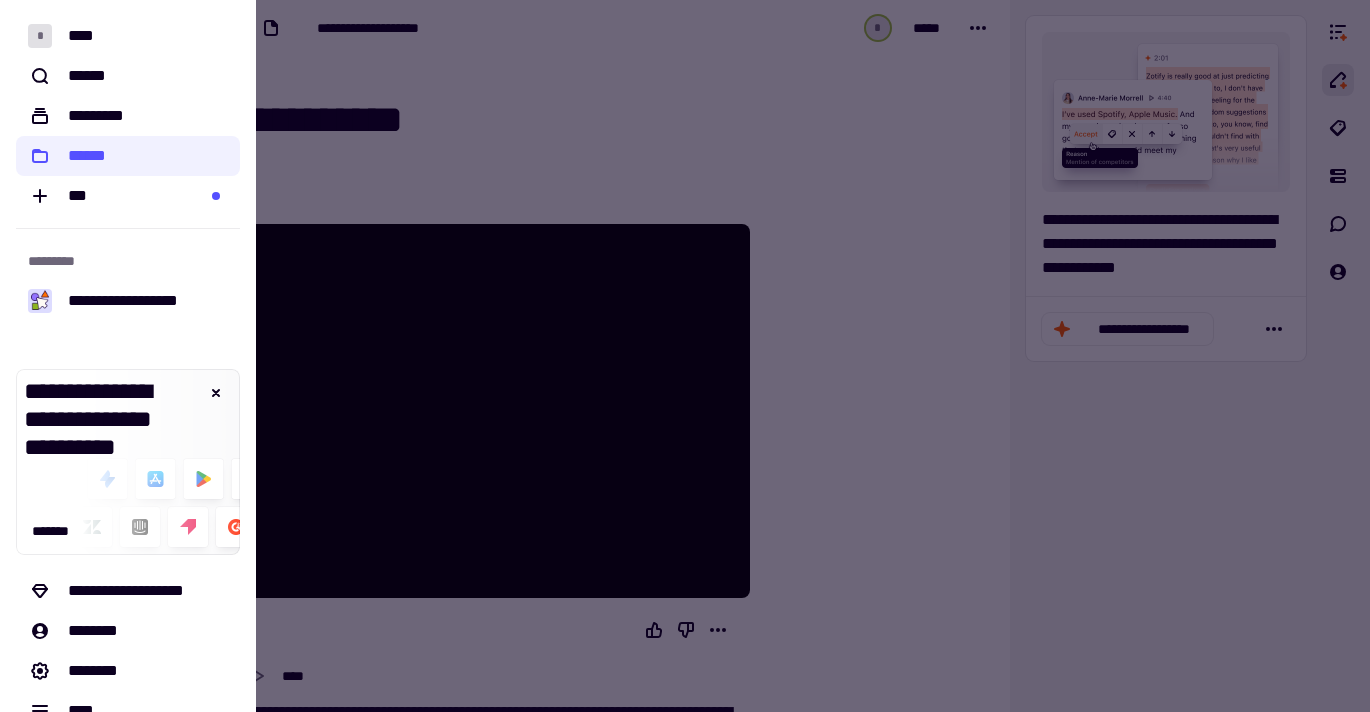 click at bounding box center (685, 356) 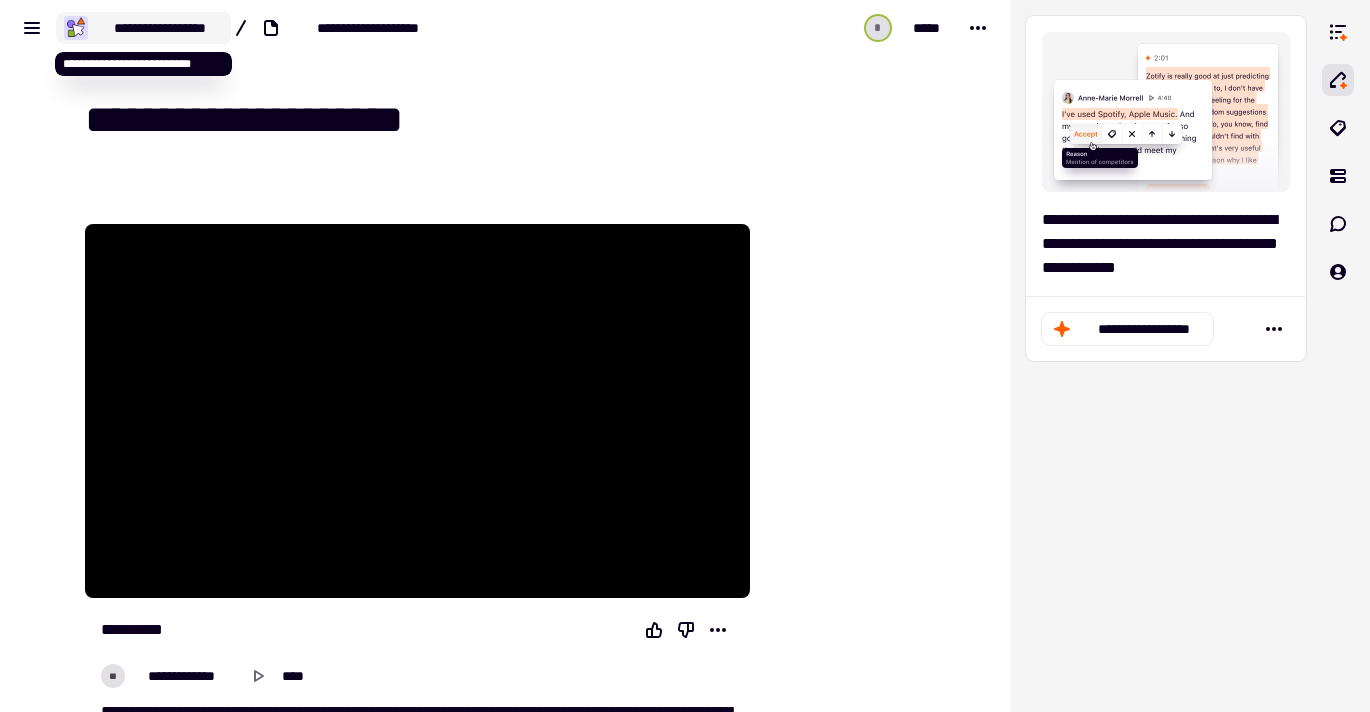 click 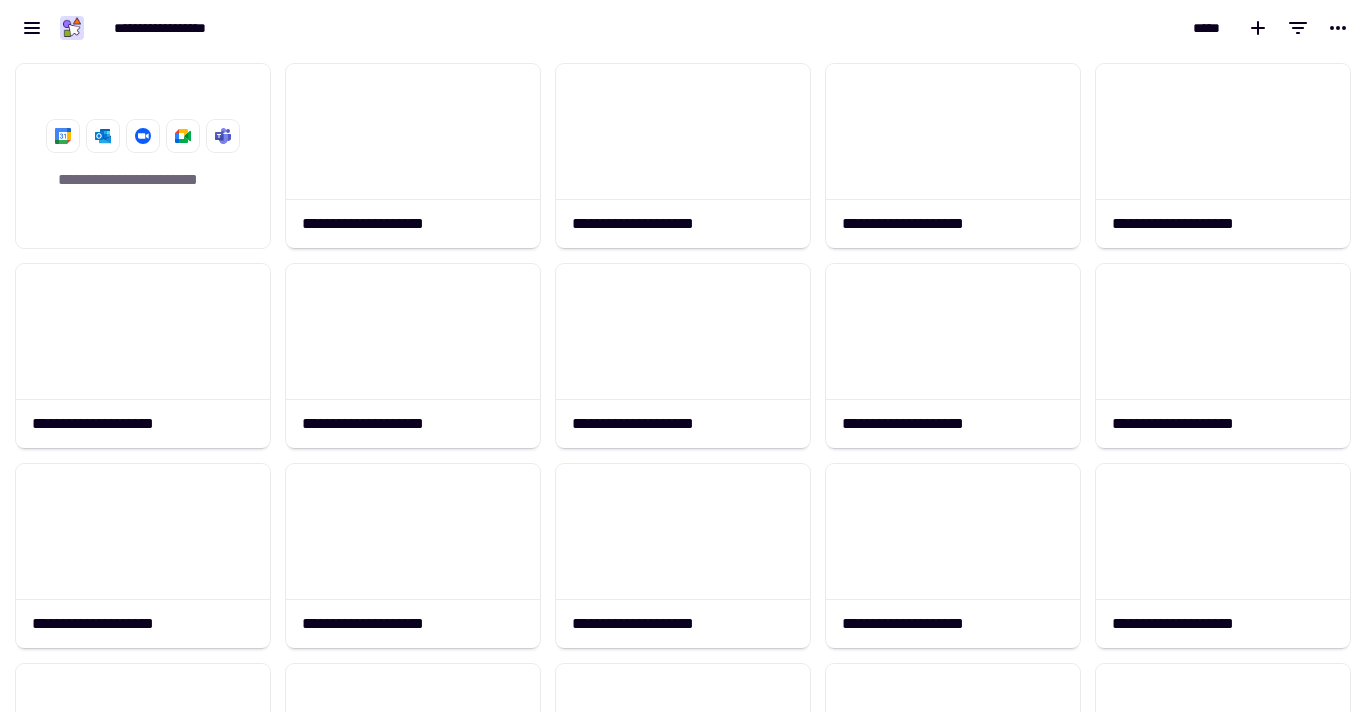 scroll, scrollTop: 1, scrollLeft: 1, axis: both 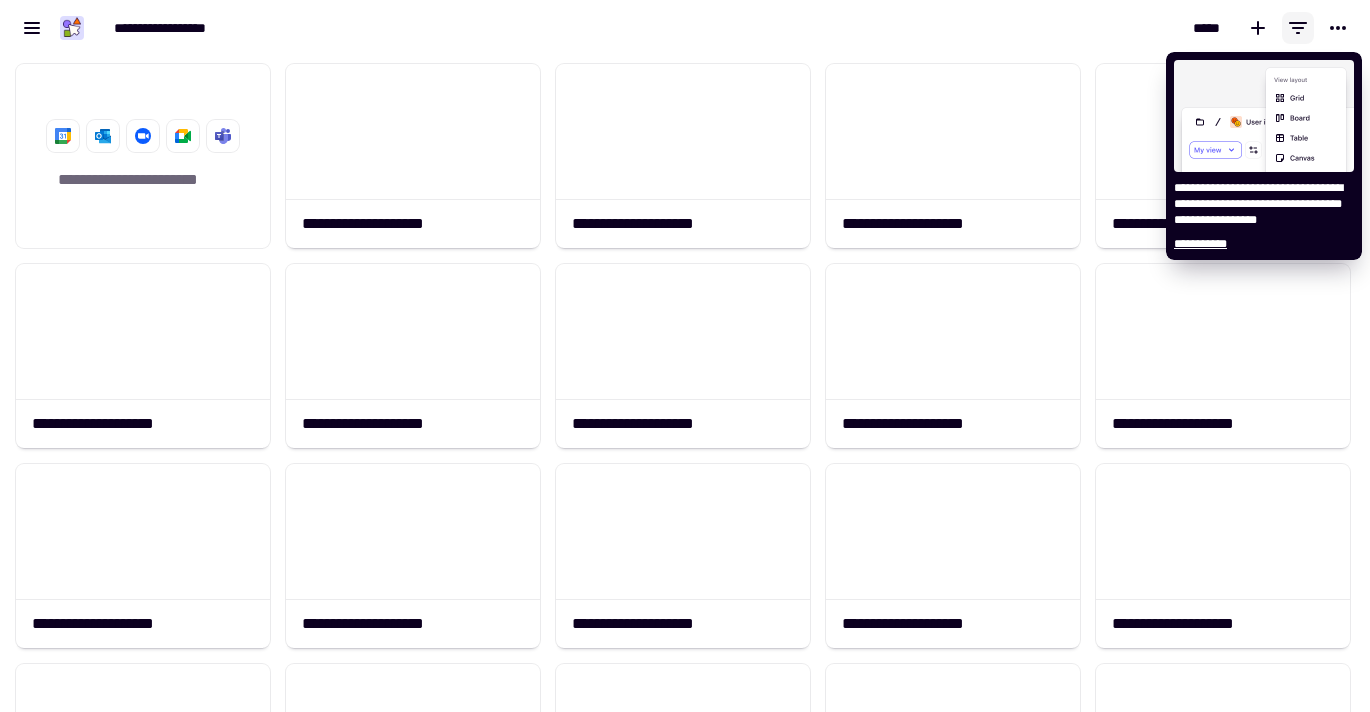 click 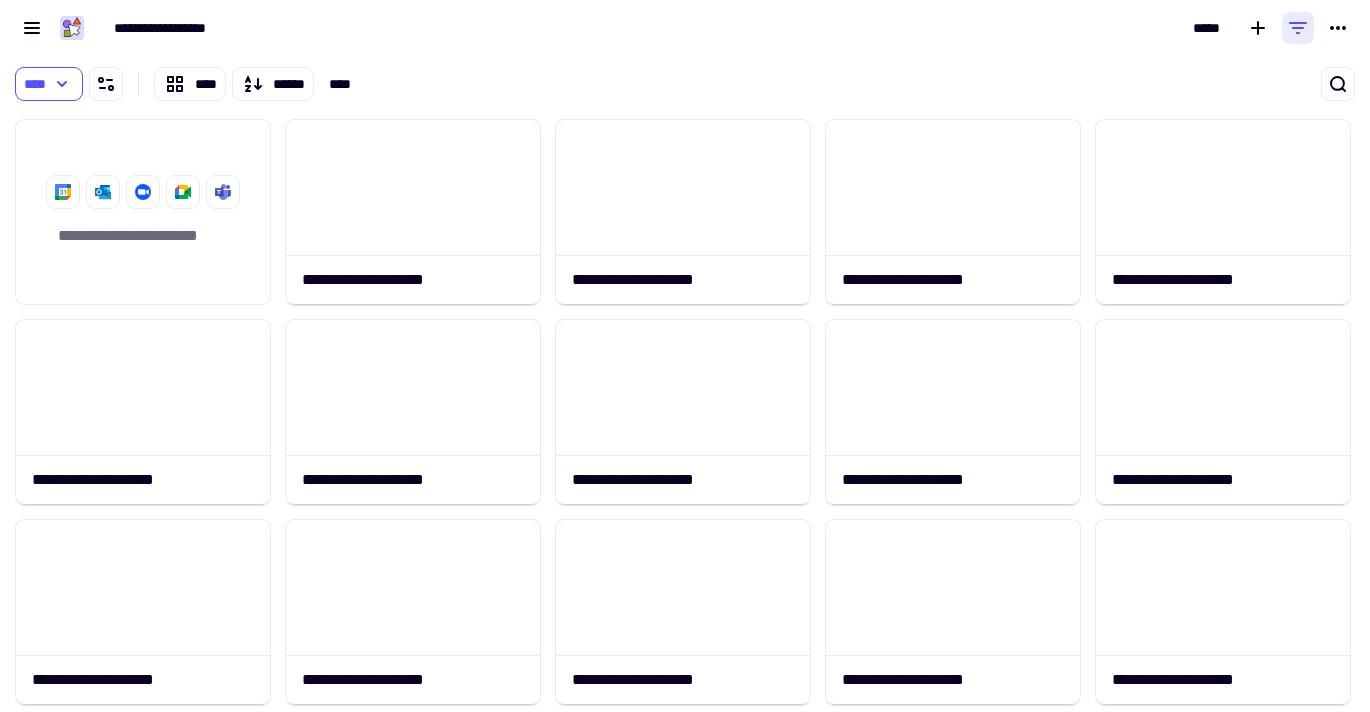 scroll, scrollTop: 600, scrollLeft: 1370, axis: both 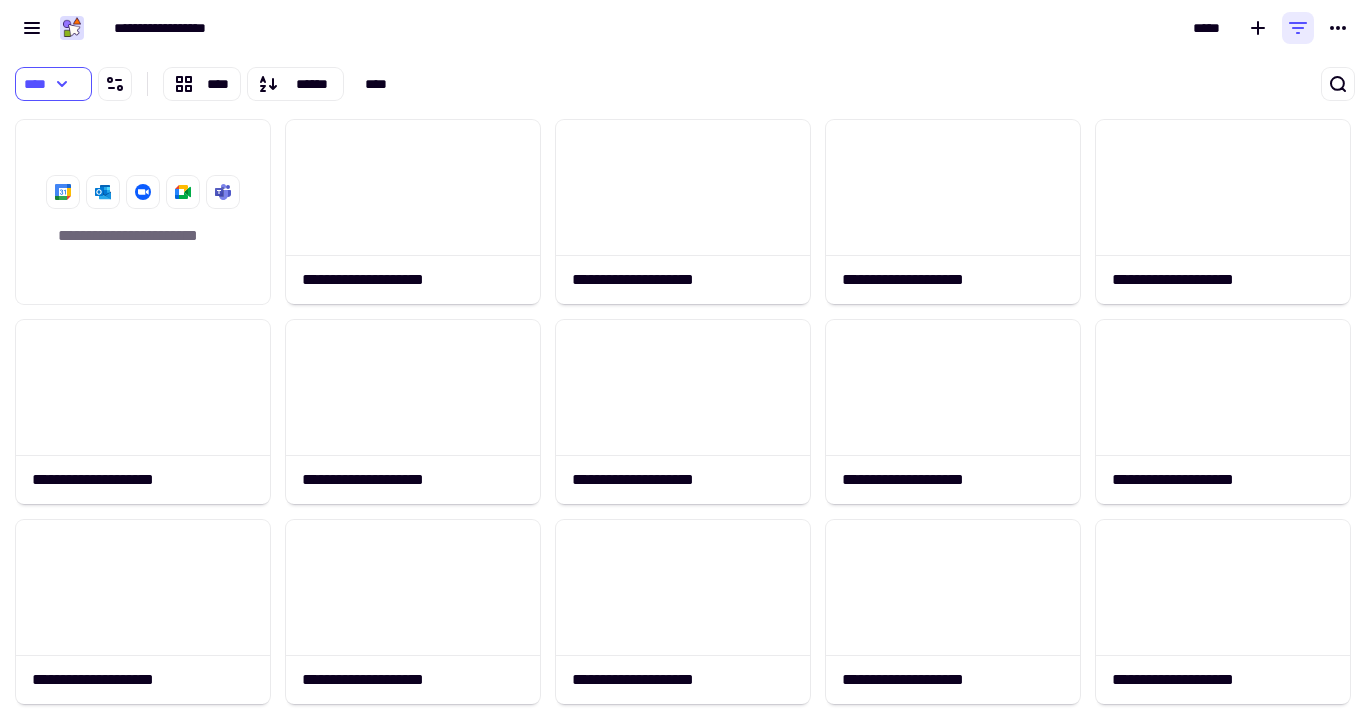click 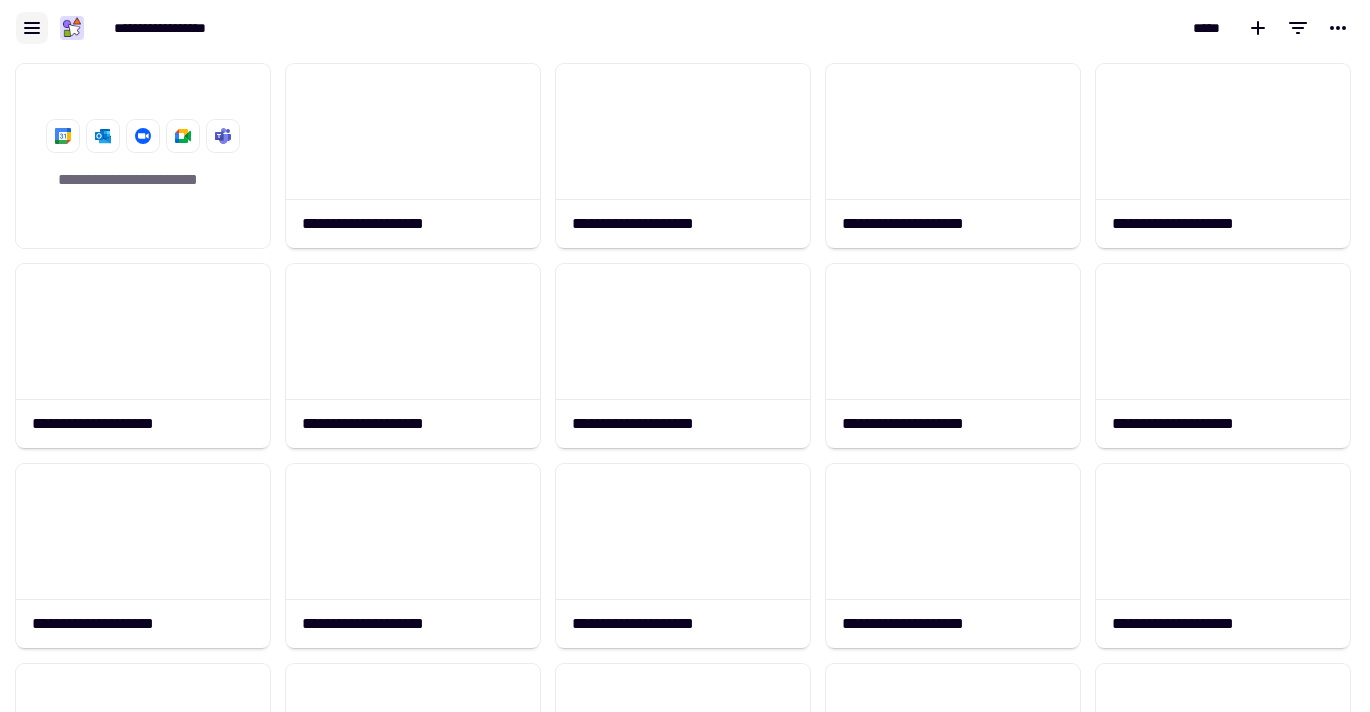 click 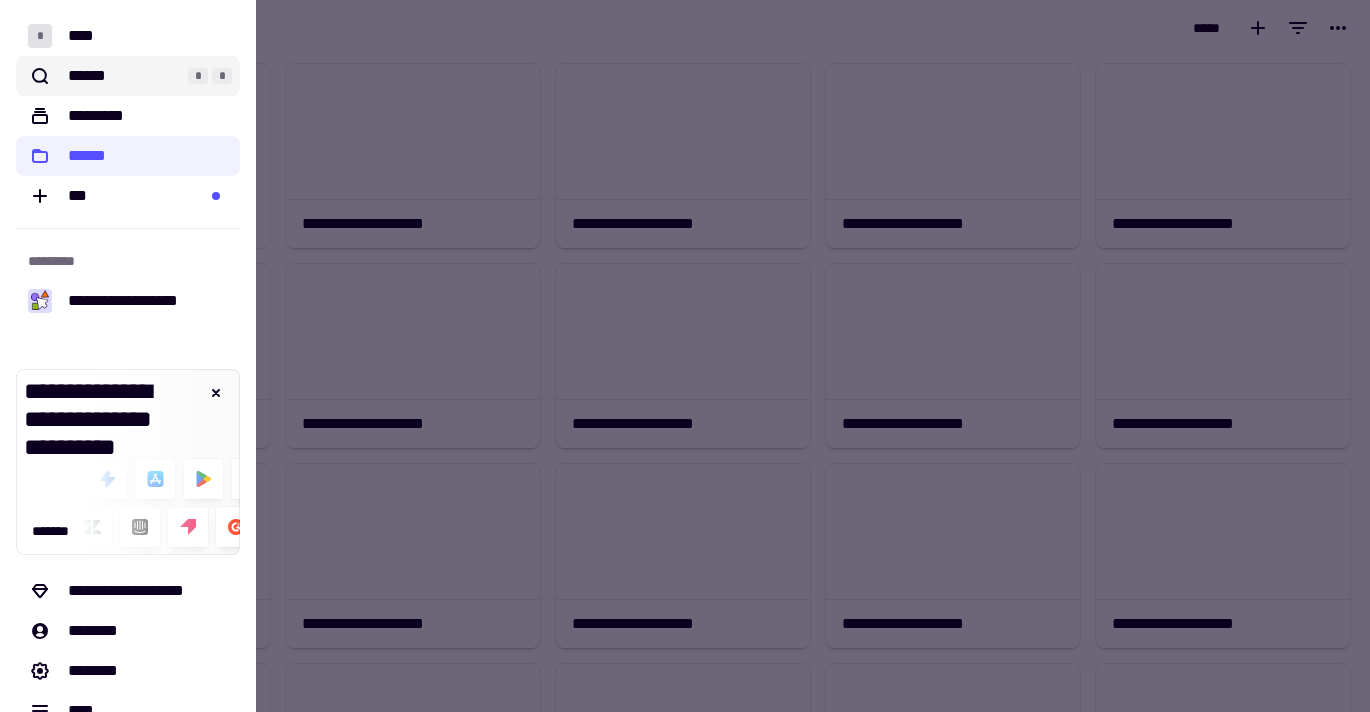 click on "******" 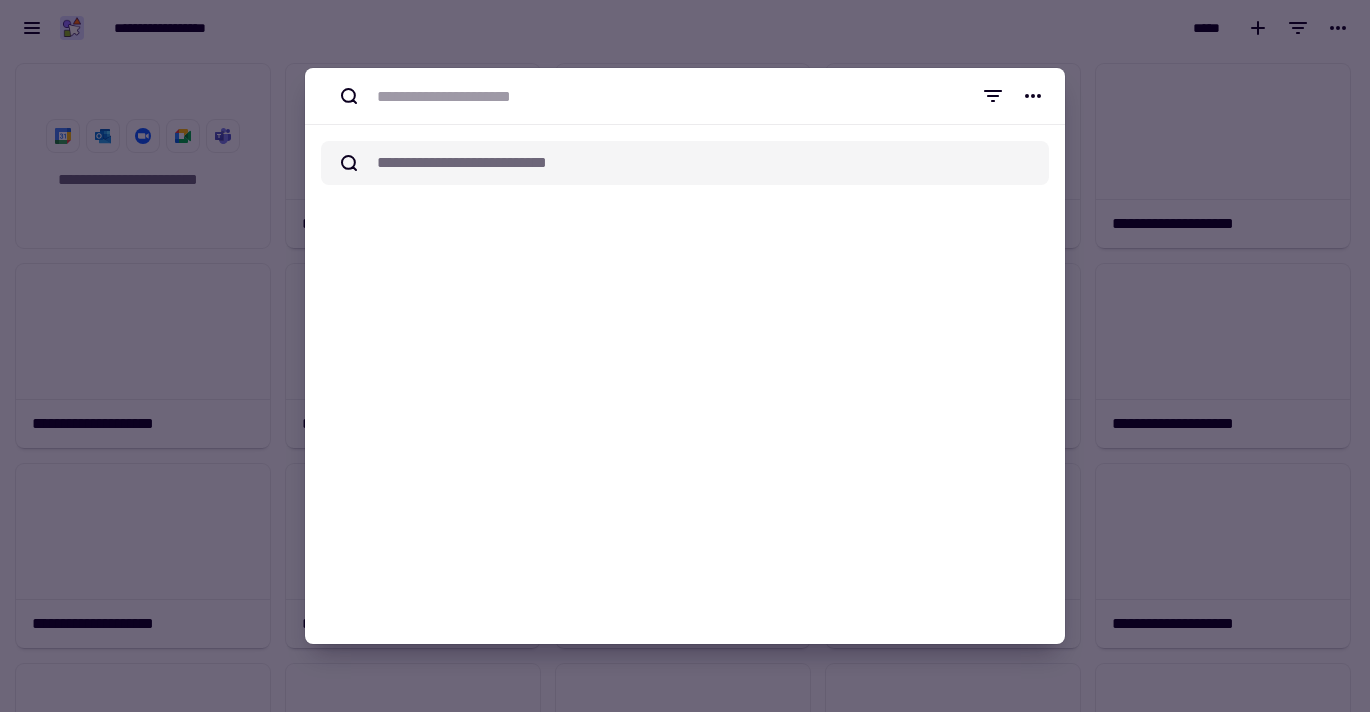click on "[NUMBER] [STREET] [CITY] [STATE]" at bounding box center [709, 163] 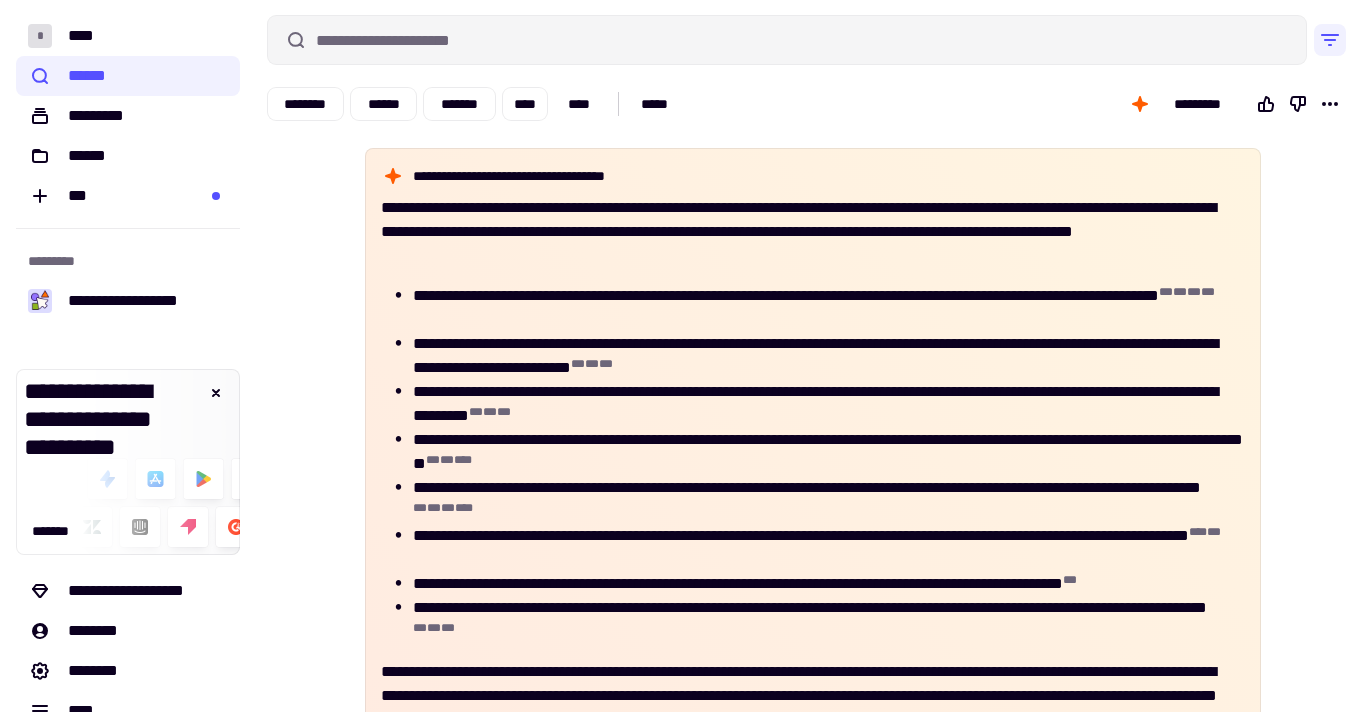 scroll, scrollTop: 0, scrollLeft: 0, axis: both 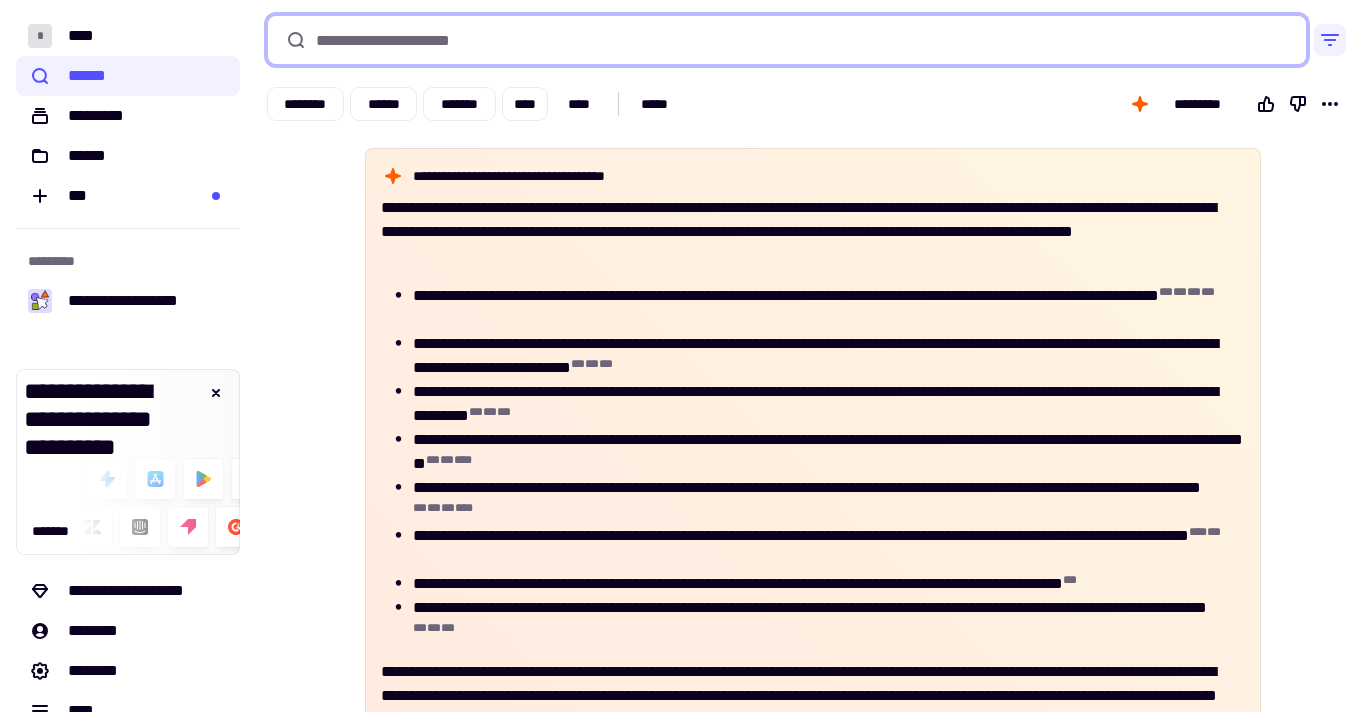 click at bounding box center [787, 40] 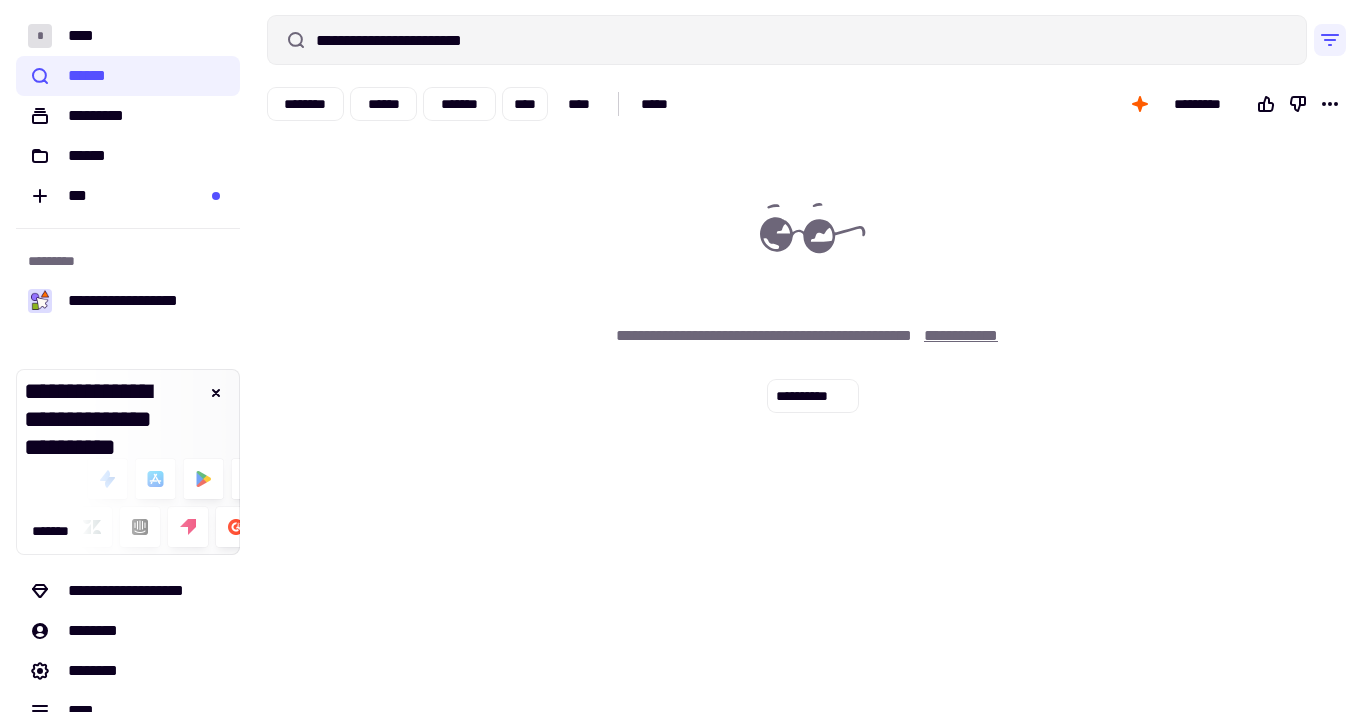 click on "**********" 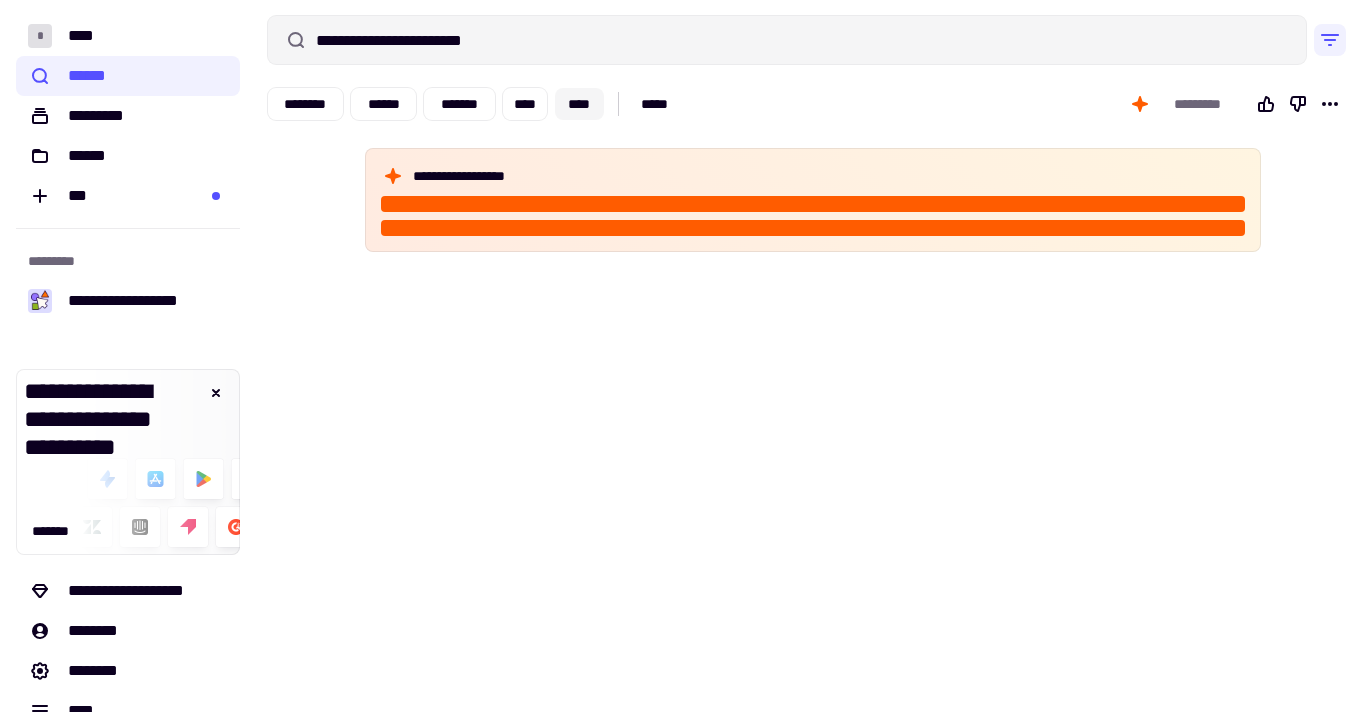 click on "****" 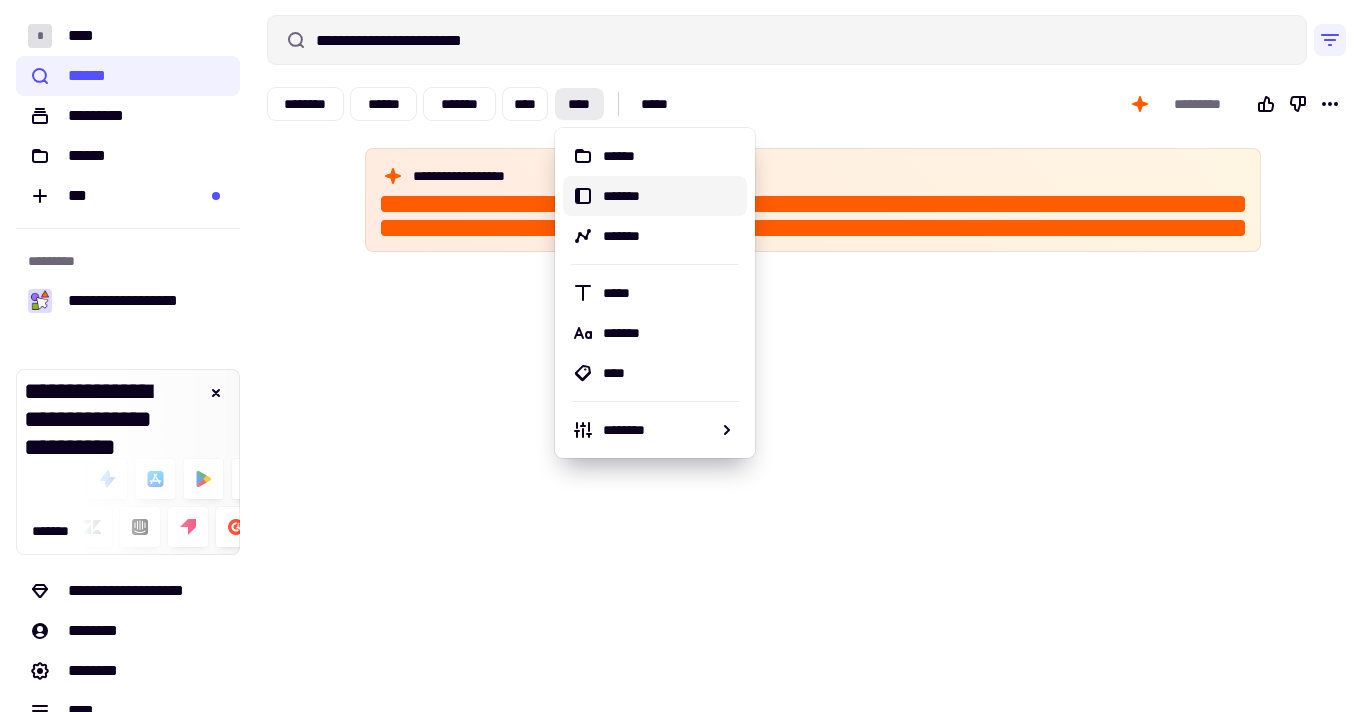 click on "*******" at bounding box center [671, 196] 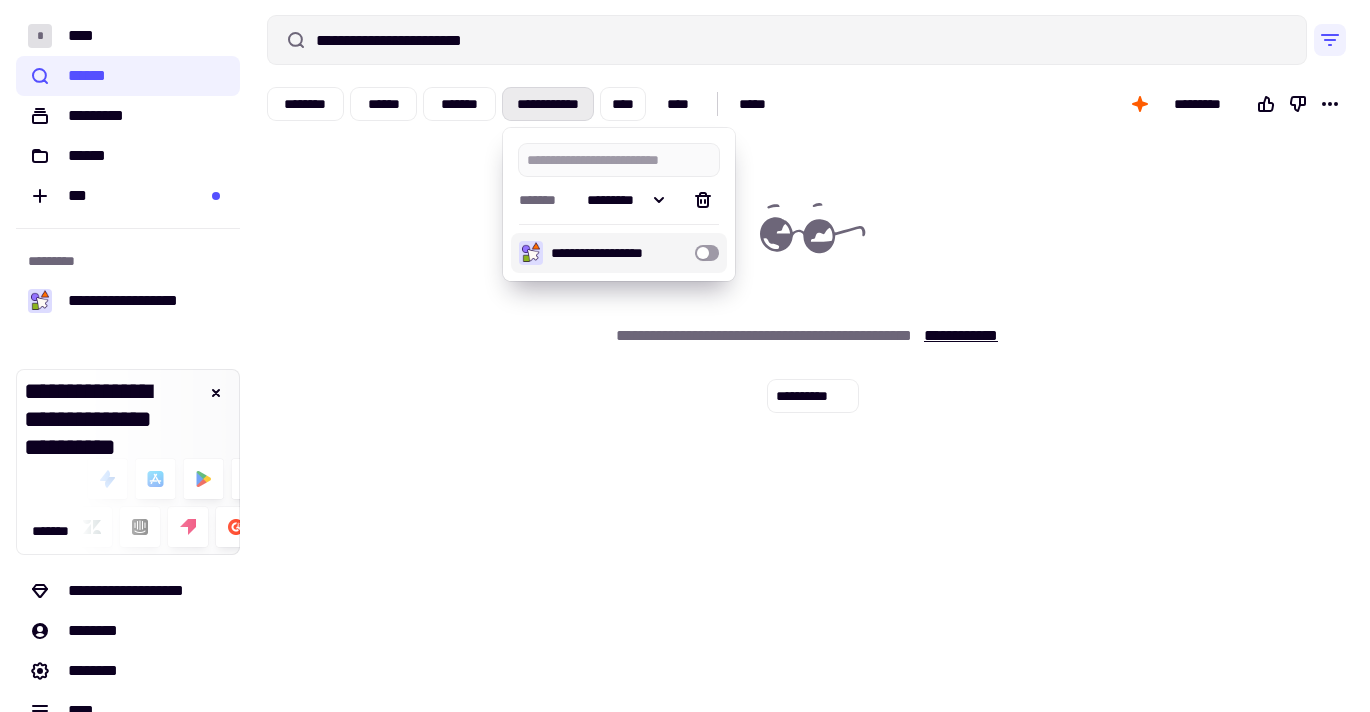 click at bounding box center [707, 253] 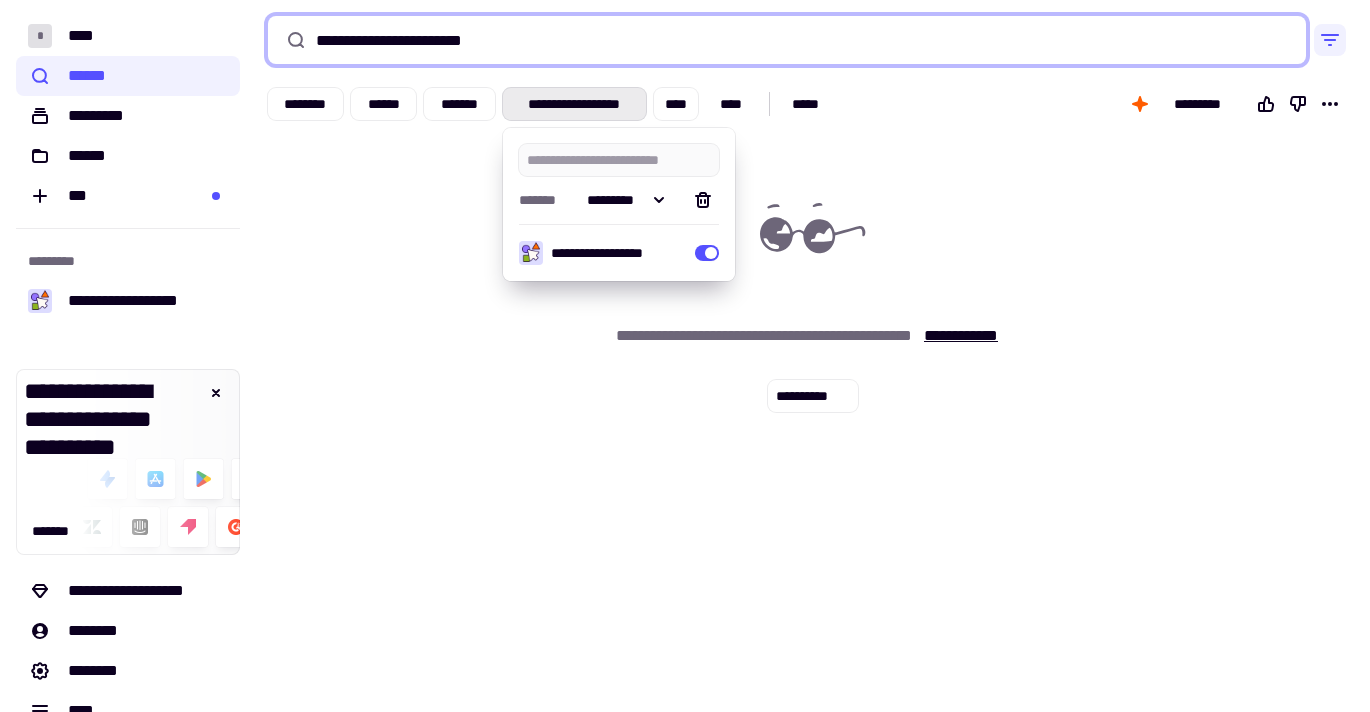 click on "**********" at bounding box center (787, 40) 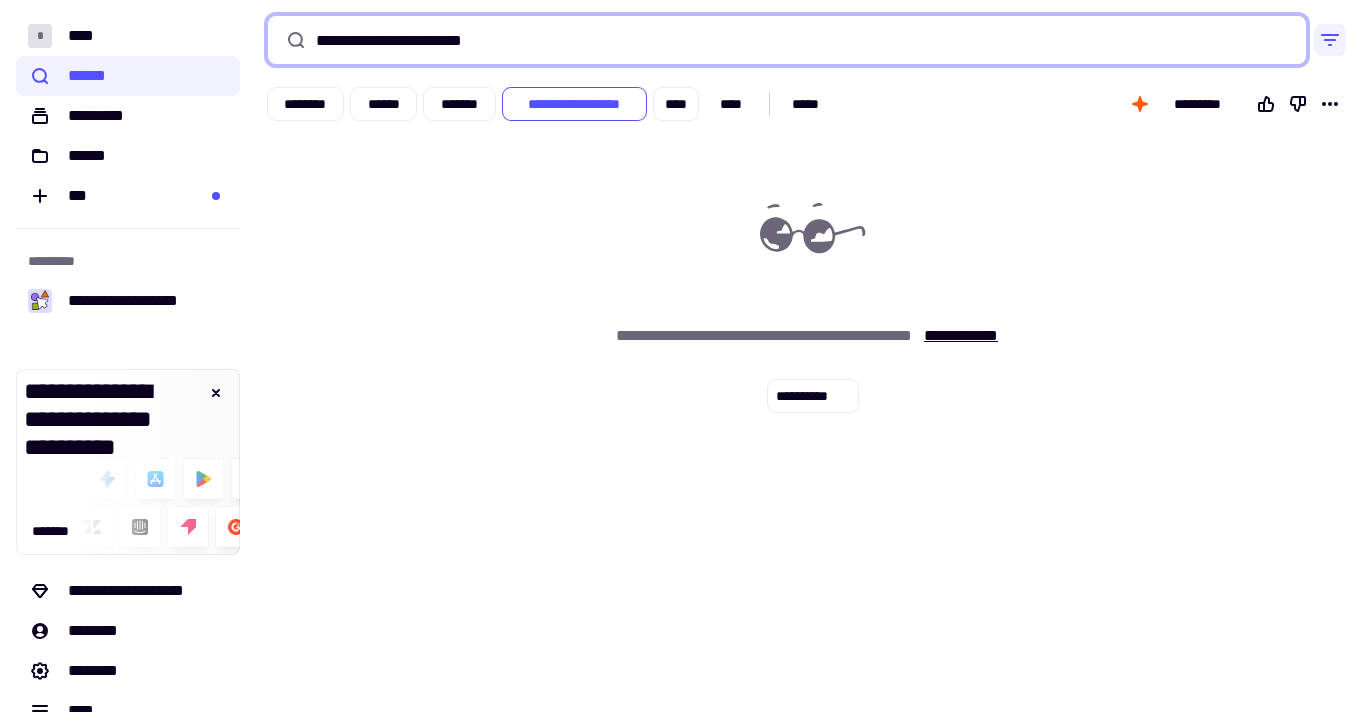 drag, startPoint x: 410, startPoint y: 42, endPoint x: 733, endPoint y: 32, distance: 323.15475 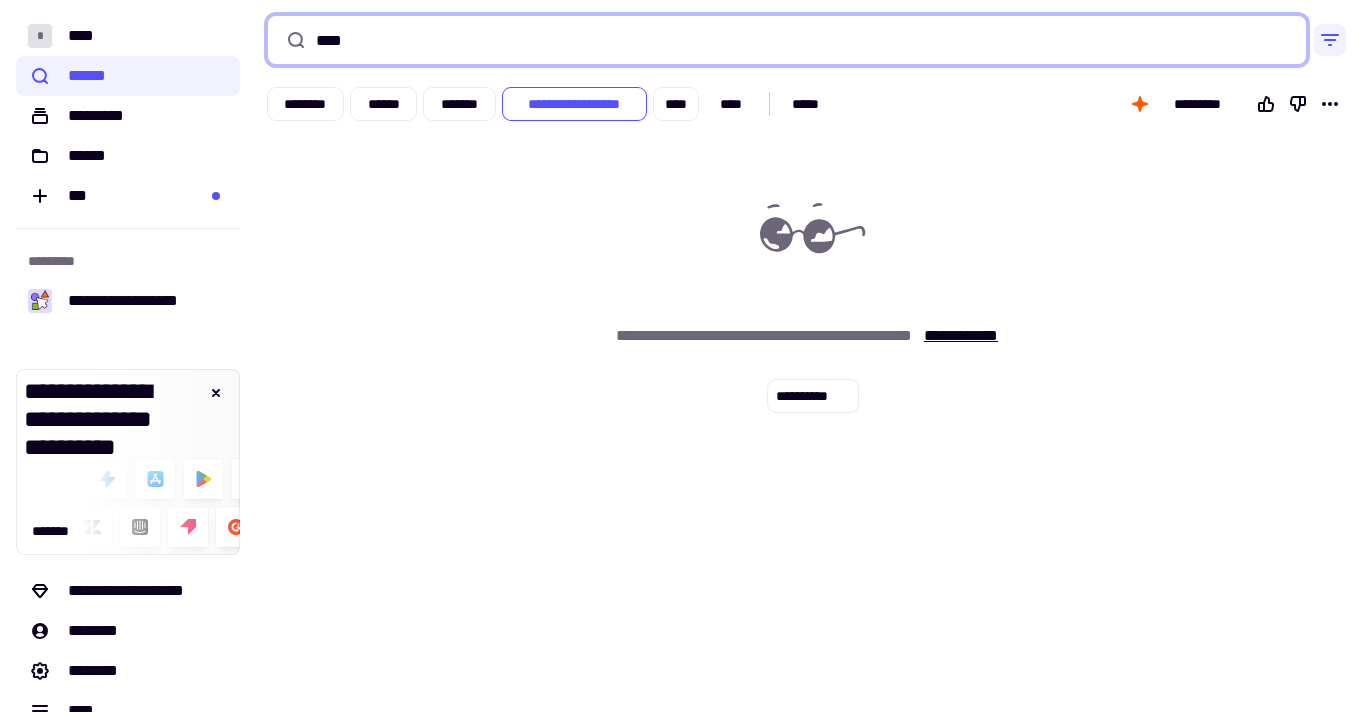 click on "****" at bounding box center (787, 40) 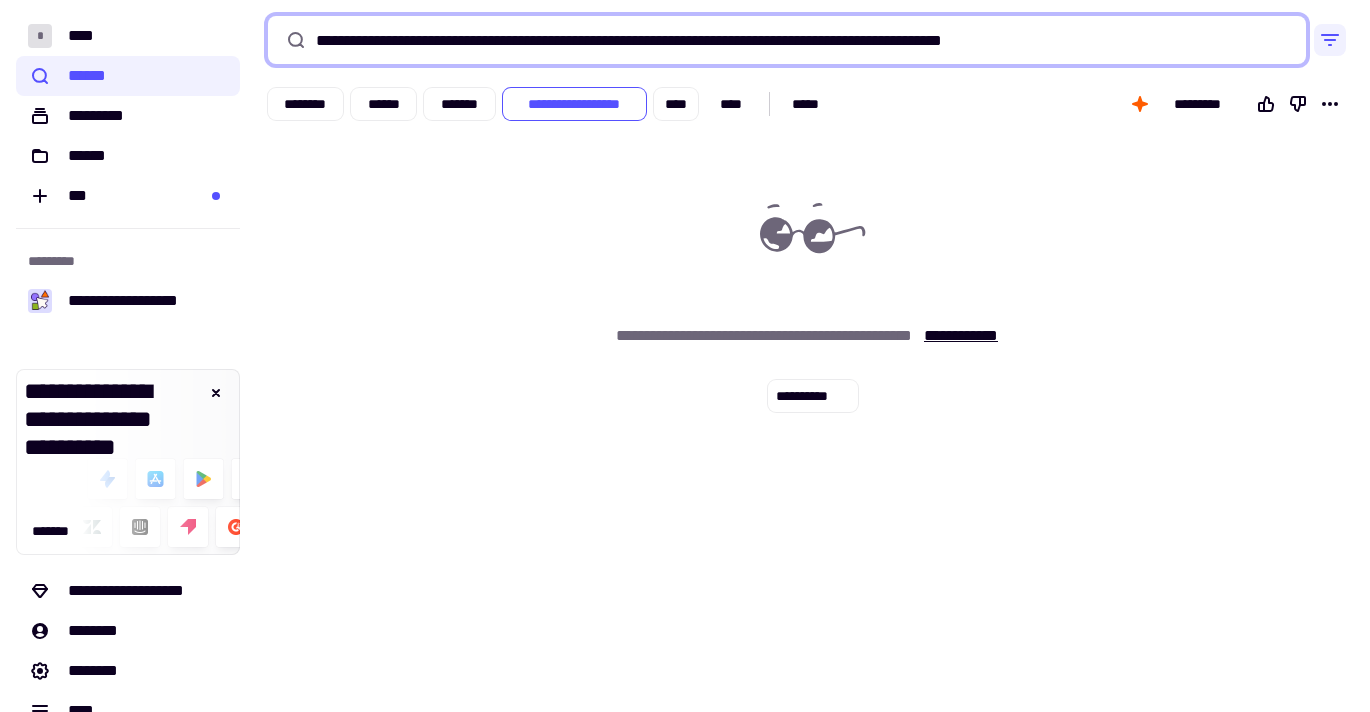 type on "**********" 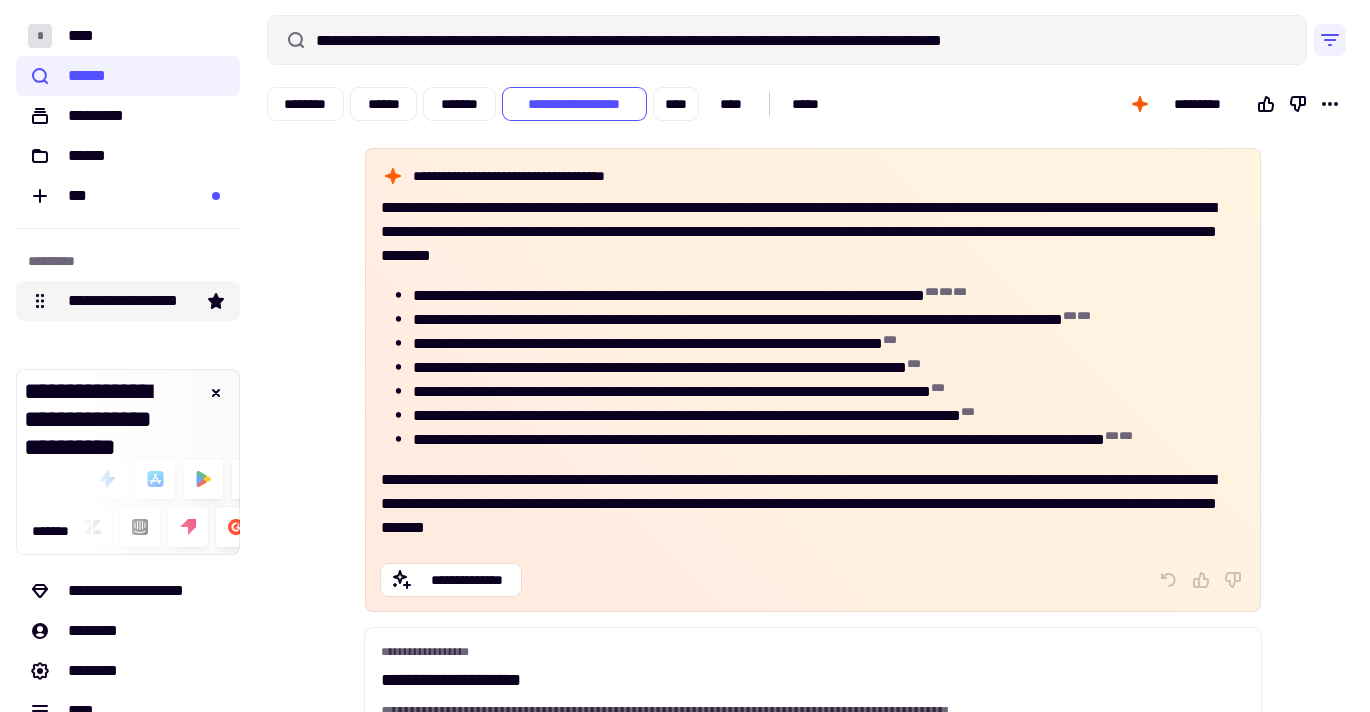 click on "**********" 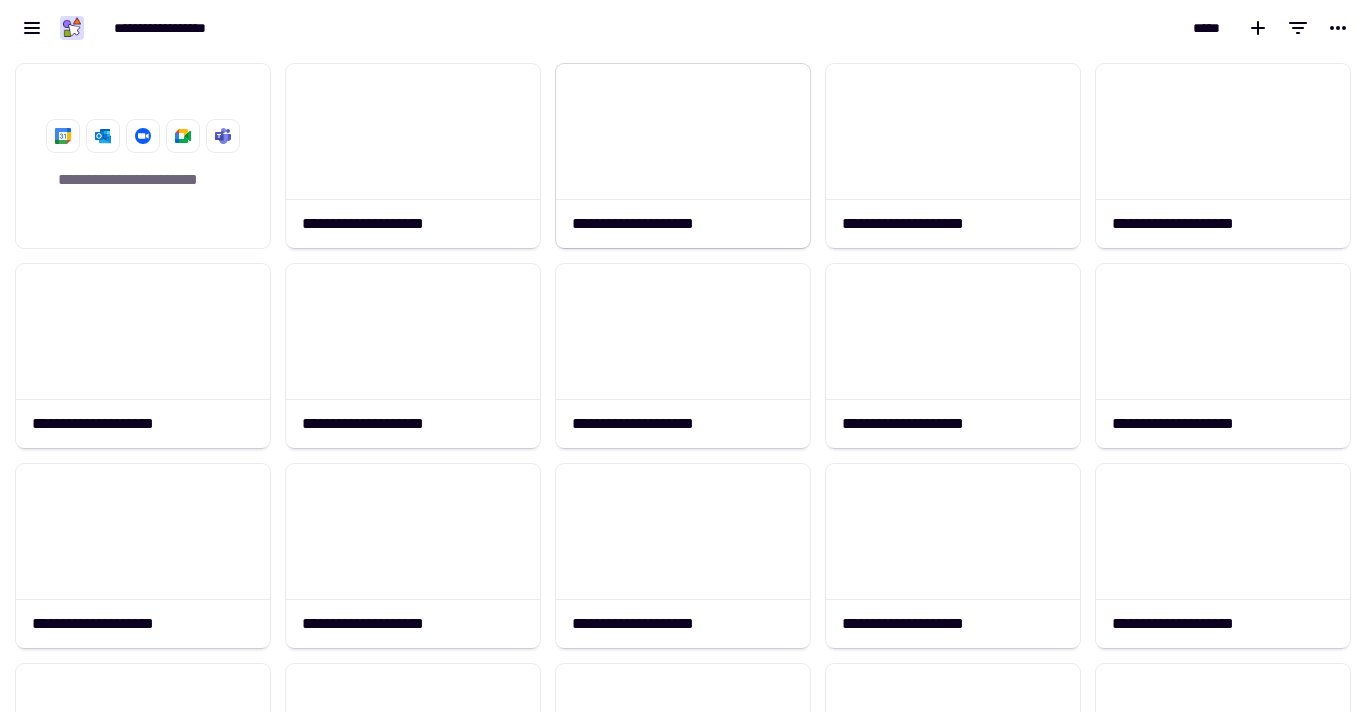 scroll, scrollTop: 1, scrollLeft: 1, axis: both 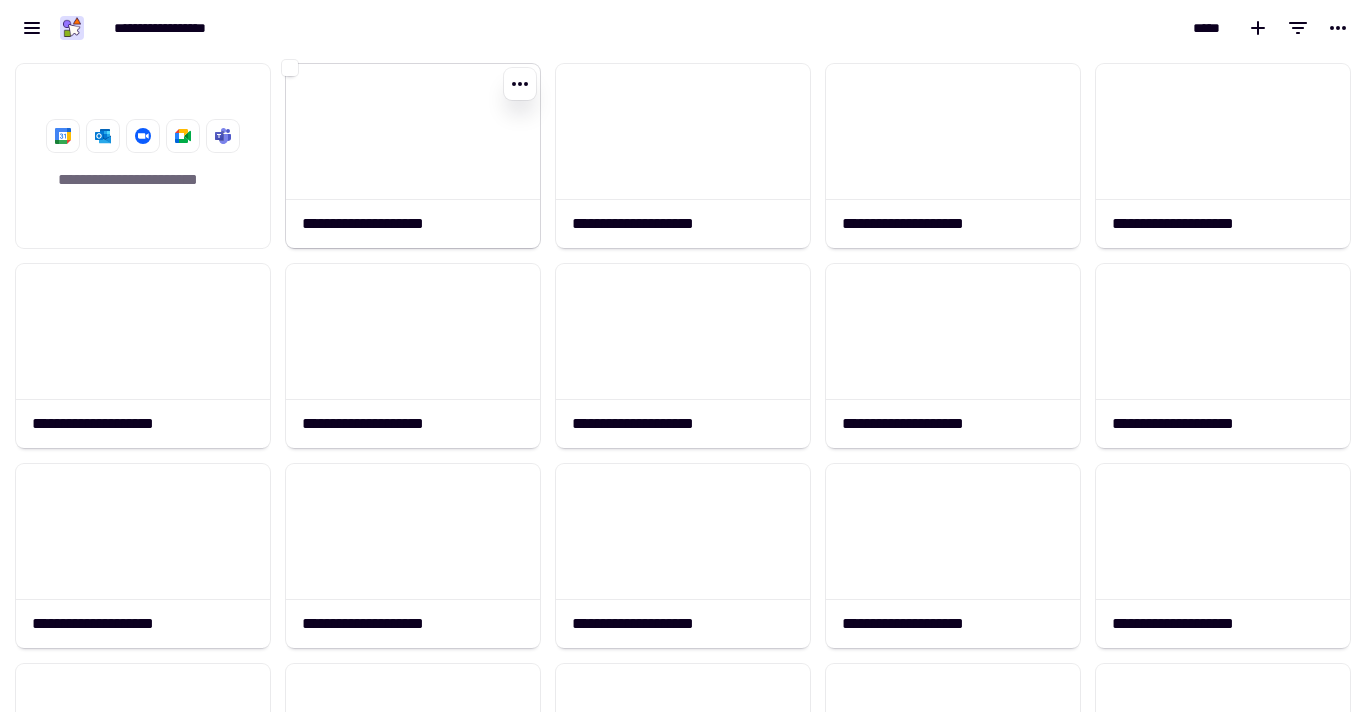 click 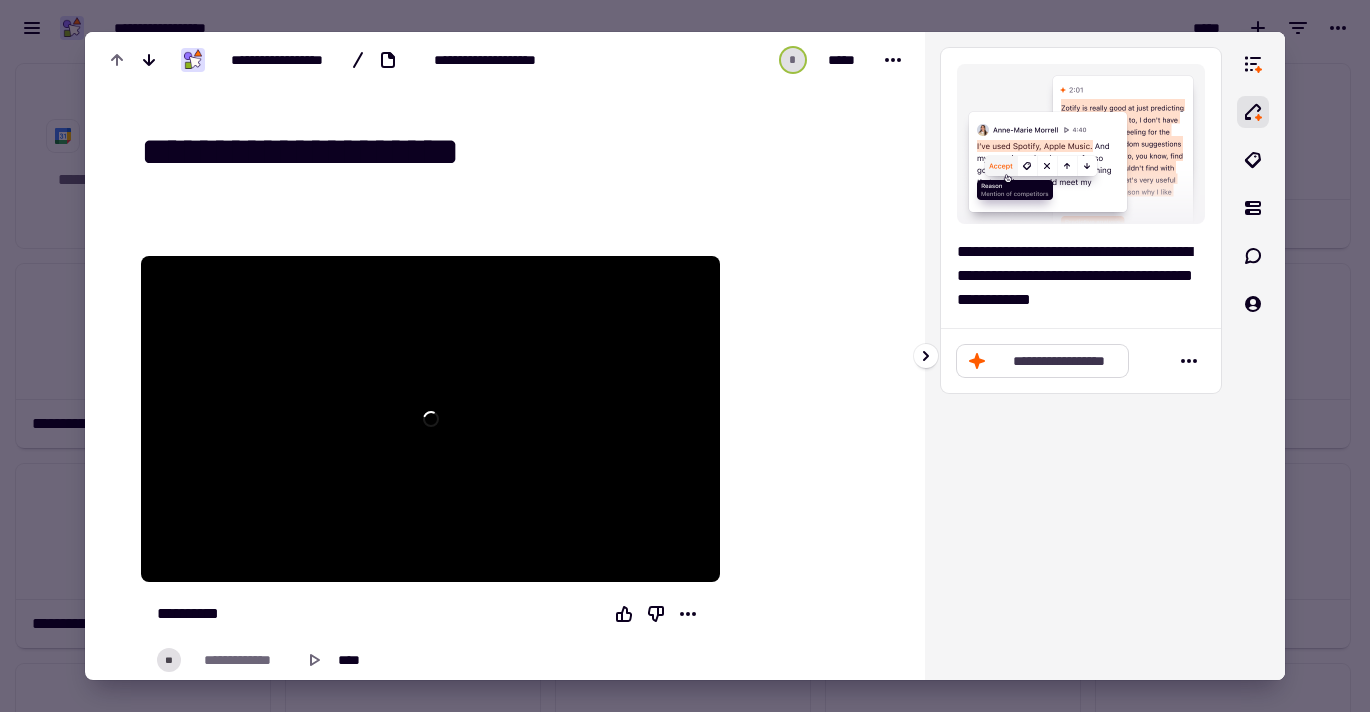 click on "**********" 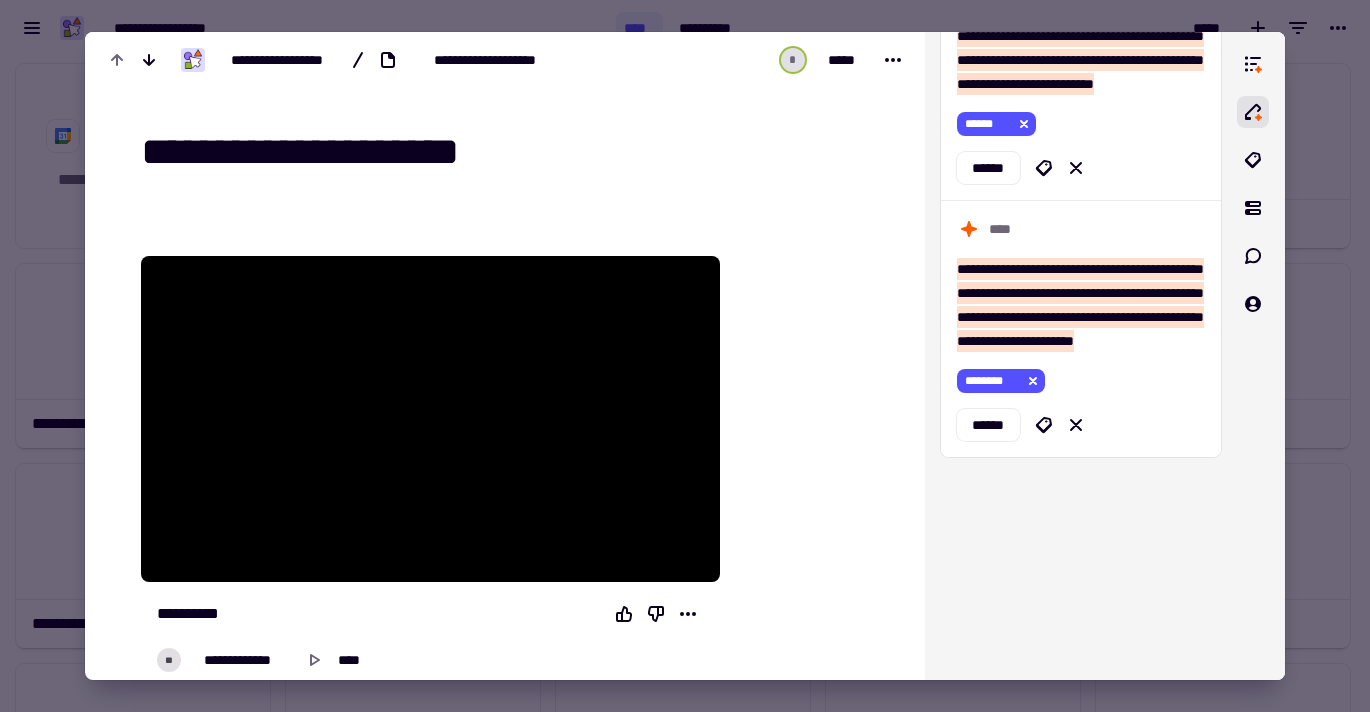 scroll, scrollTop: 551, scrollLeft: 0, axis: vertical 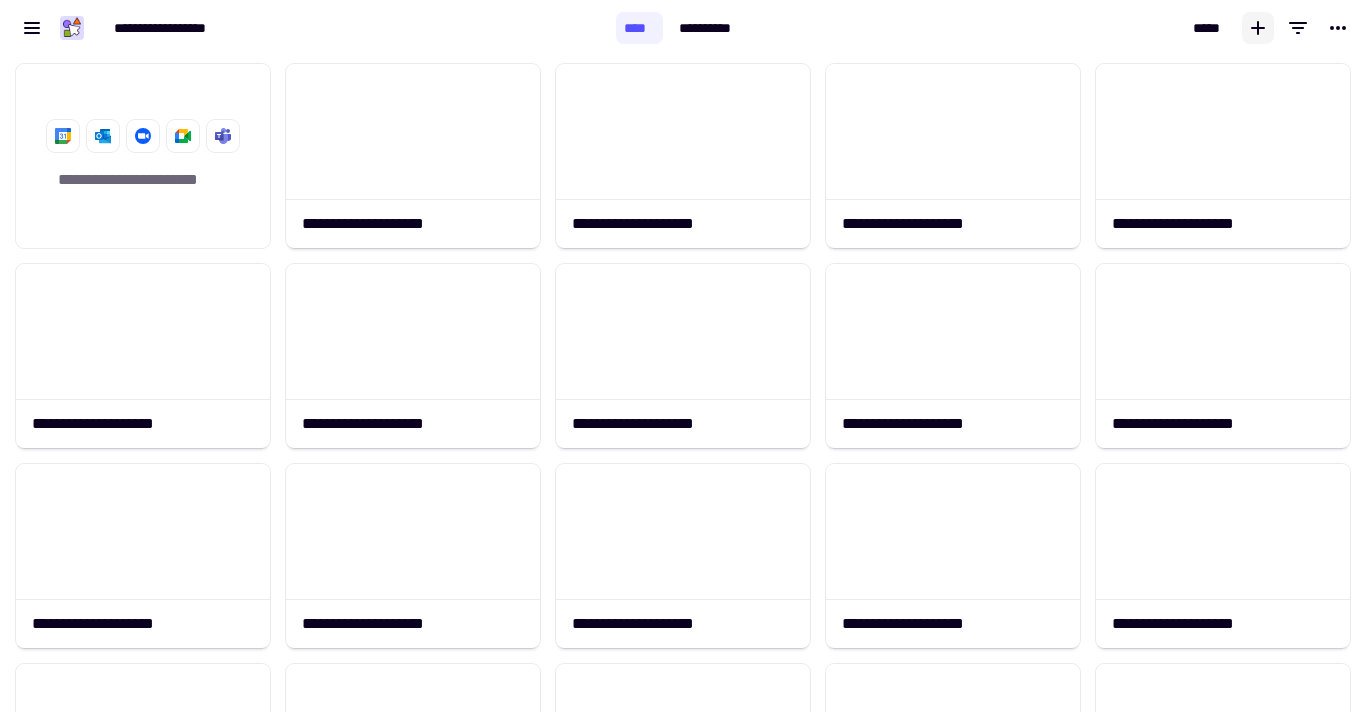 click 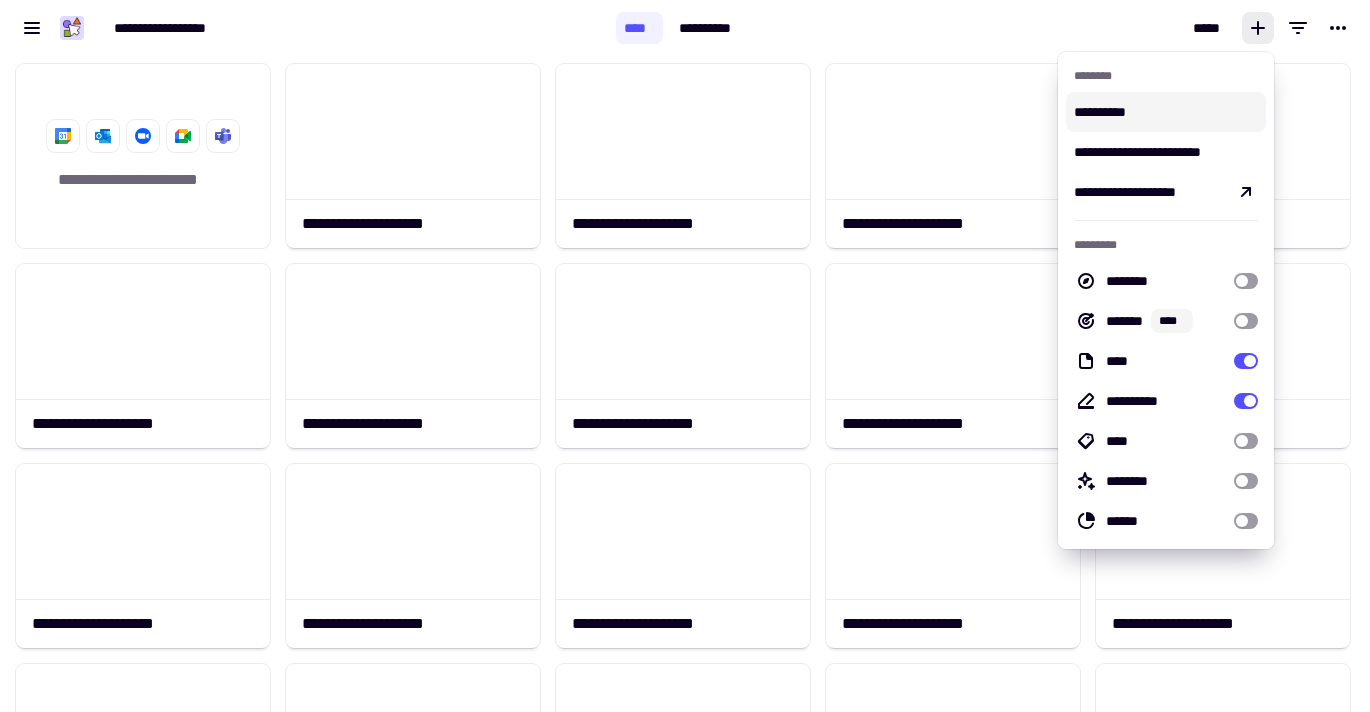 click on "*****" at bounding box center [1062, 28] 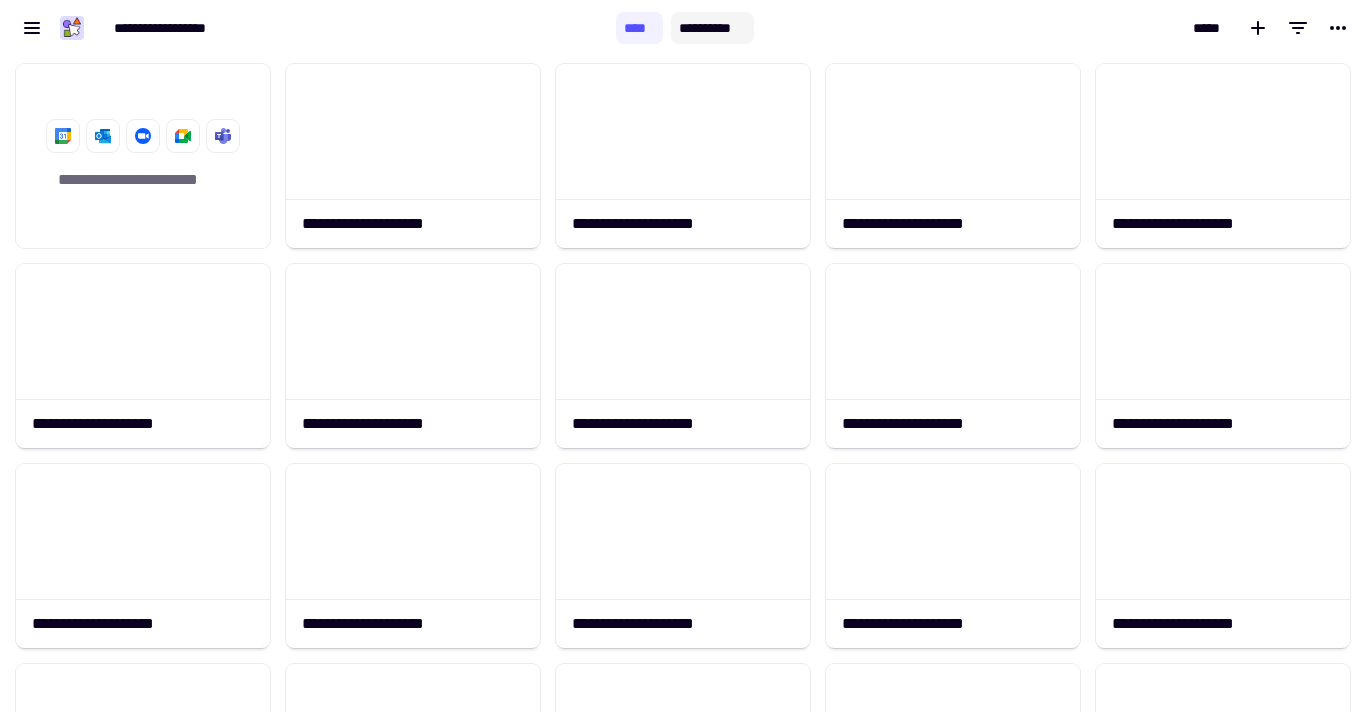 click on "**********" 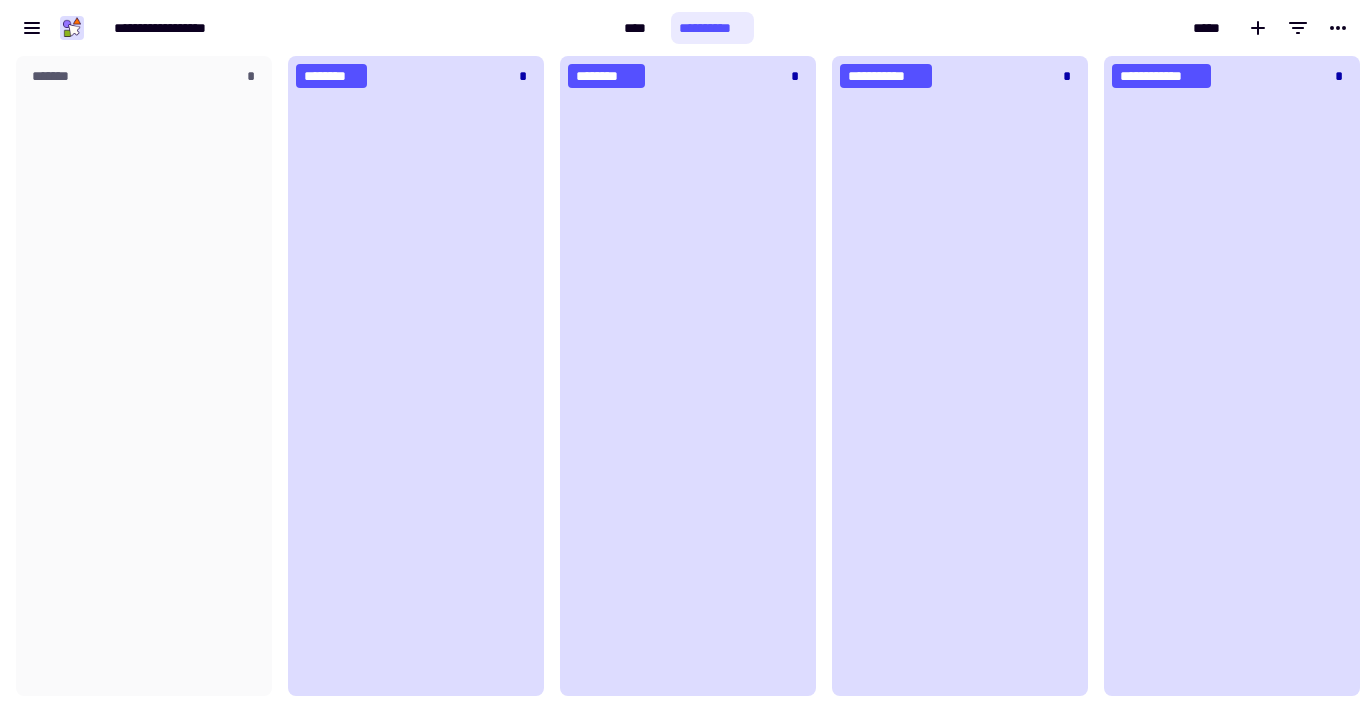 scroll, scrollTop: 1, scrollLeft: 1, axis: both 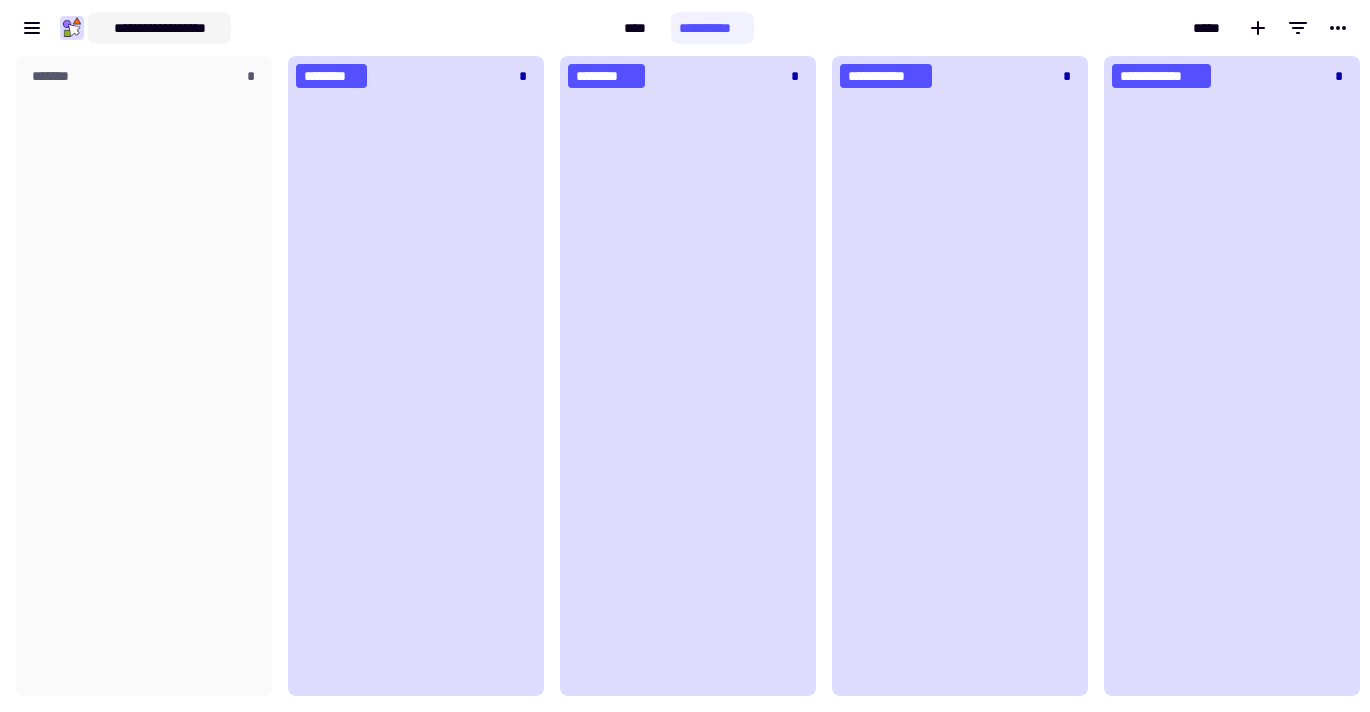 click on "**********" 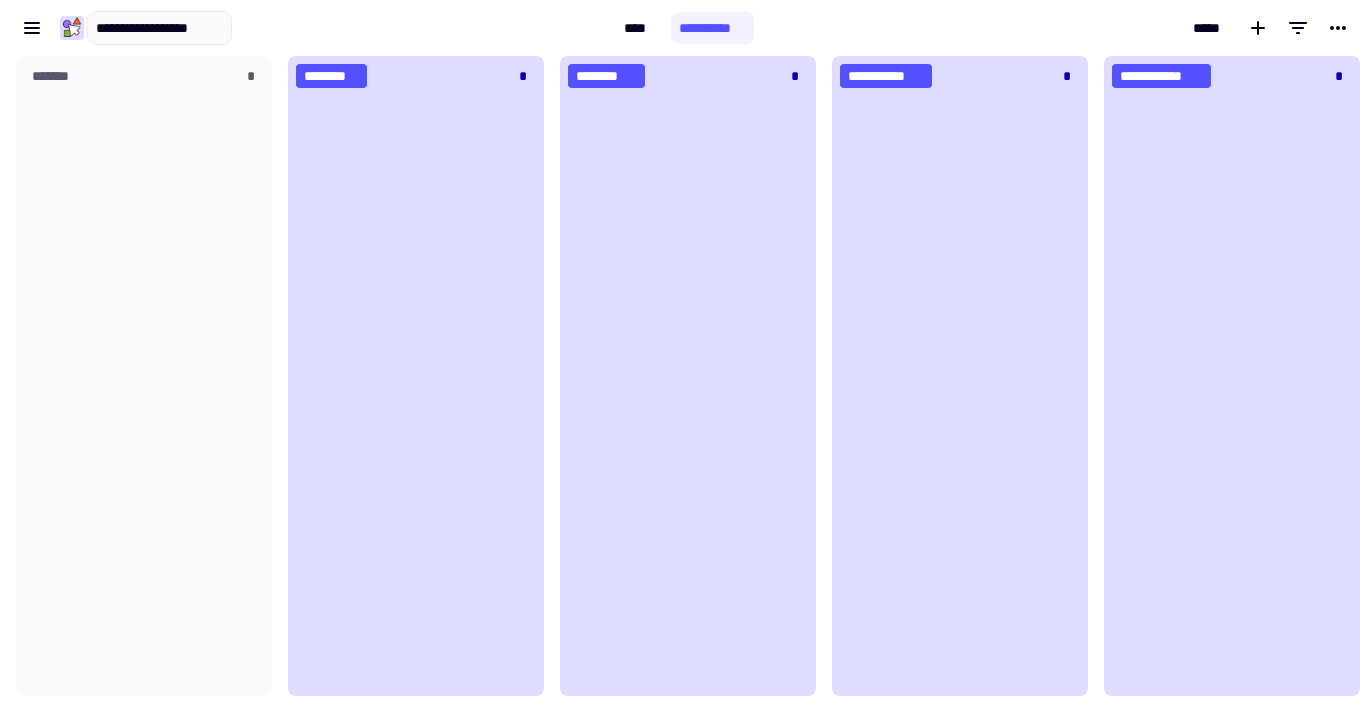 click on "[FIRST] [LAST] [EMAIL] [PHONE] [ADDRESS] [CITY] [STATE] [POSTAL_CODE] [BIRTH_DATE] [AGE] [TIME]" at bounding box center [308, 28] 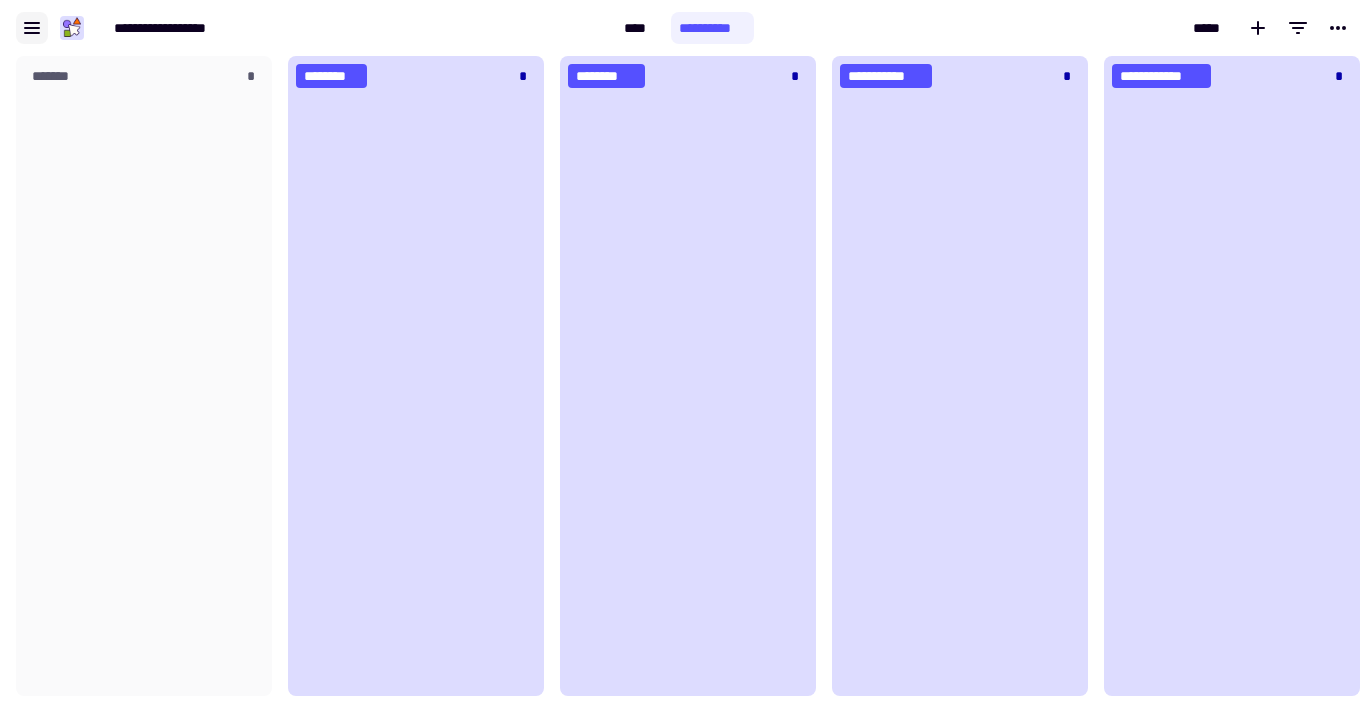 click 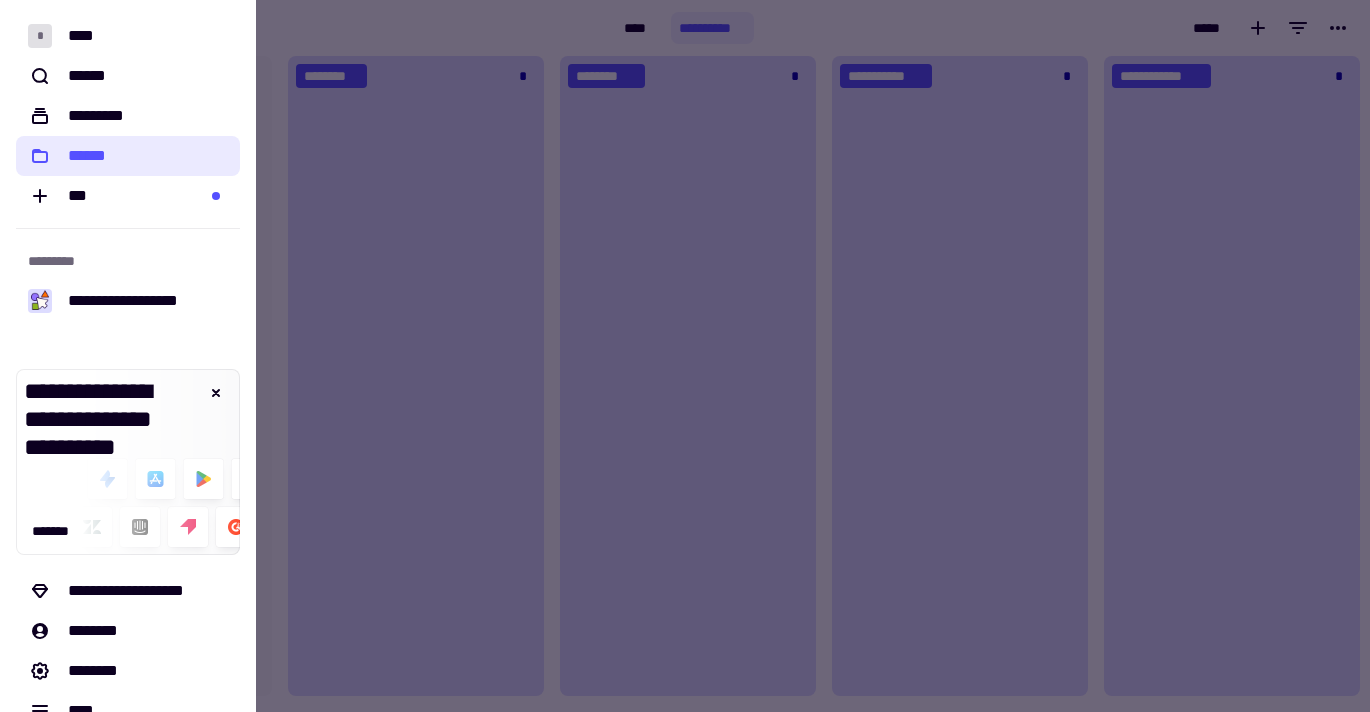 click on "******" 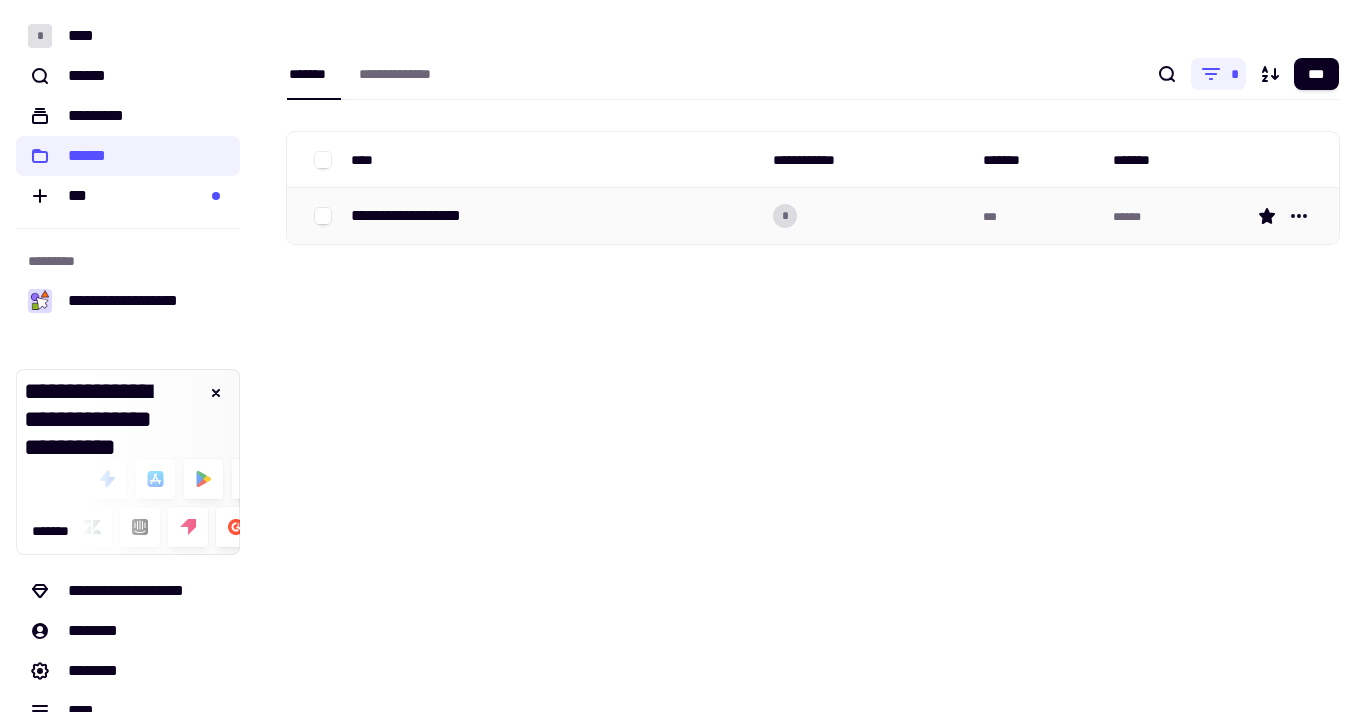click on "**********" at bounding box center [422, 216] 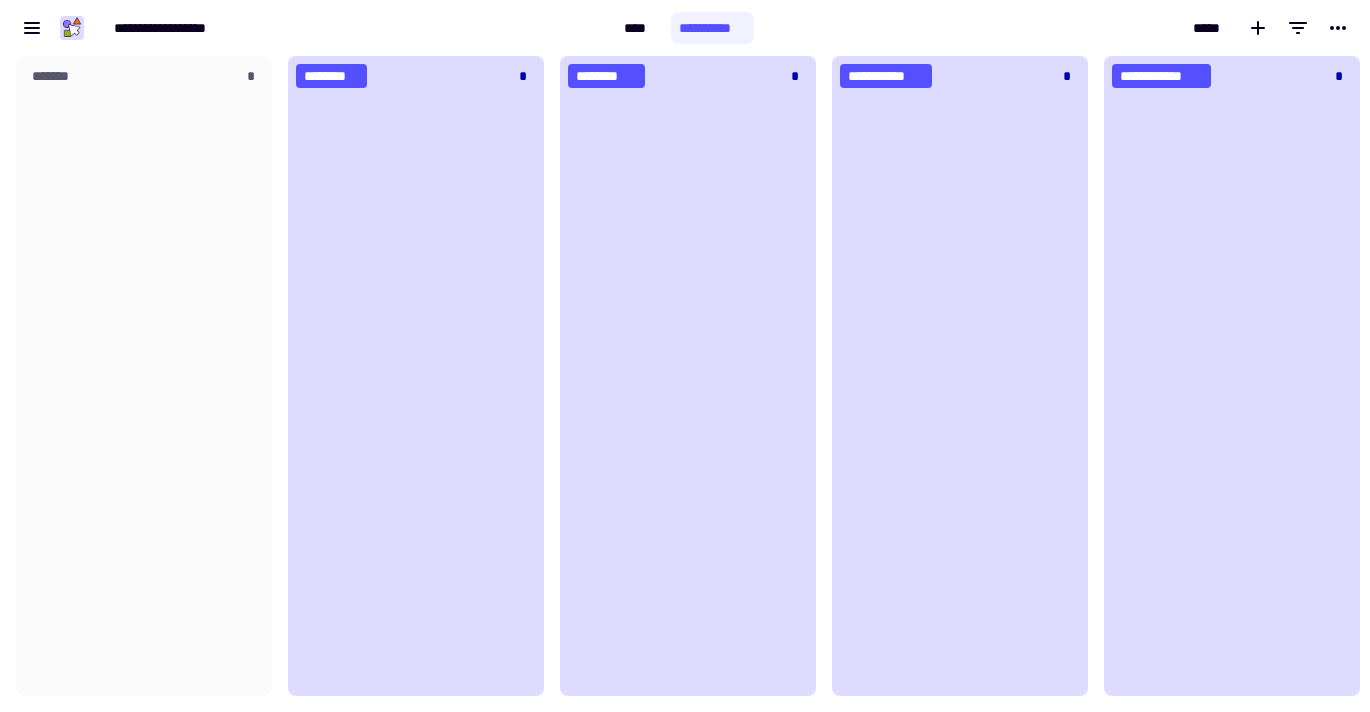 scroll, scrollTop: 1, scrollLeft: 1, axis: both 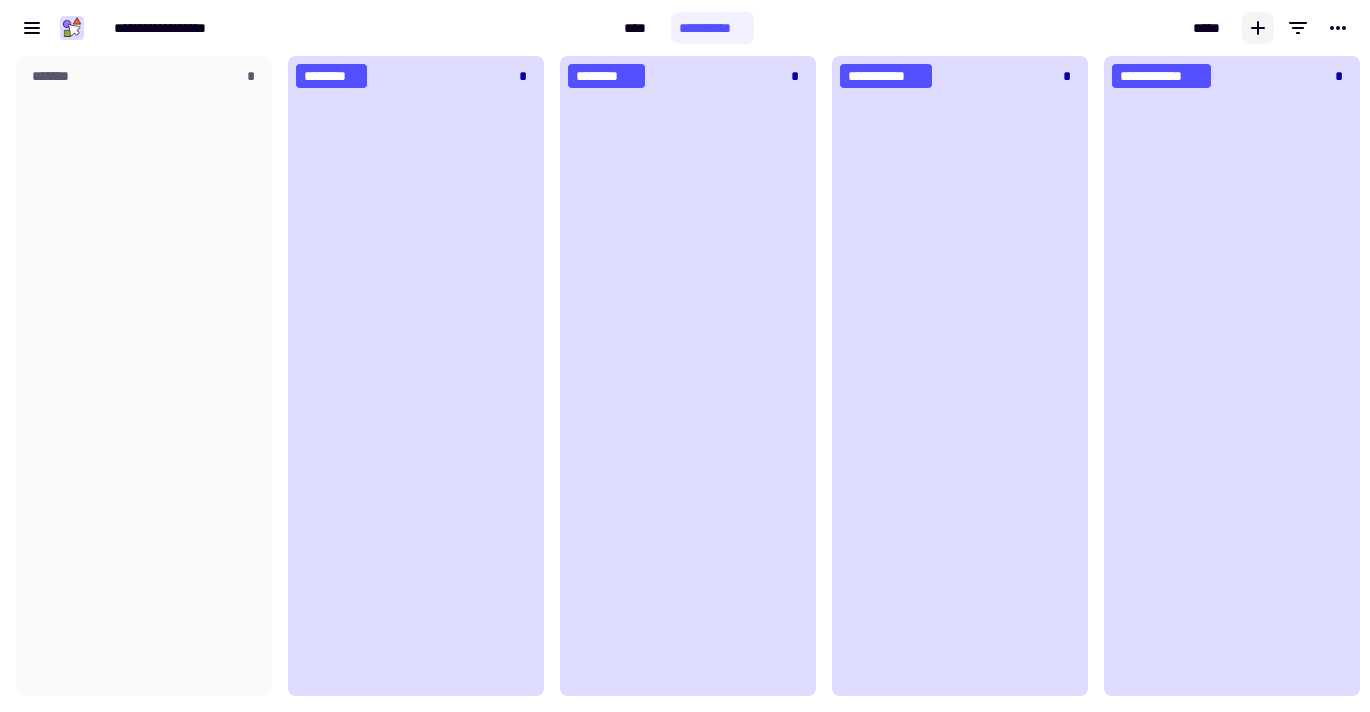 click 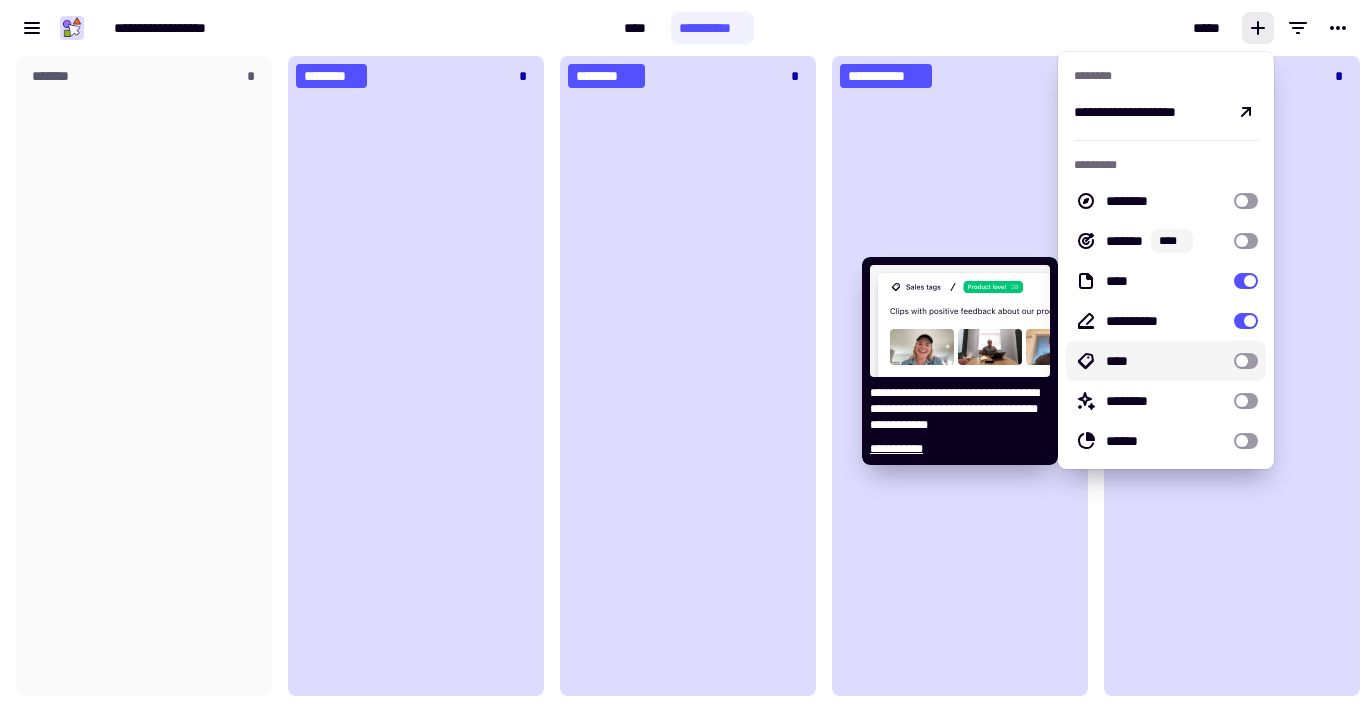 click on "****" at bounding box center [1166, 361] 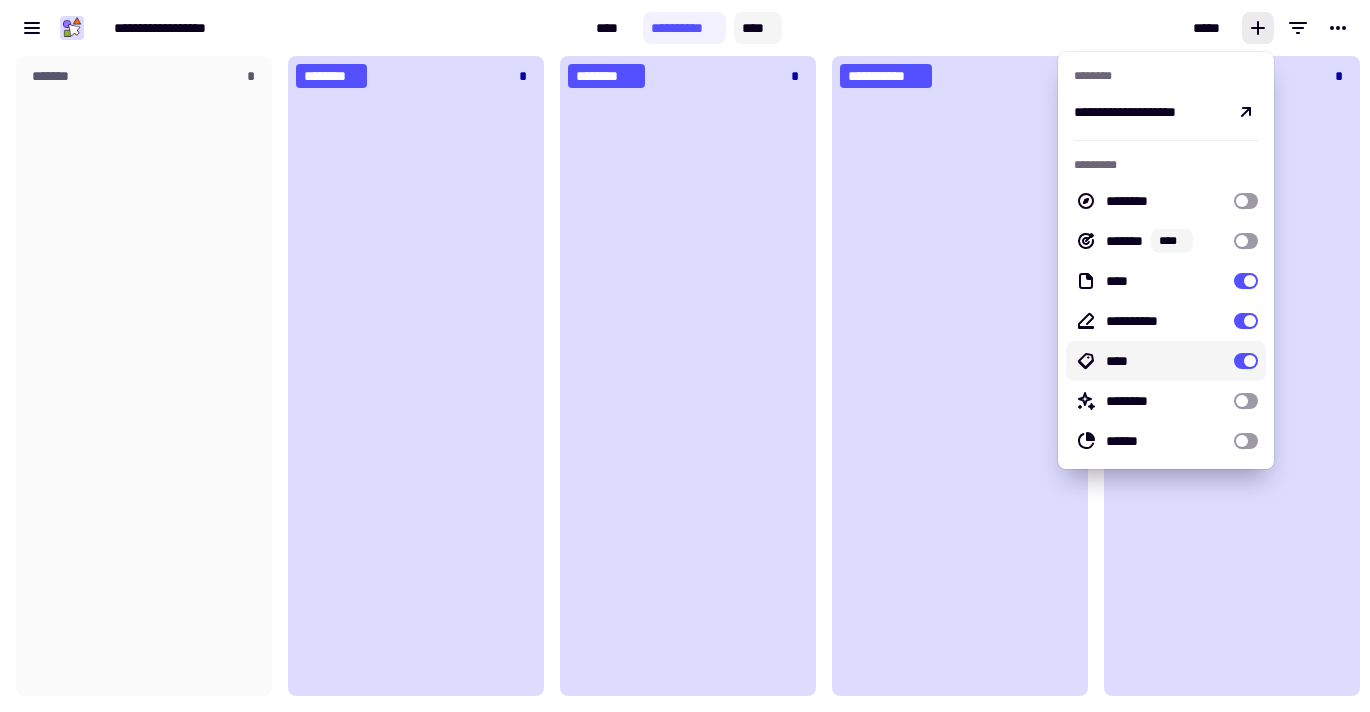 click on "****" 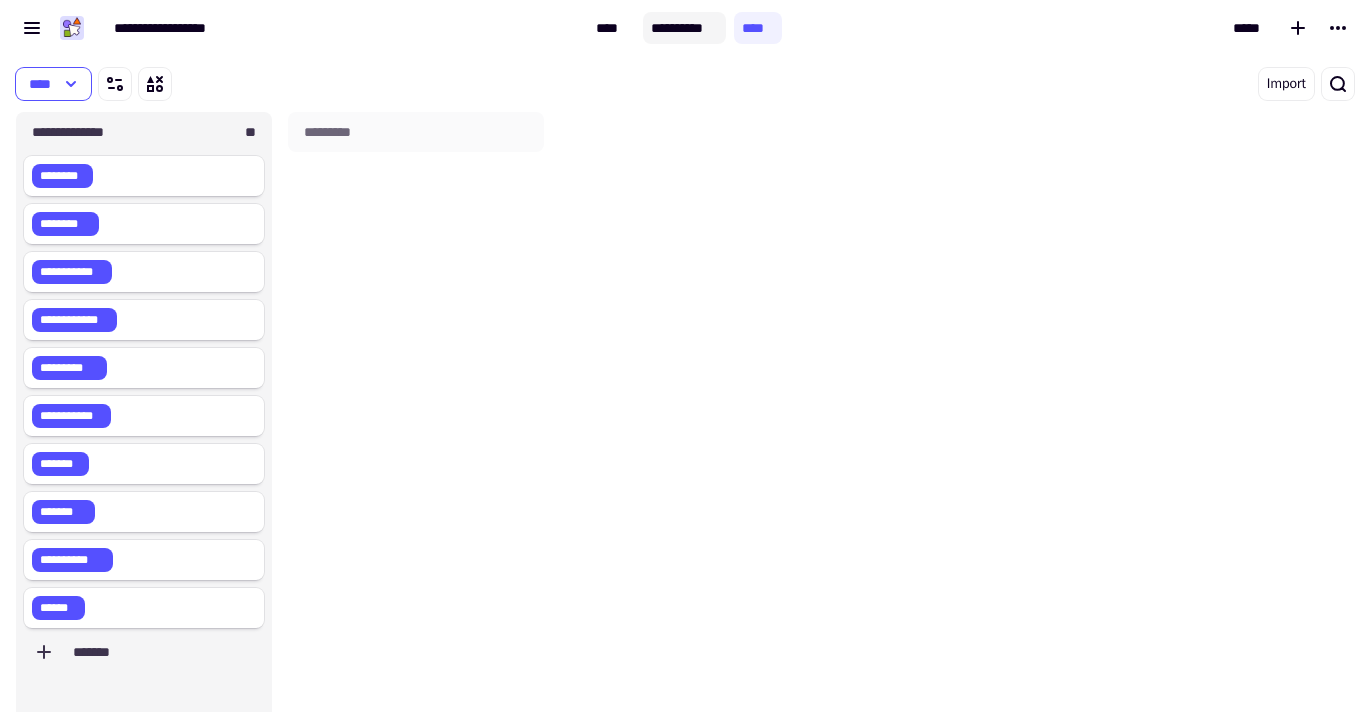 click on "**********" 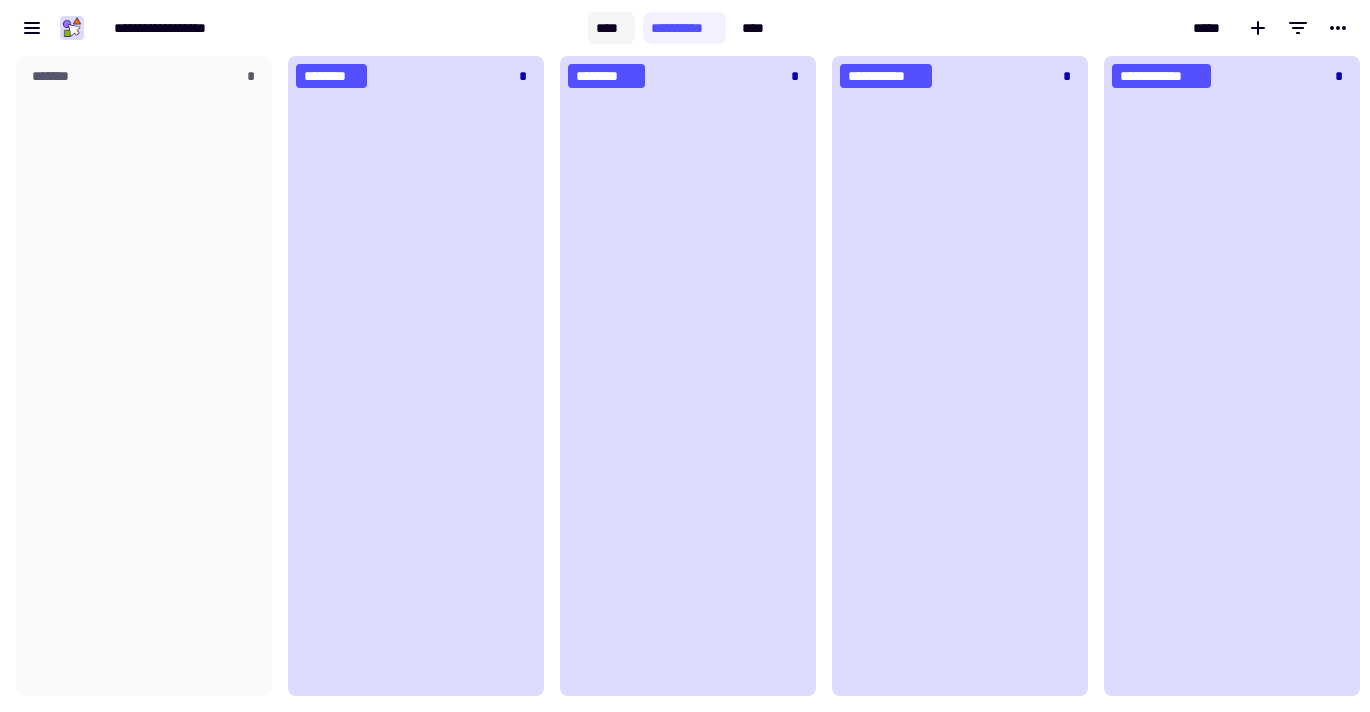 click on "****" 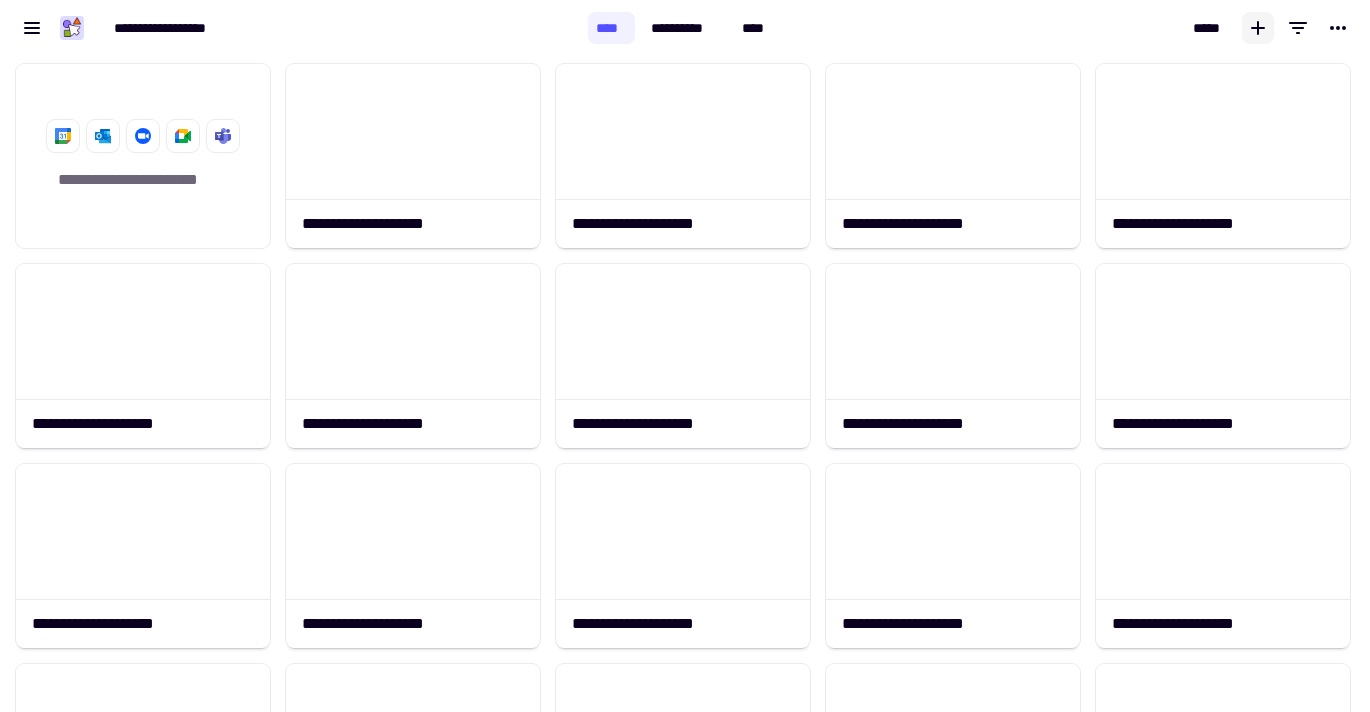 click 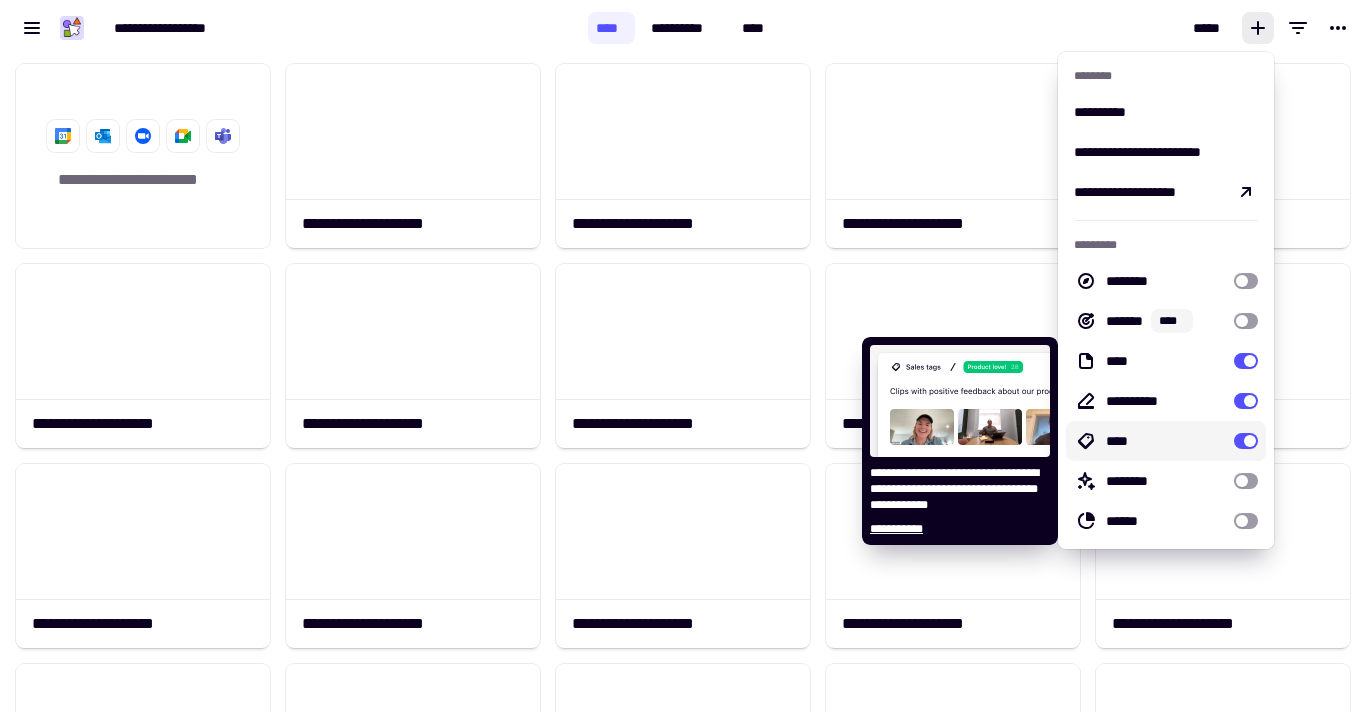 click on "**********" at bounding box center [960, 529] 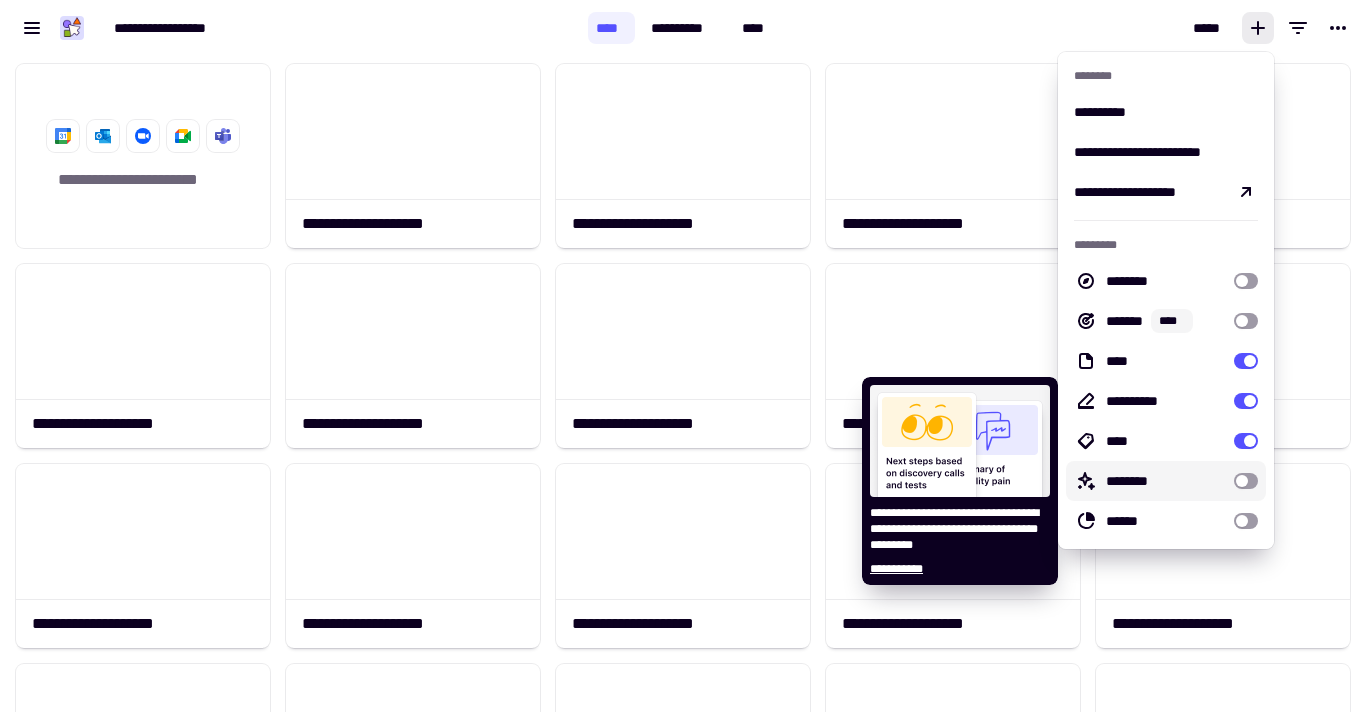 click at bounding box center (1246, 481) 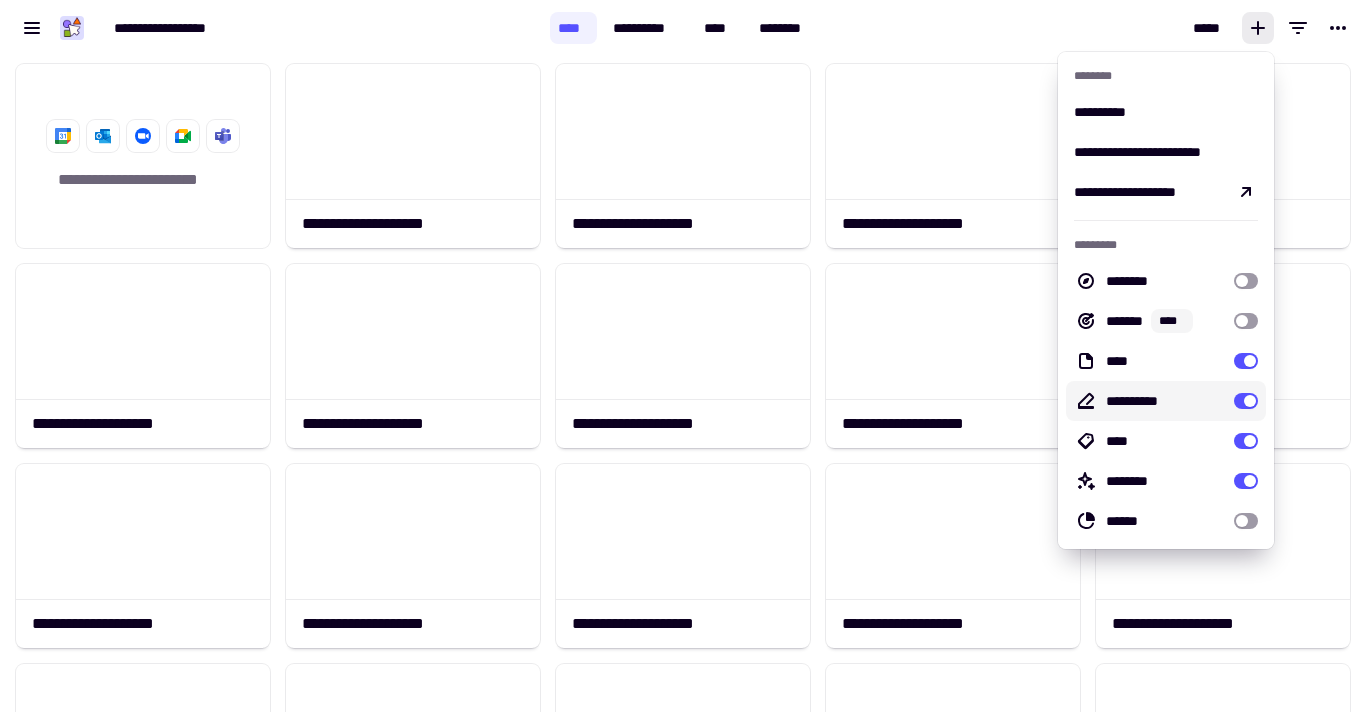 click on "*****" at bounding box center [1095, 28] 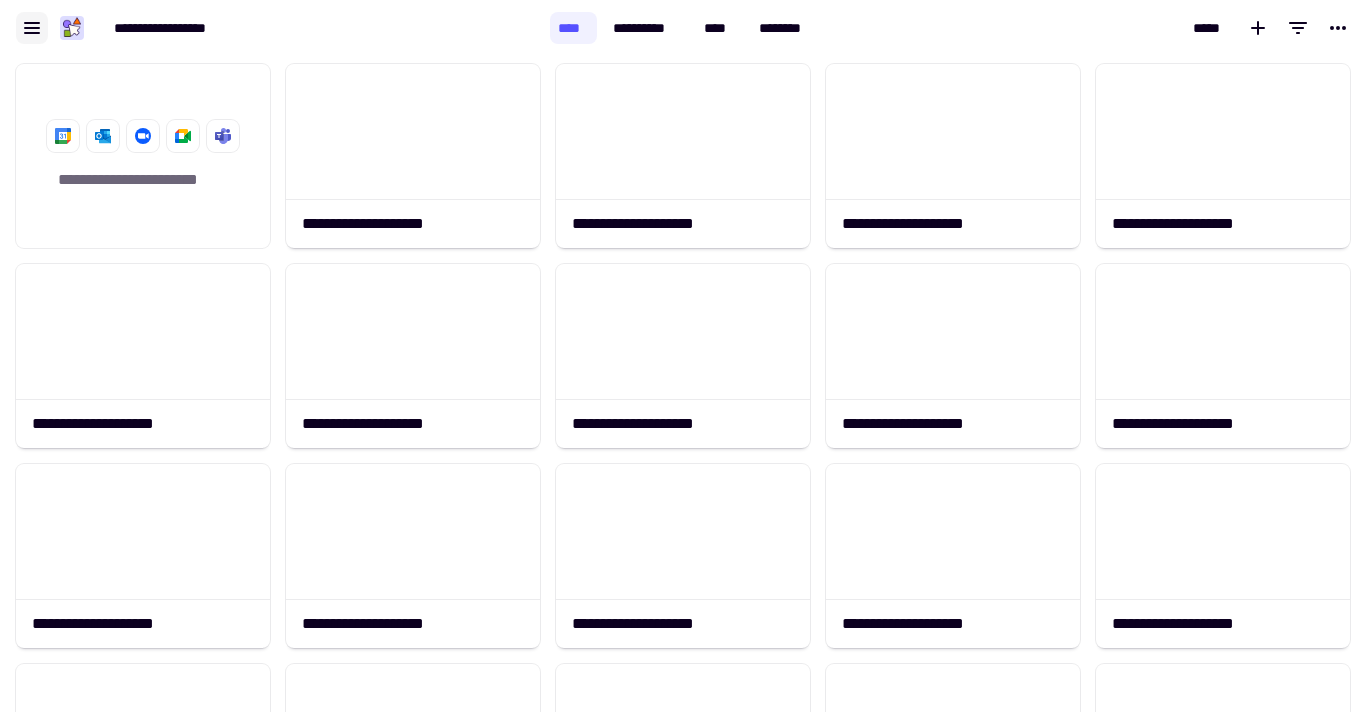 click 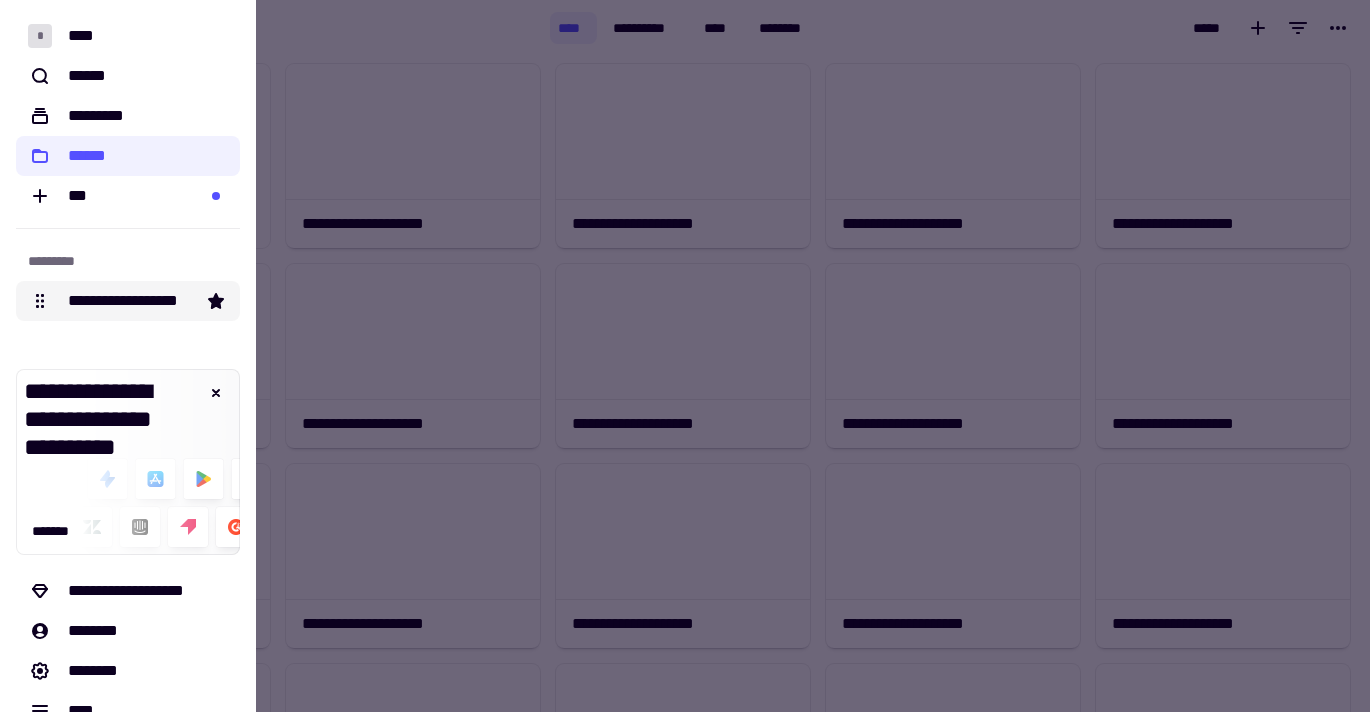 click on "**********" 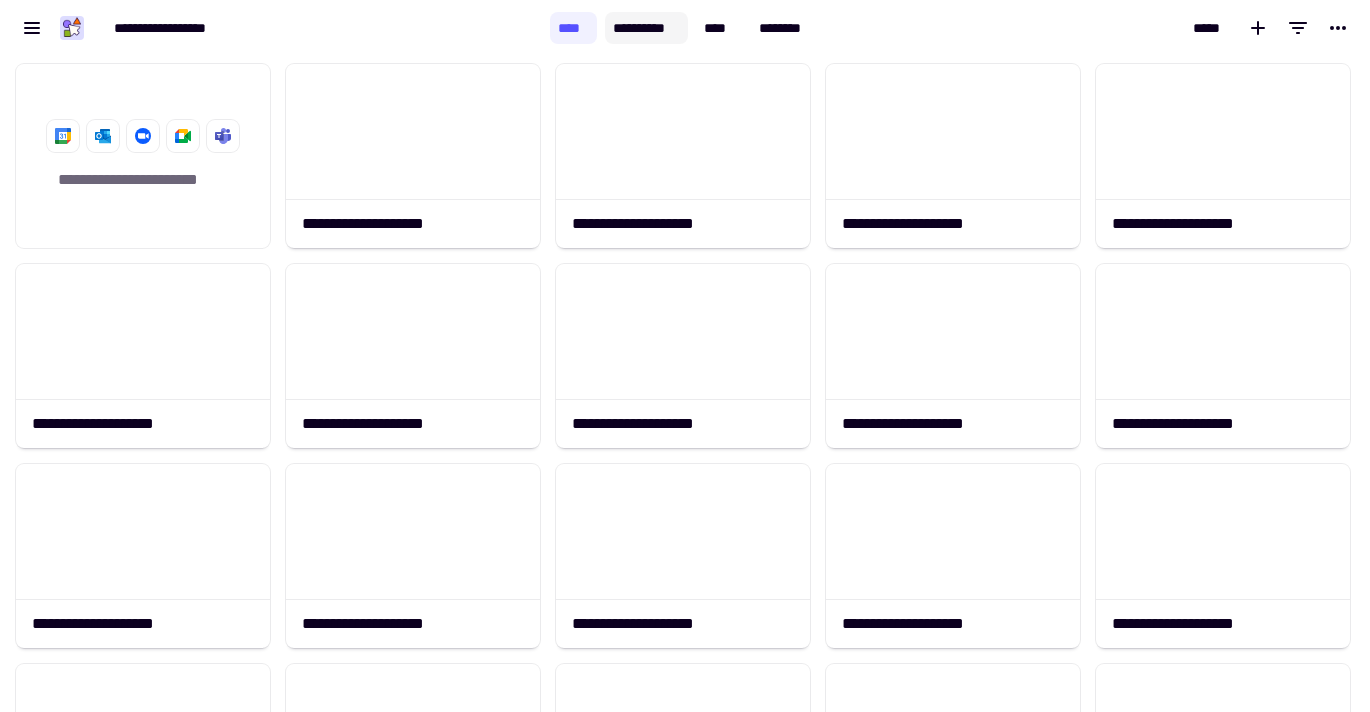 click on "**********" 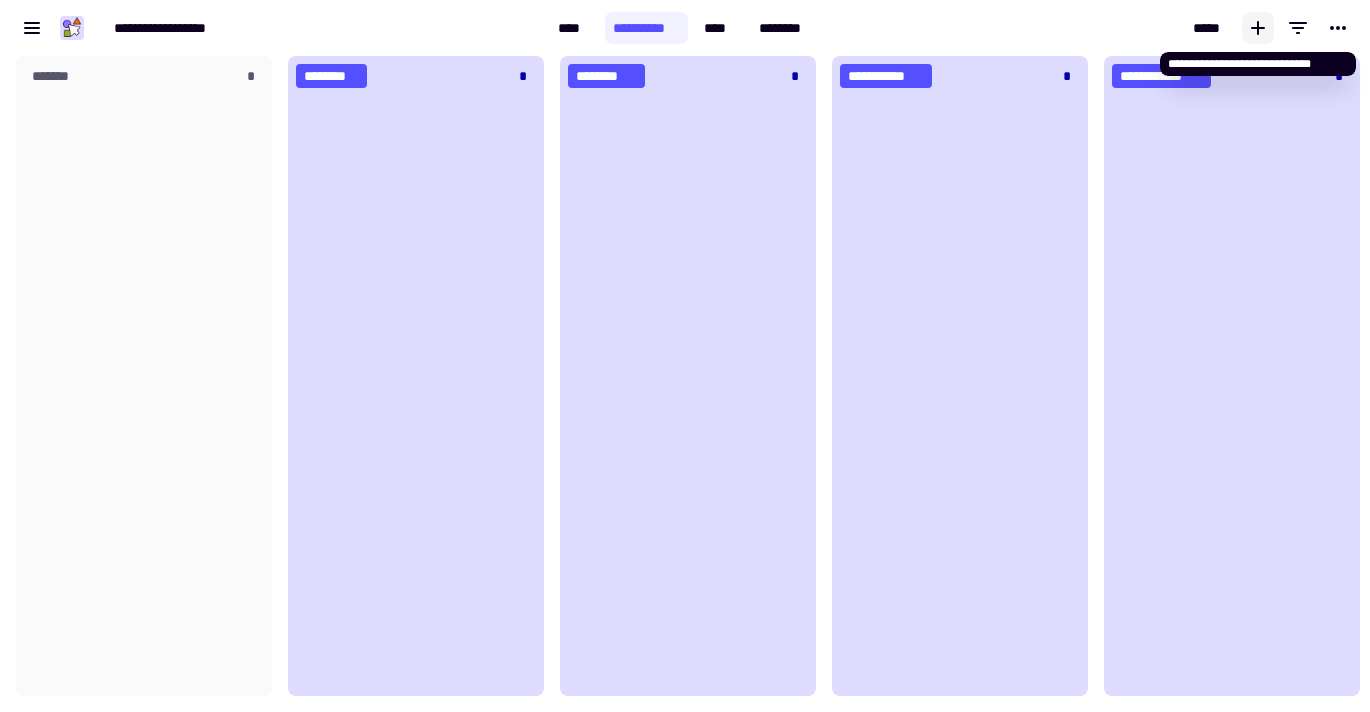 click 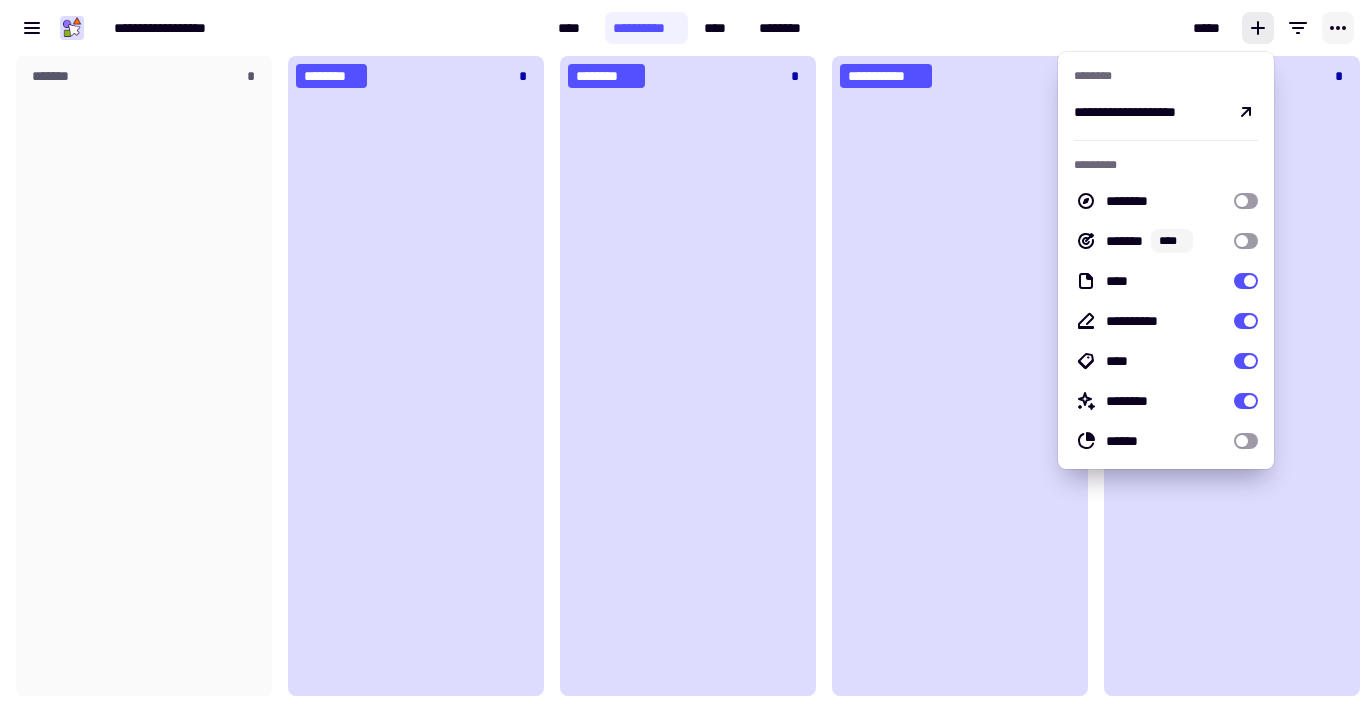 click 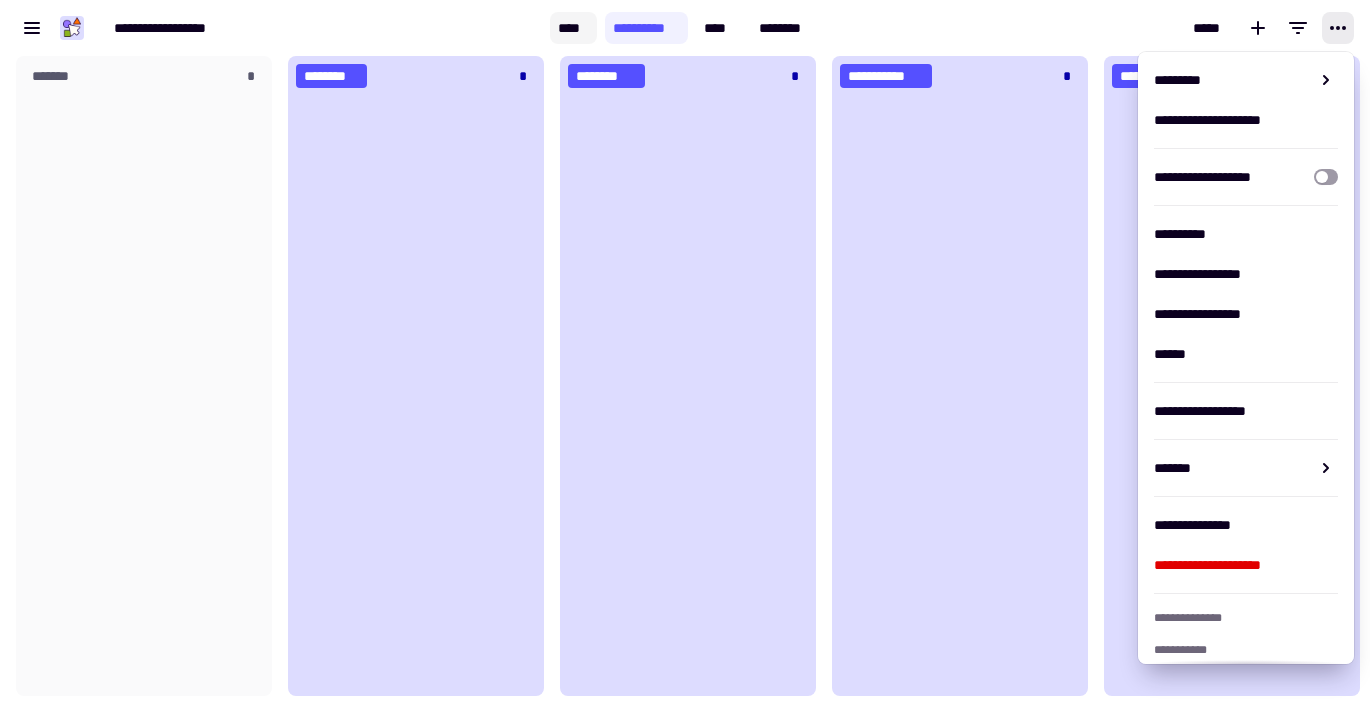 click on "****" 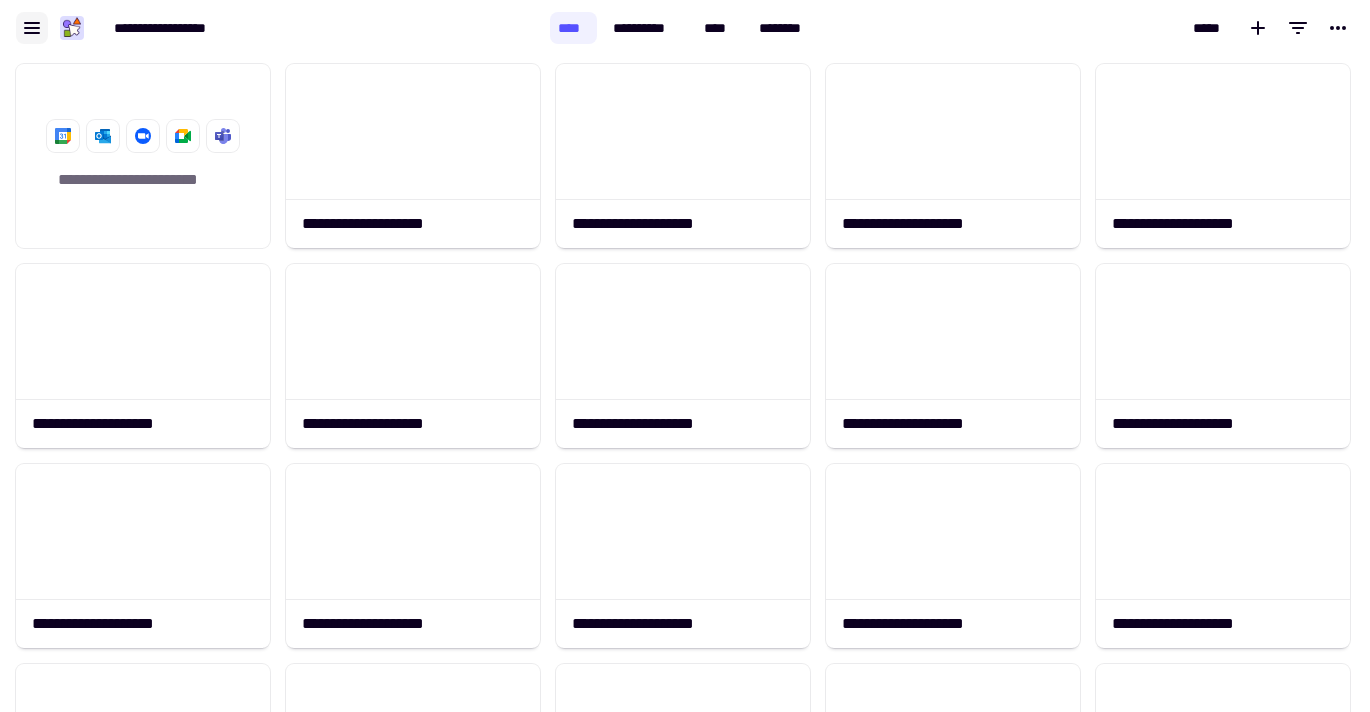 click 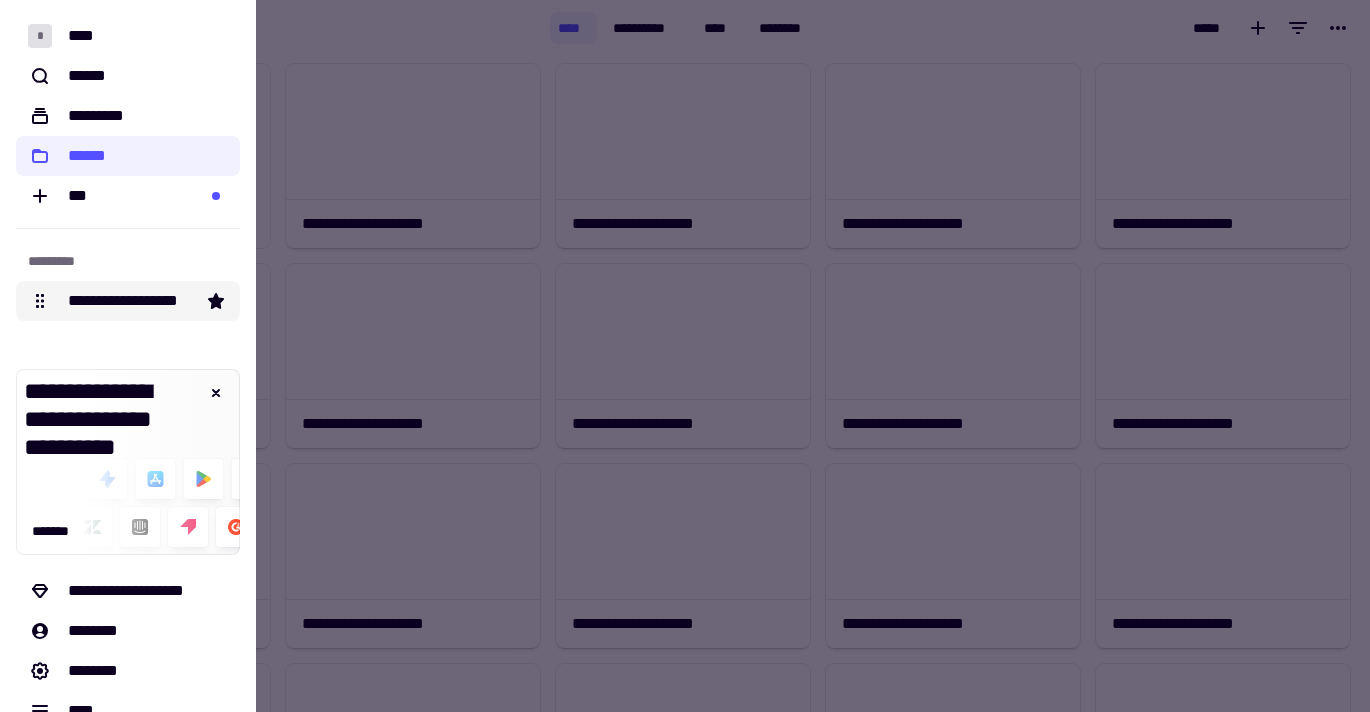 click on "**********" 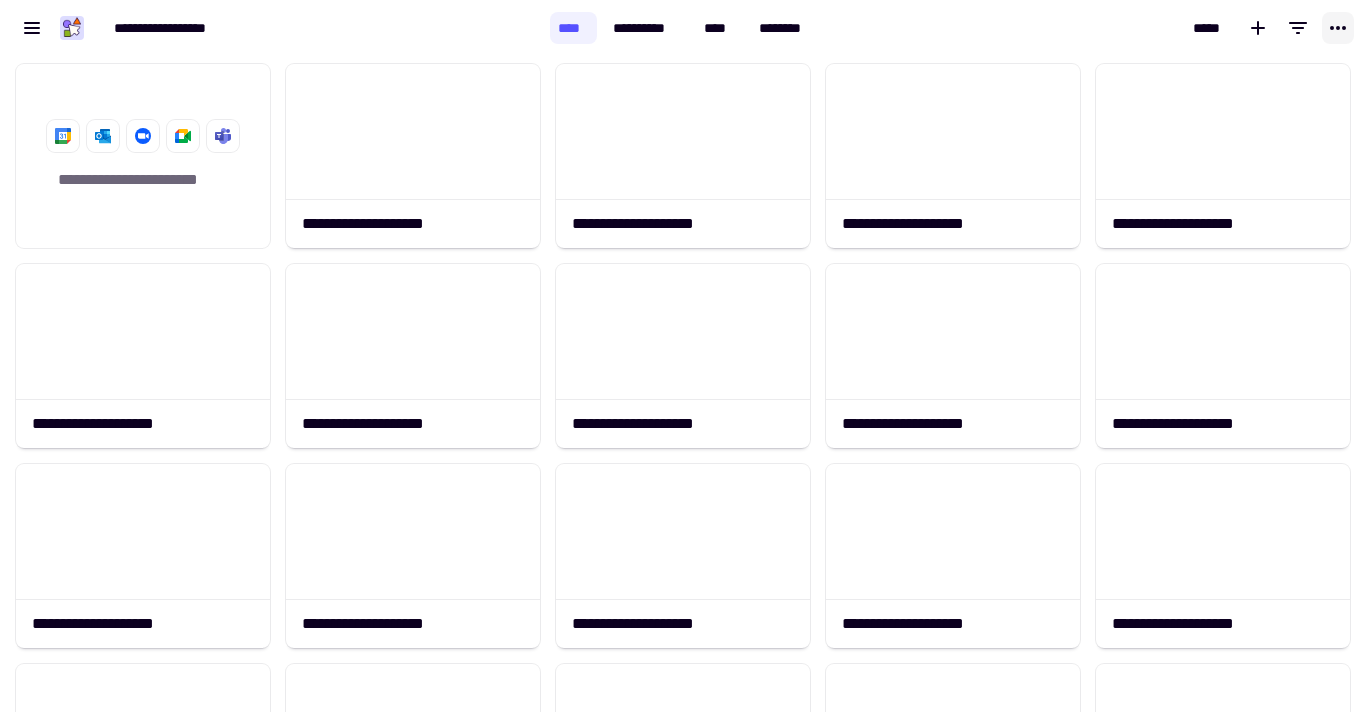 click 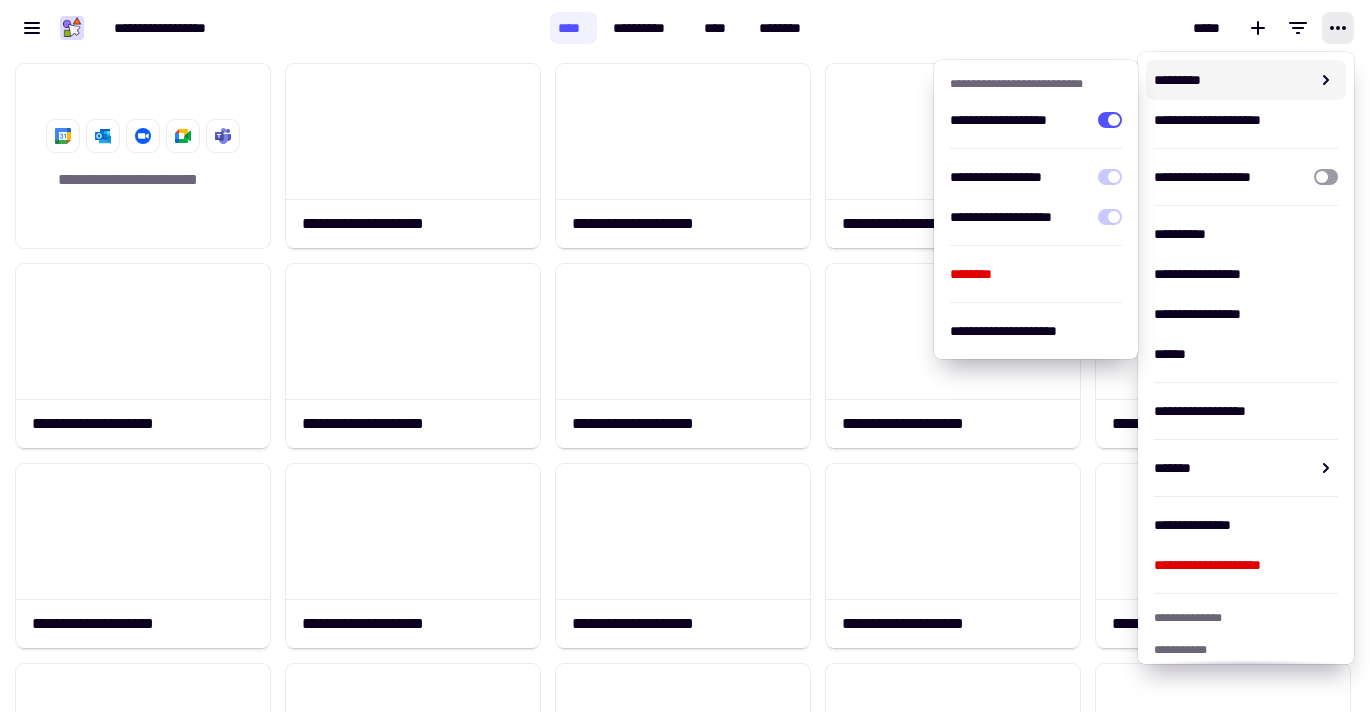 click on "*****" at bounding box center (1095, 28) 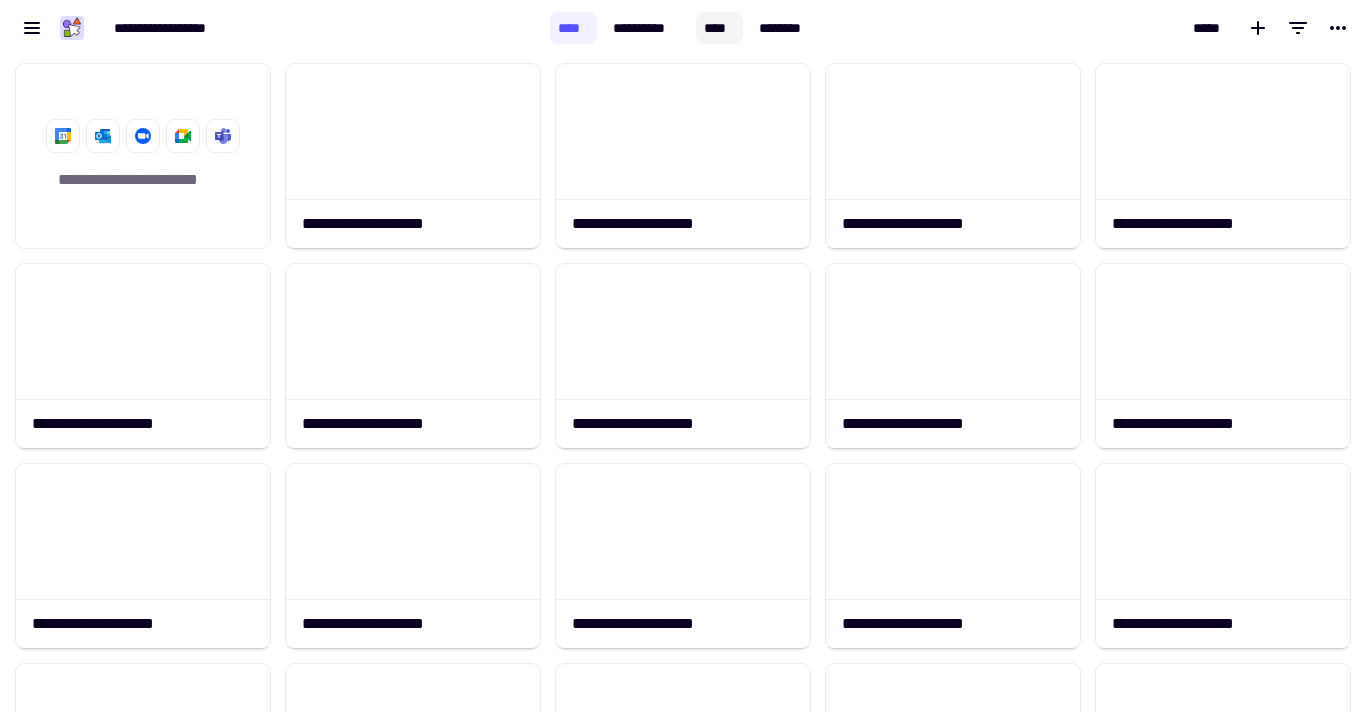 click on "****" 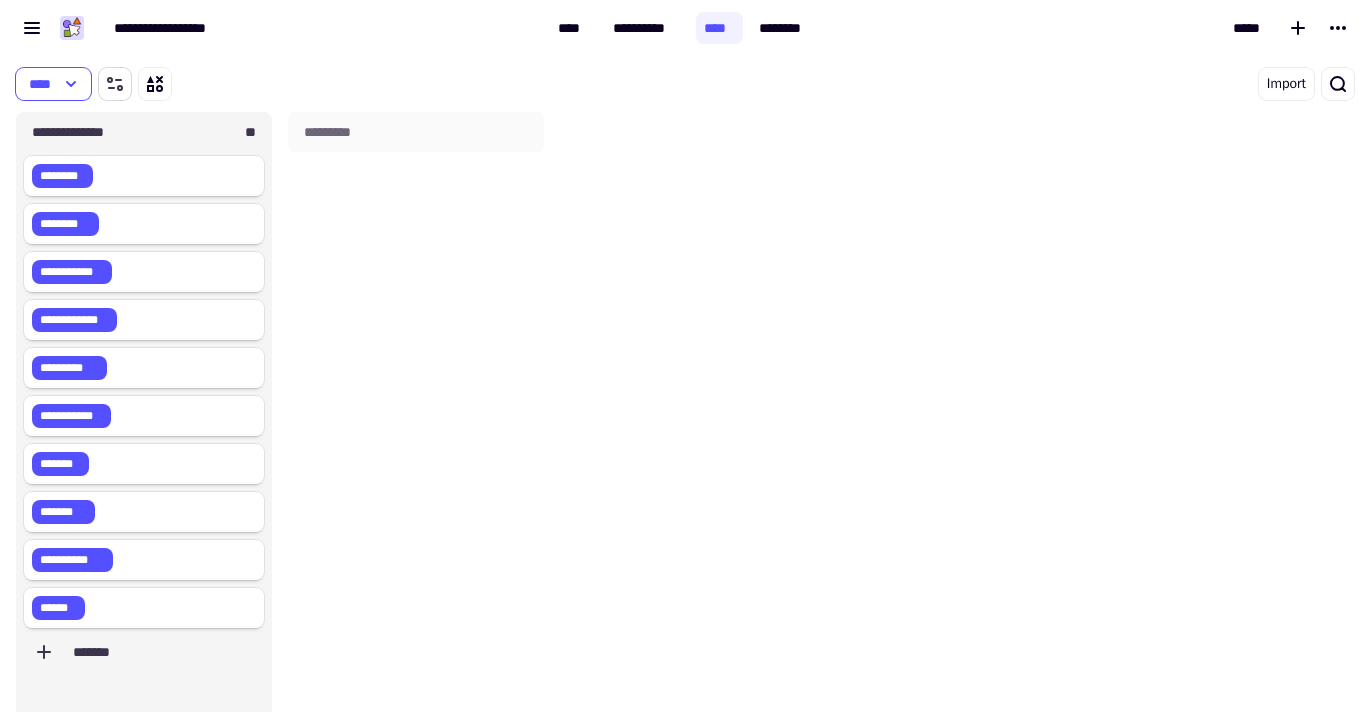 click 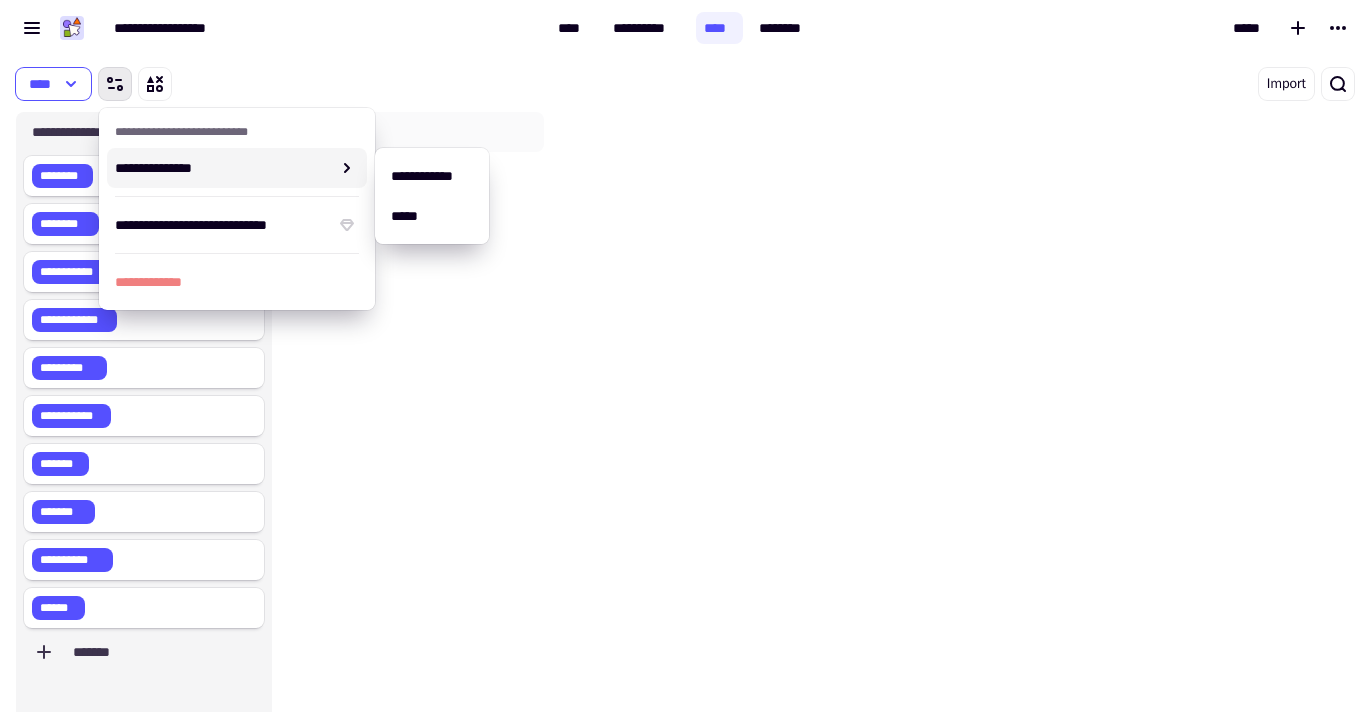 click on "****" at bounding box center (366, 84) 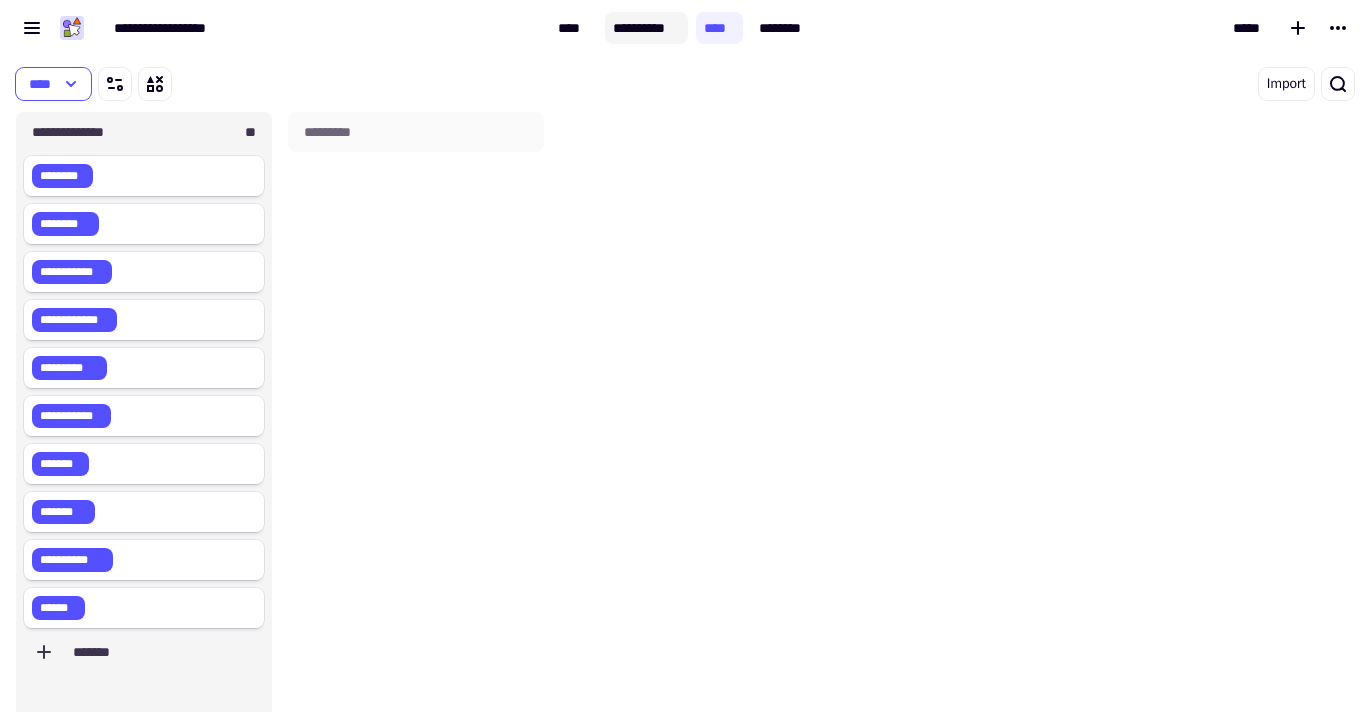 click on "**********" 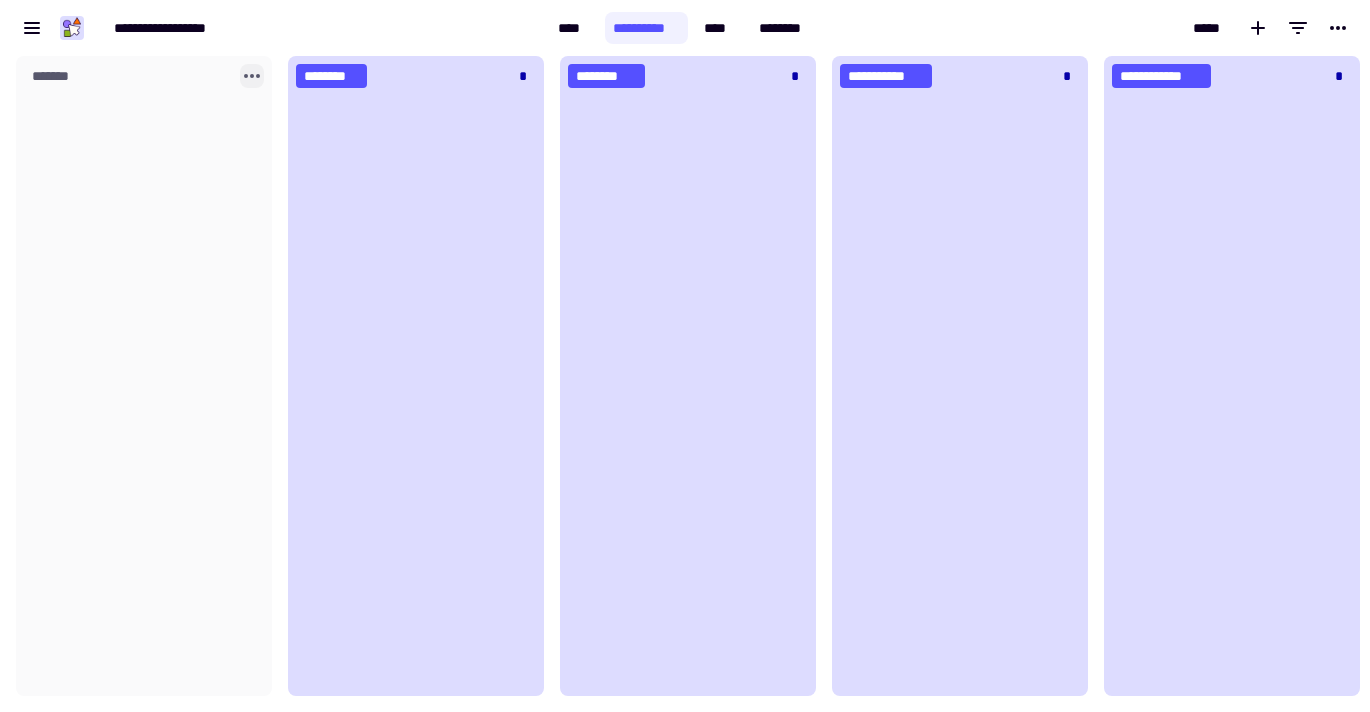 click 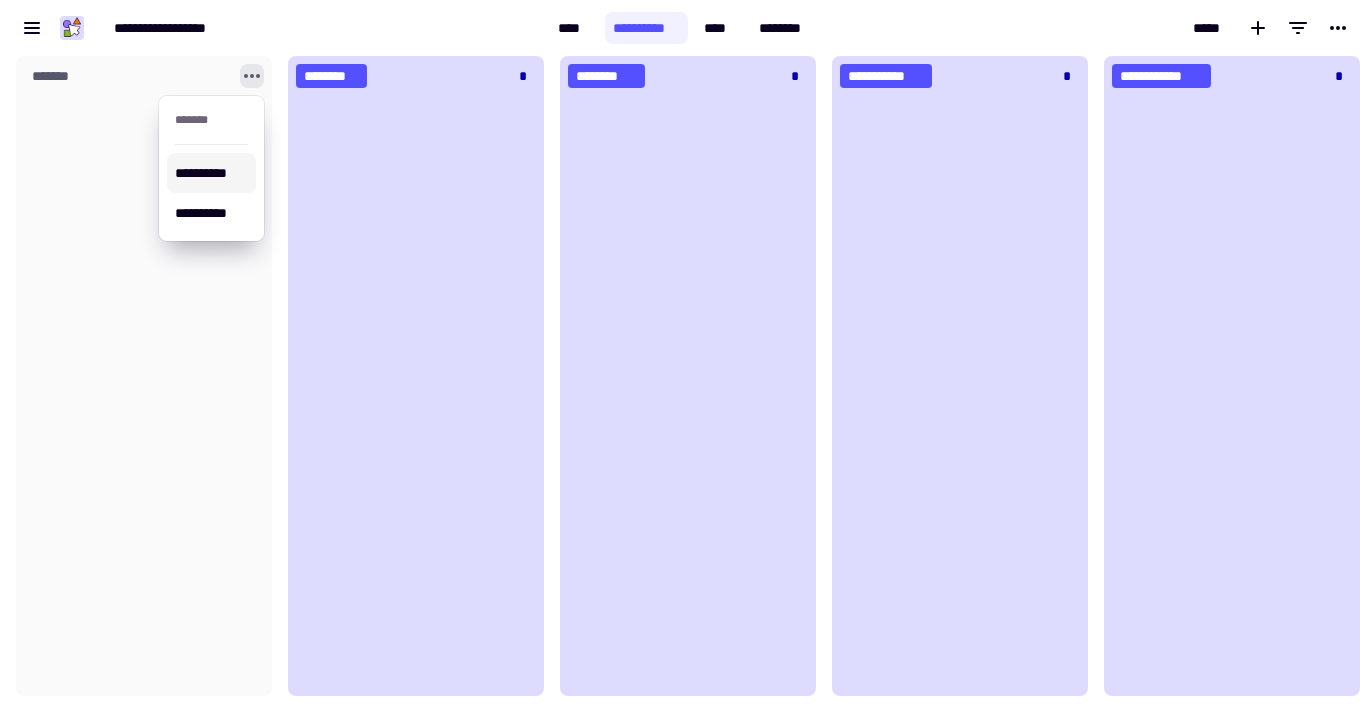 click on "*******" 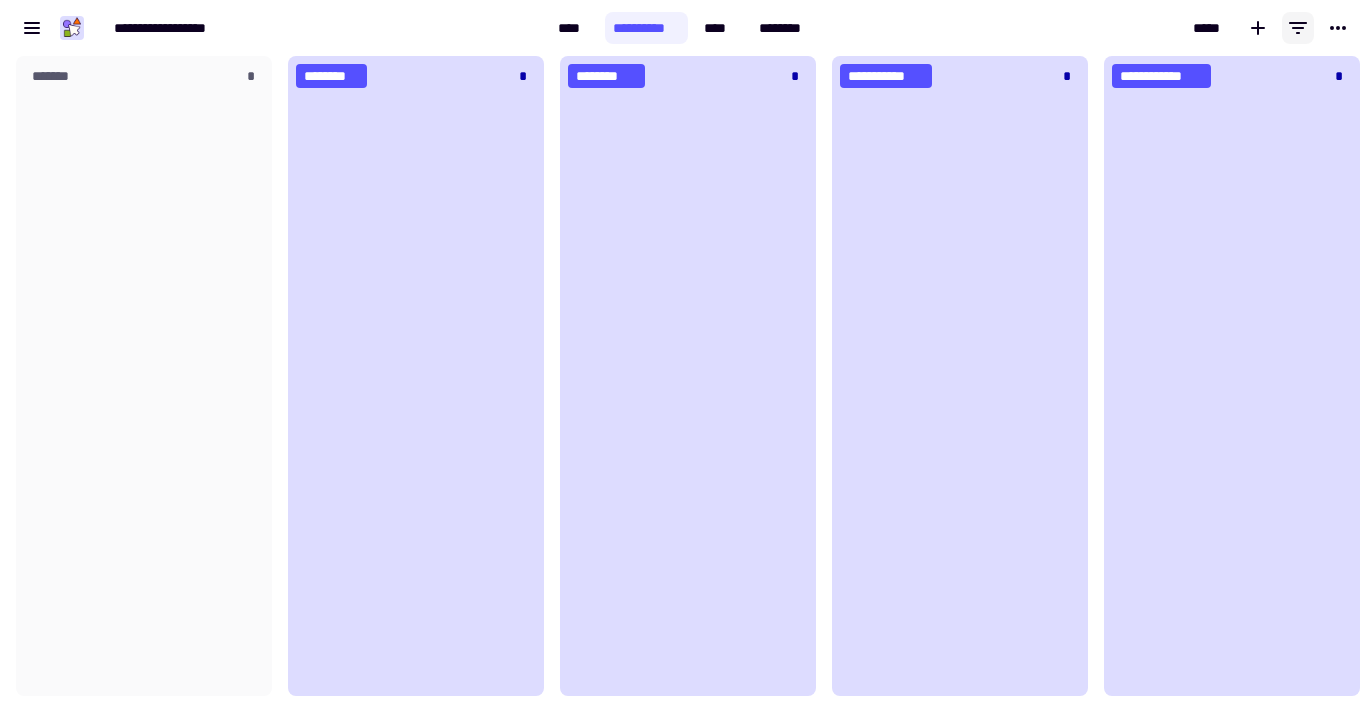 click 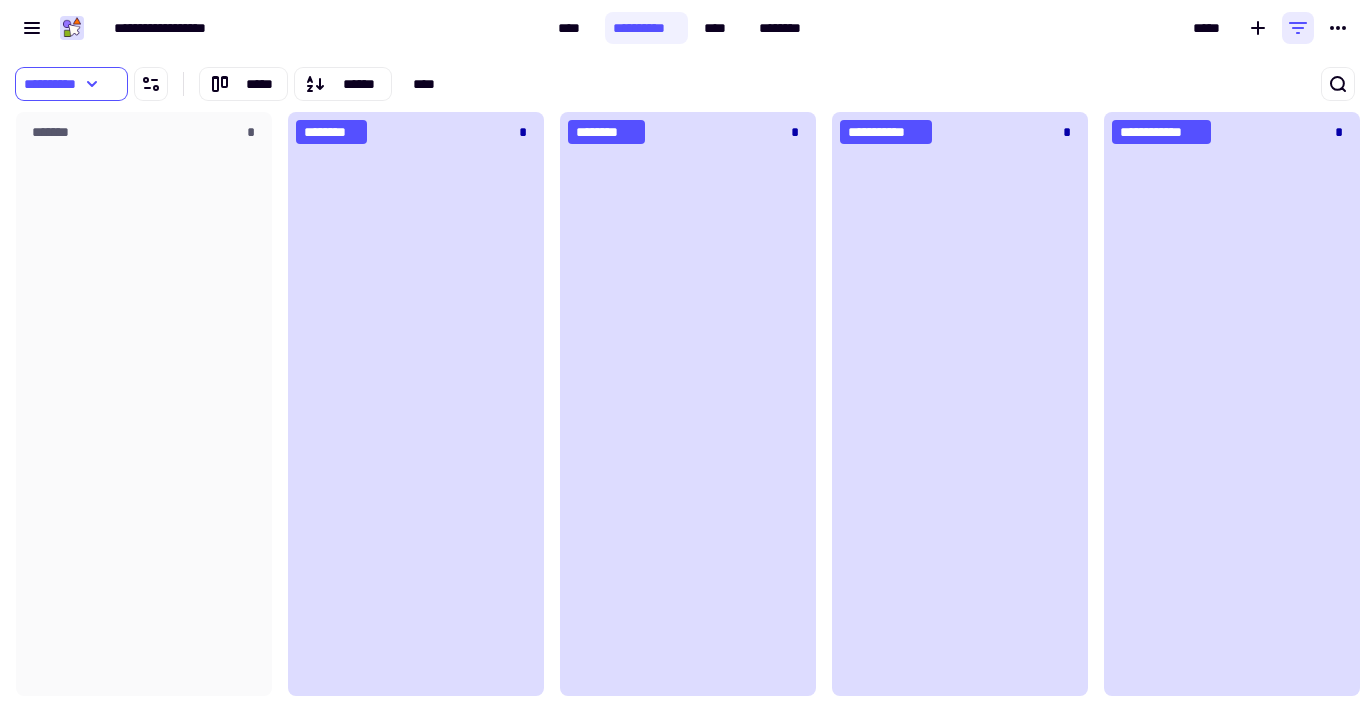 click 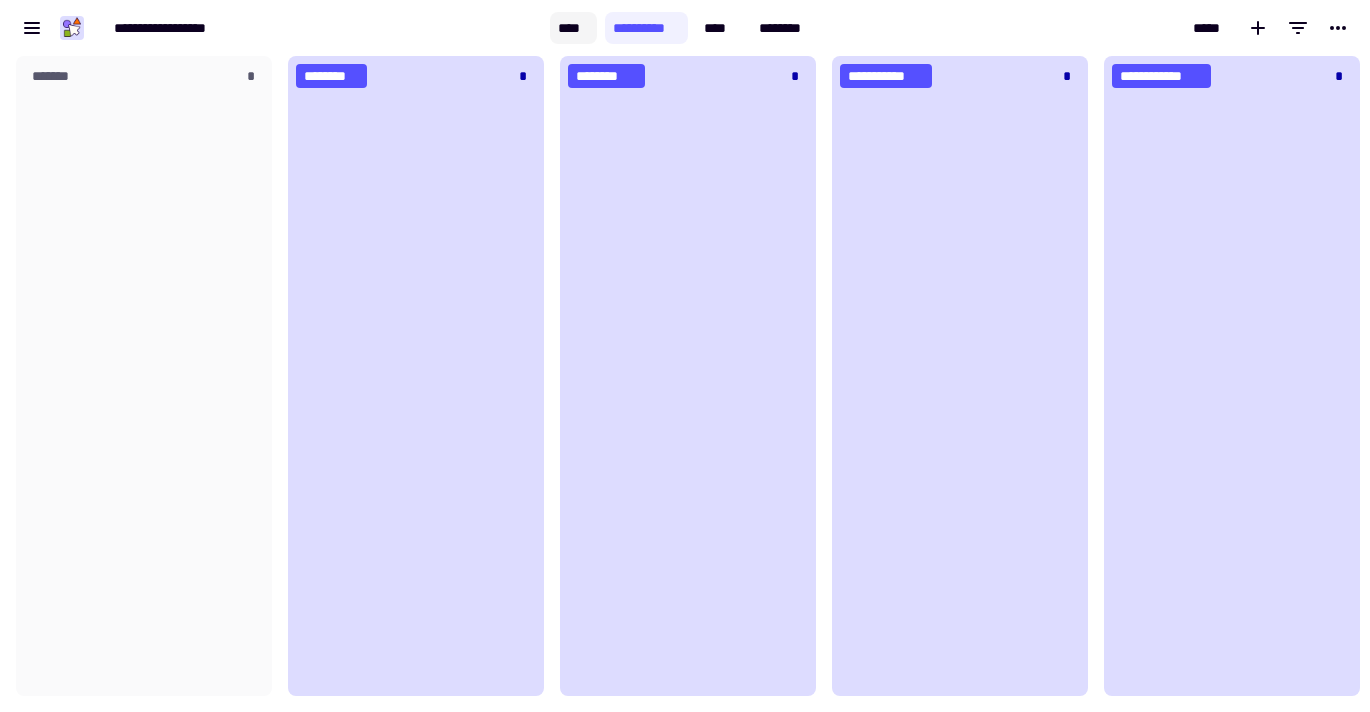 click on "****" 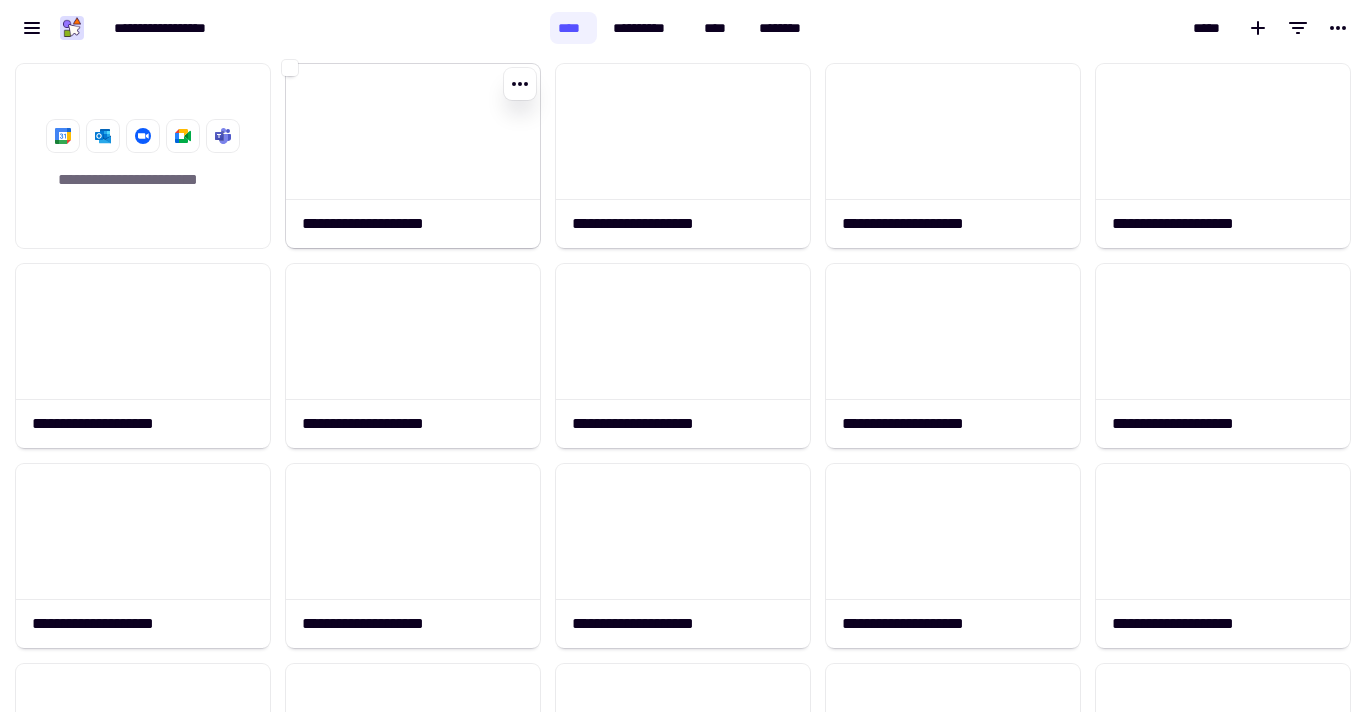 click on "**********" 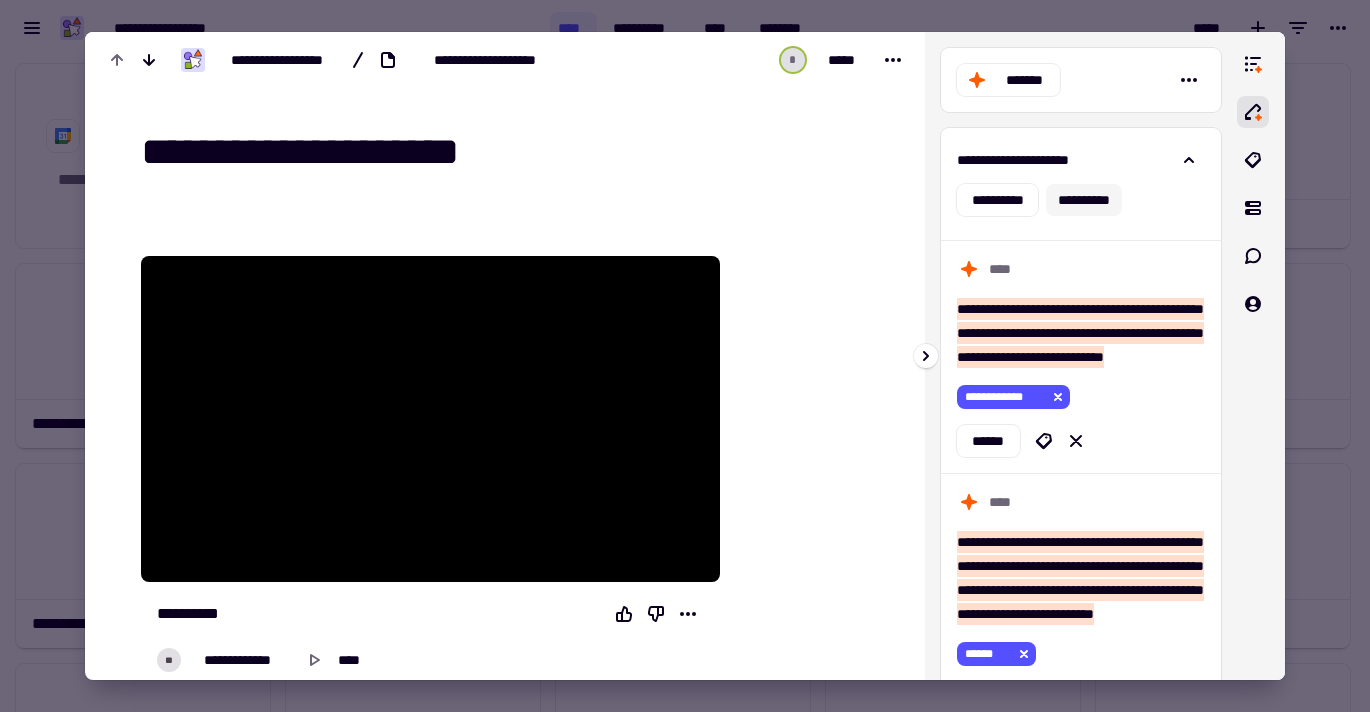 click on "**********" 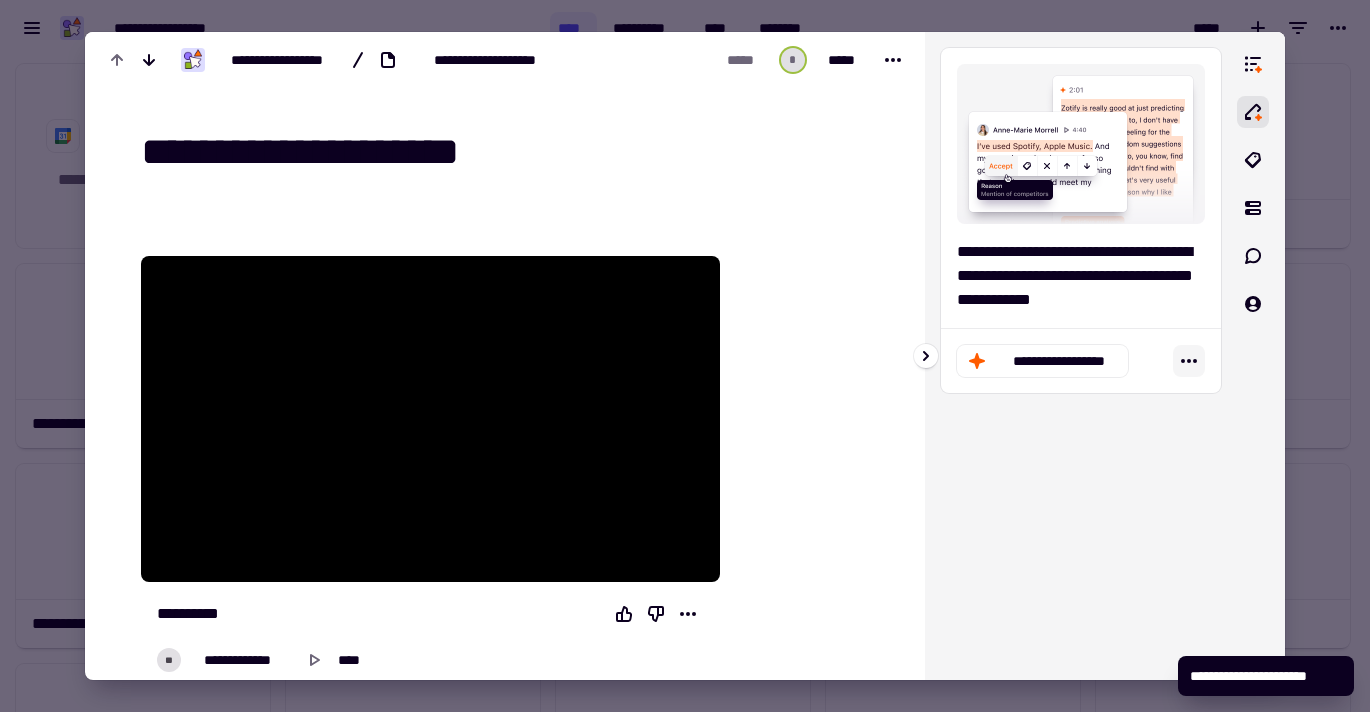 click 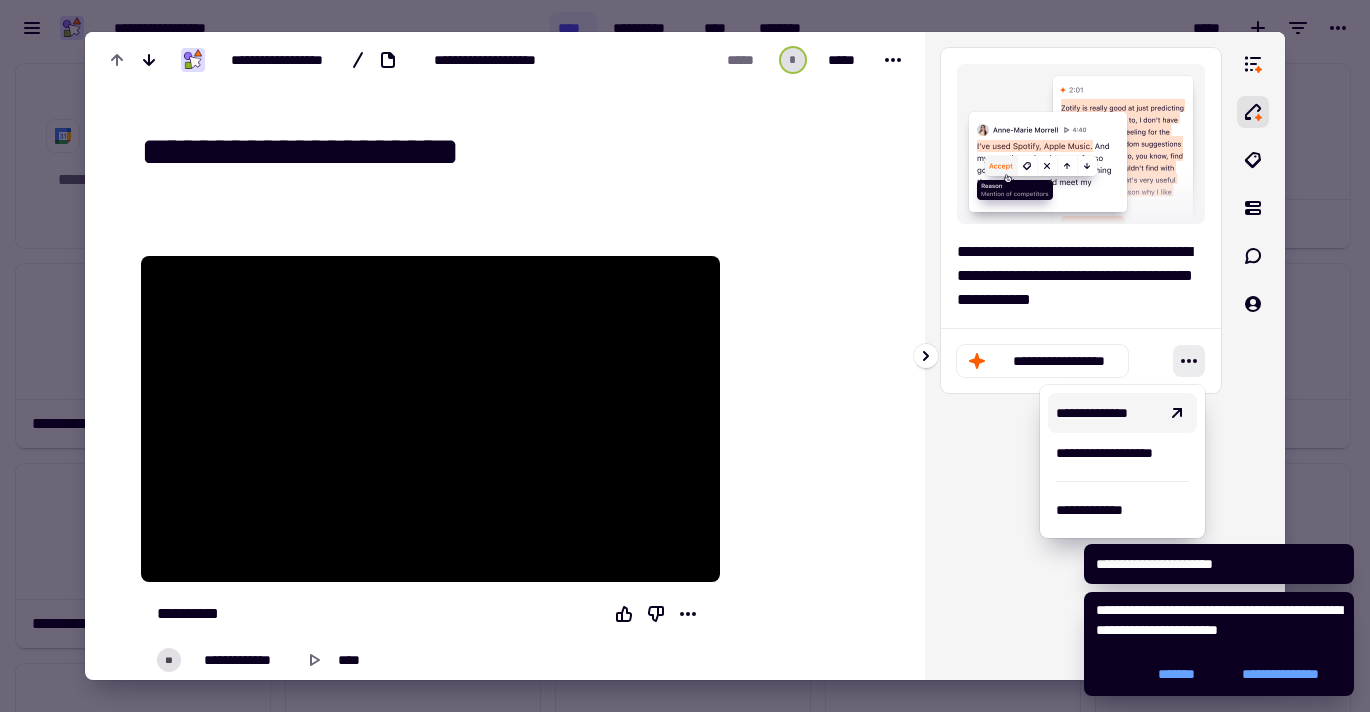 click on "**********" at bounding box center [1106, 413] 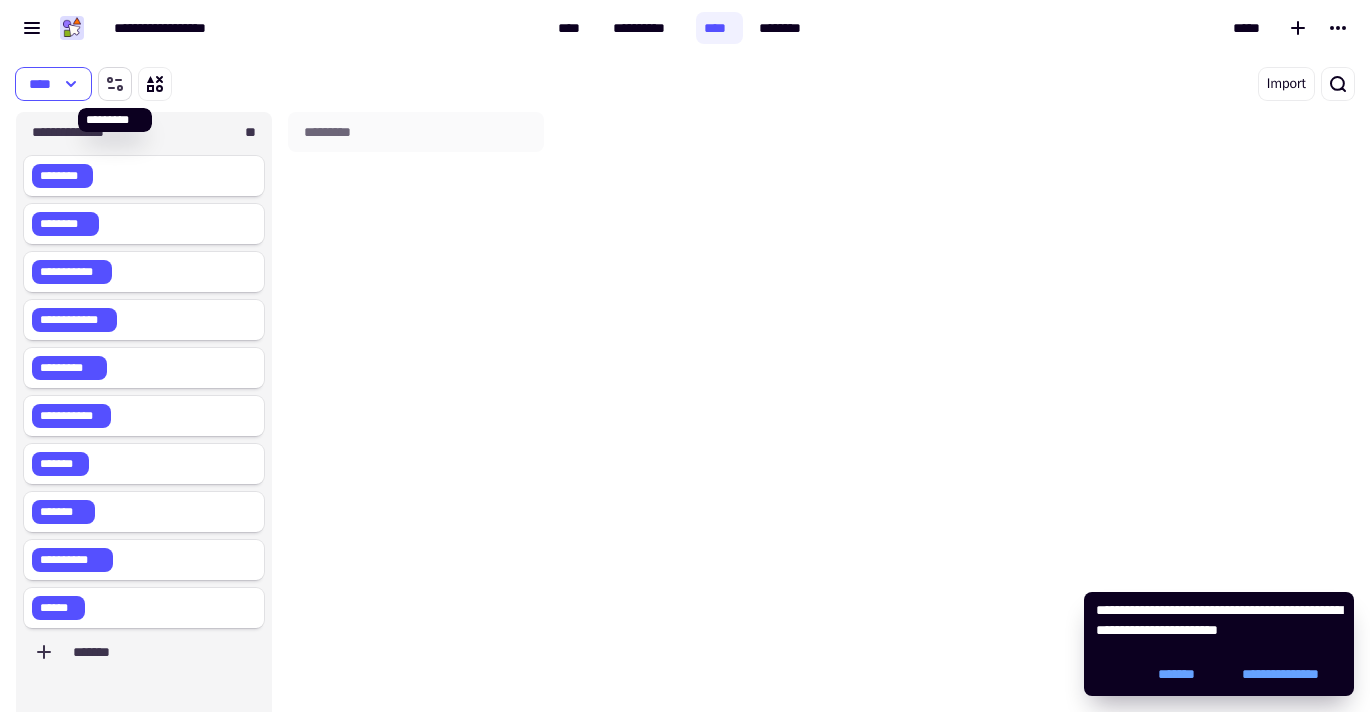 click 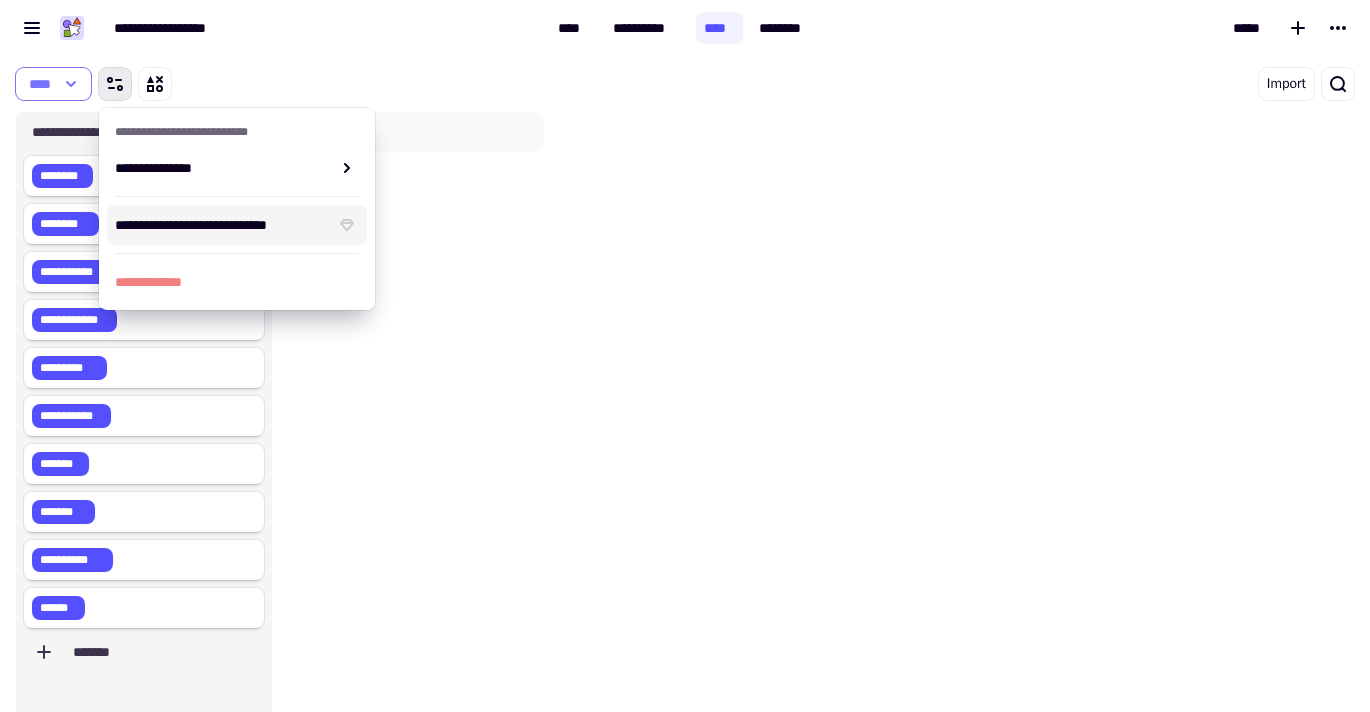 click 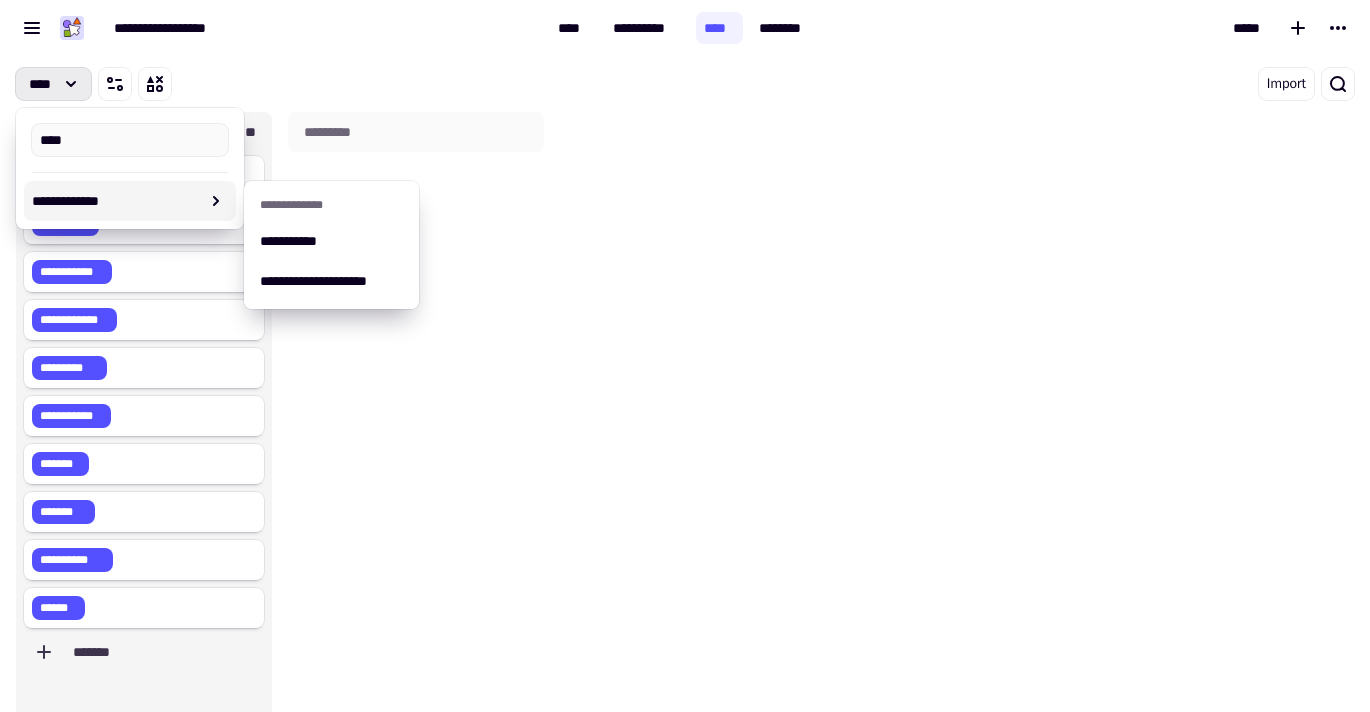 click on "*********" at bounding box center (416, 432) 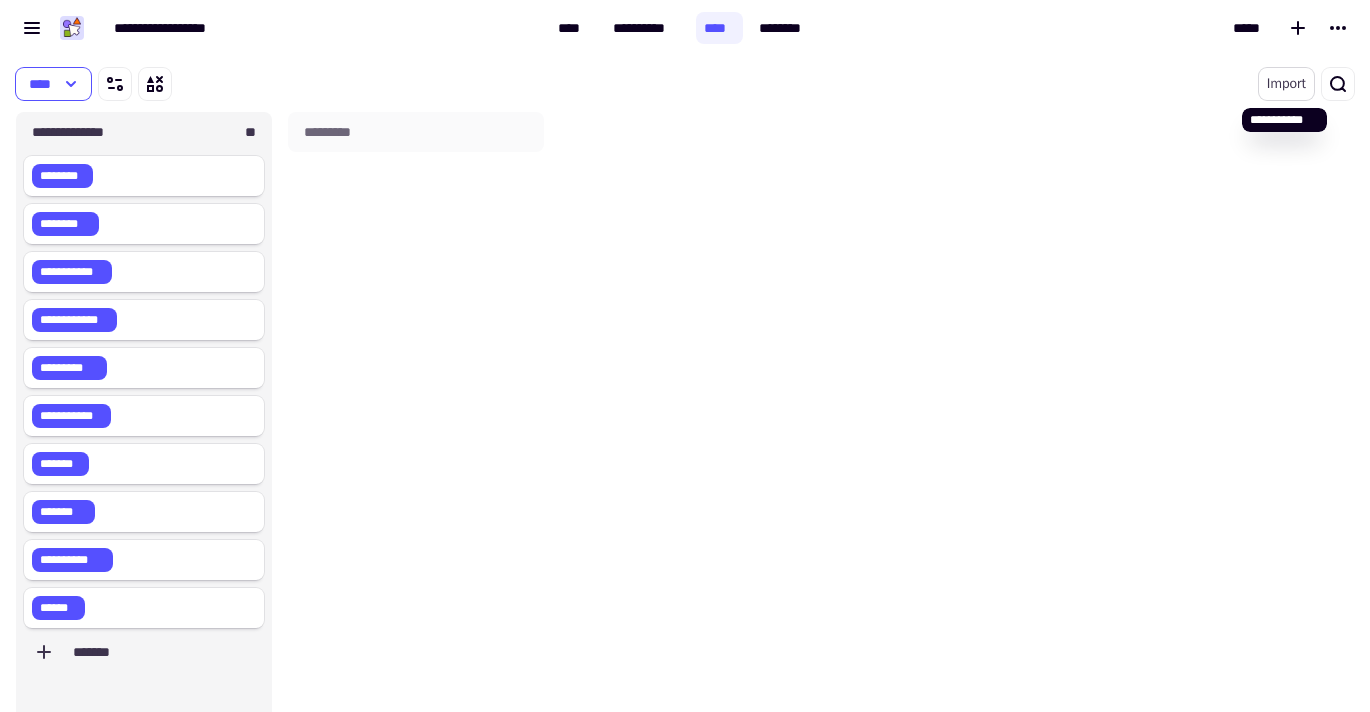 click on "Import" 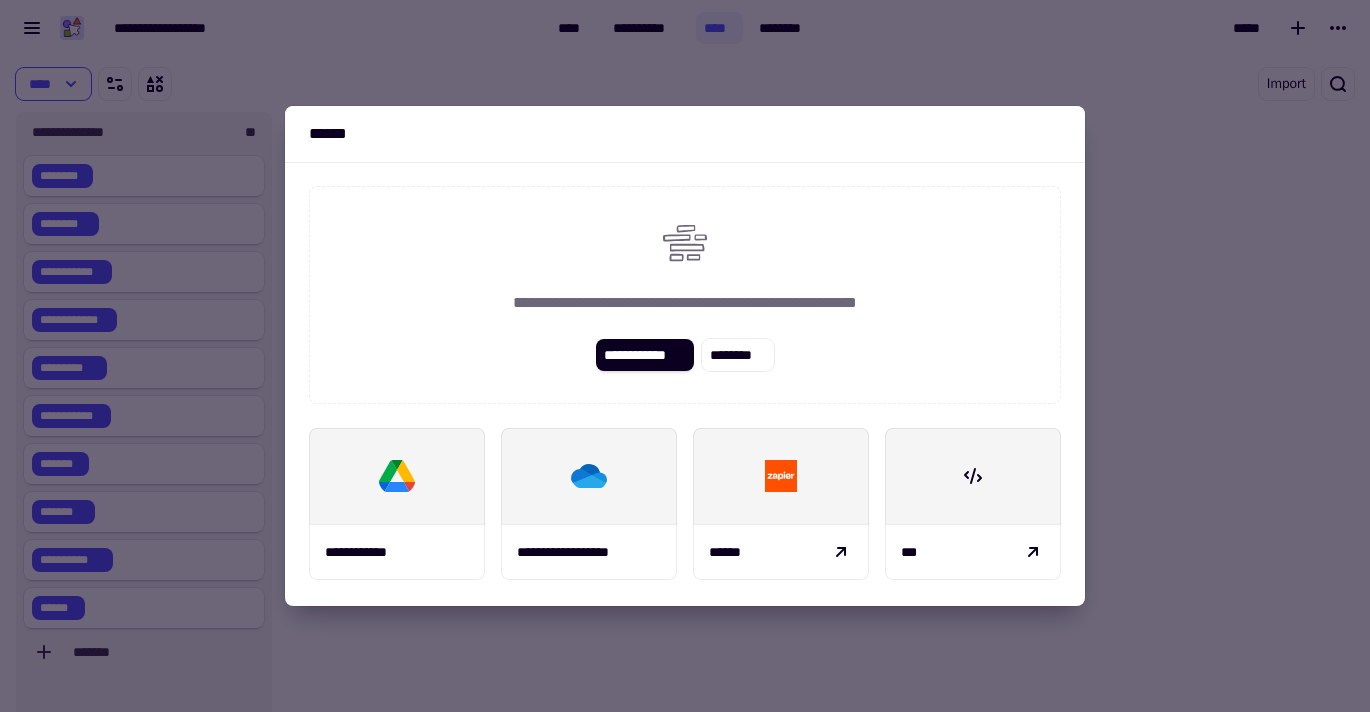 click at bounding box center (685, 356) 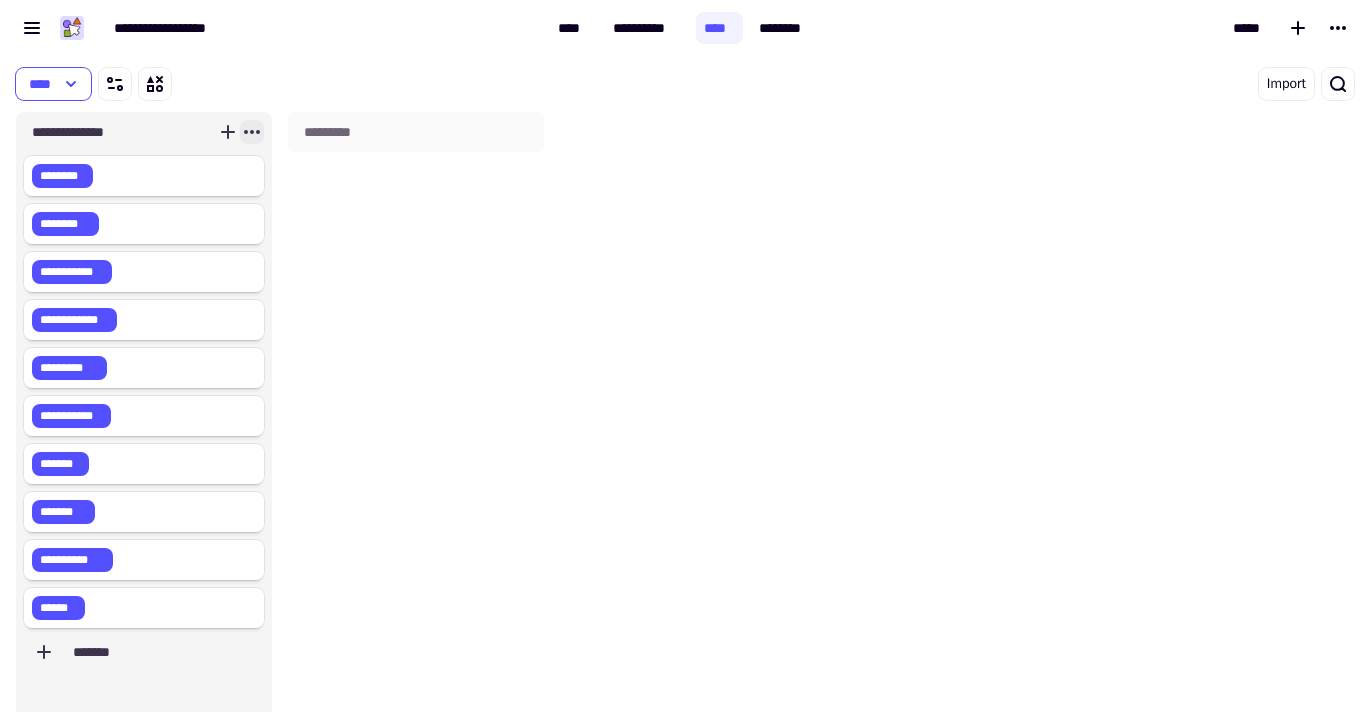 click 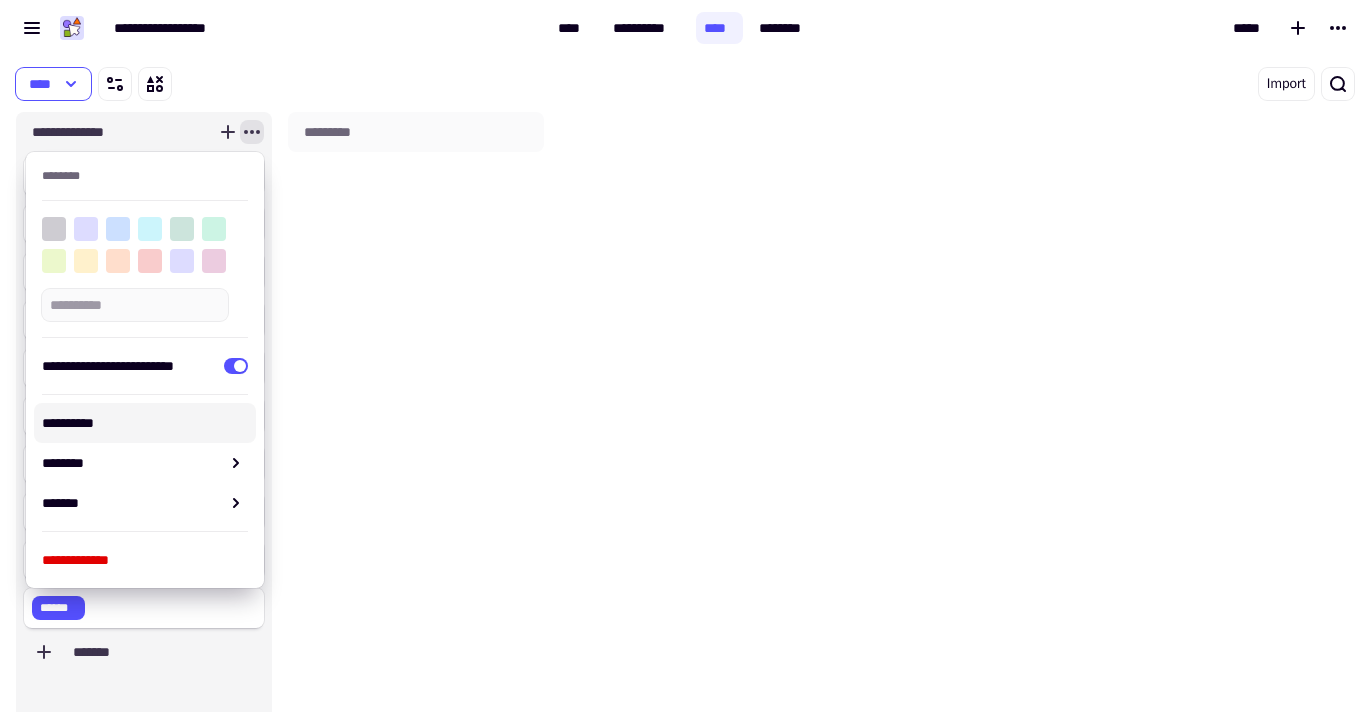 click on "**********" at bounding box center [145, 423] 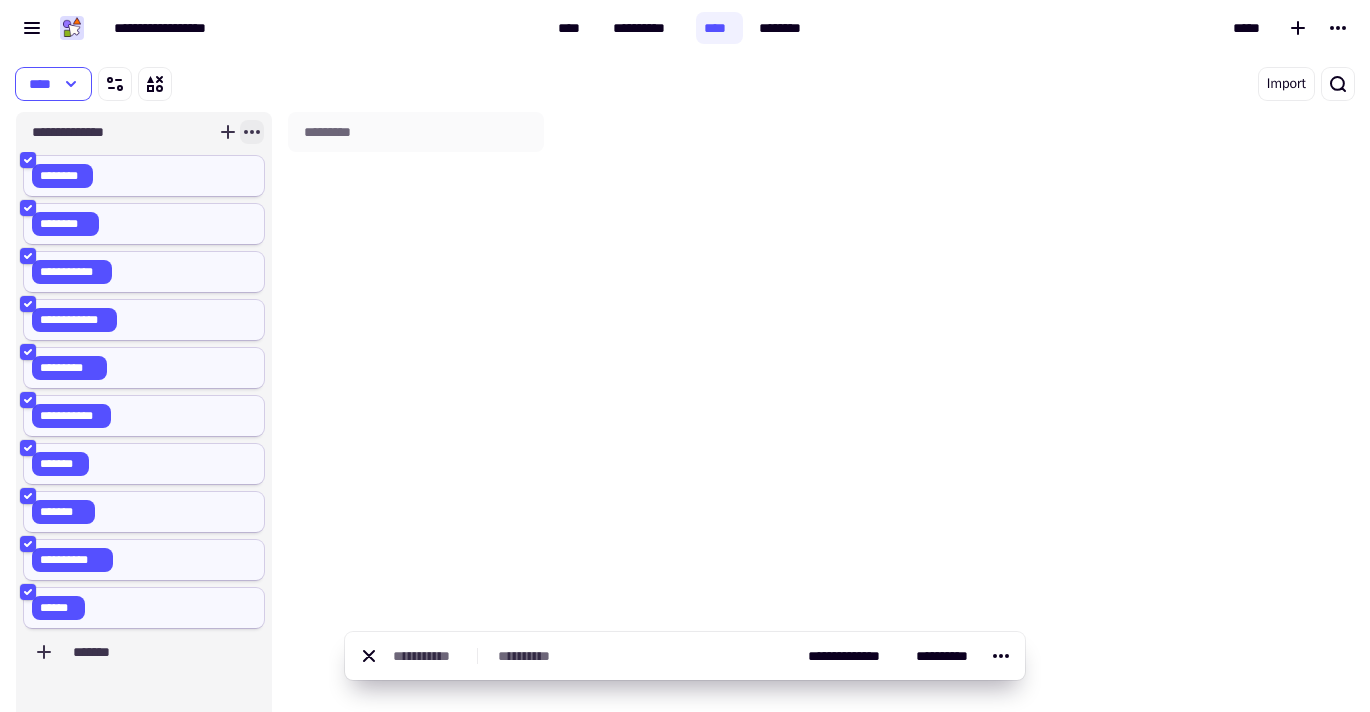 click 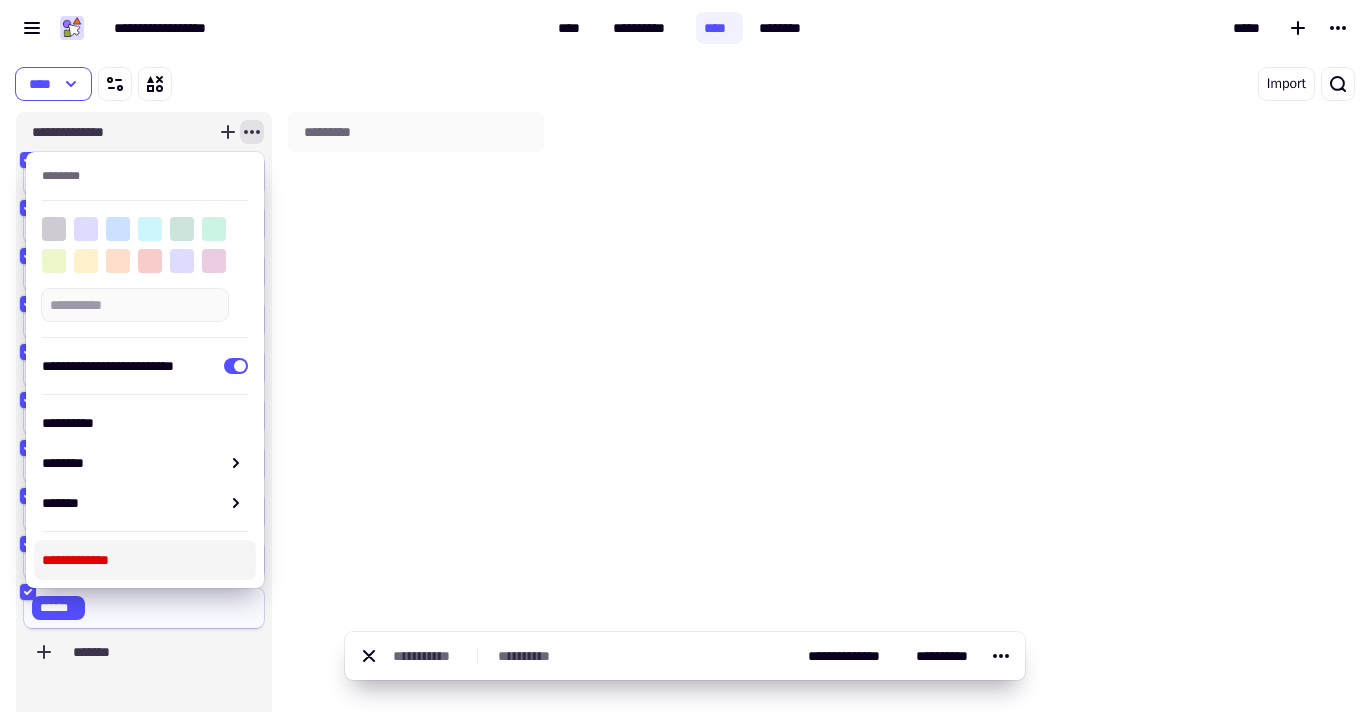 click on "**********" at bounding box center [145, 560] 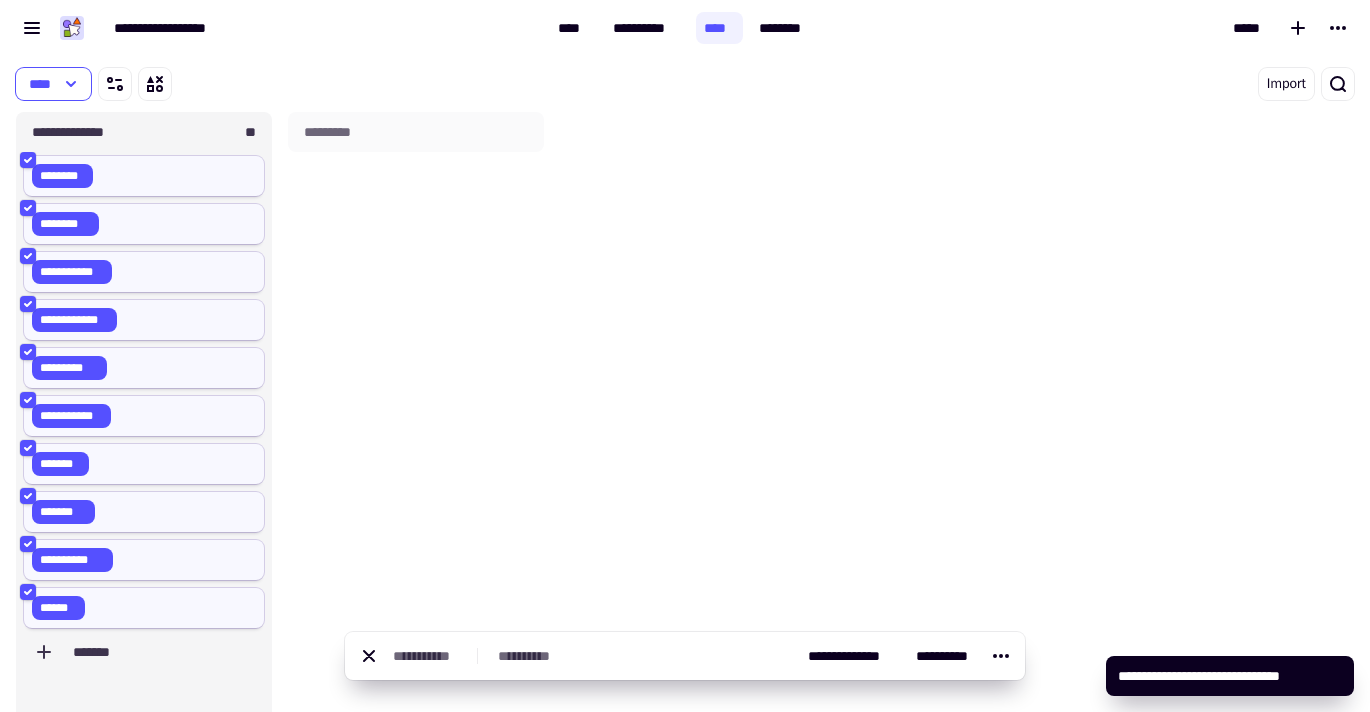 click on "*********" at bounding box center [416, 432] 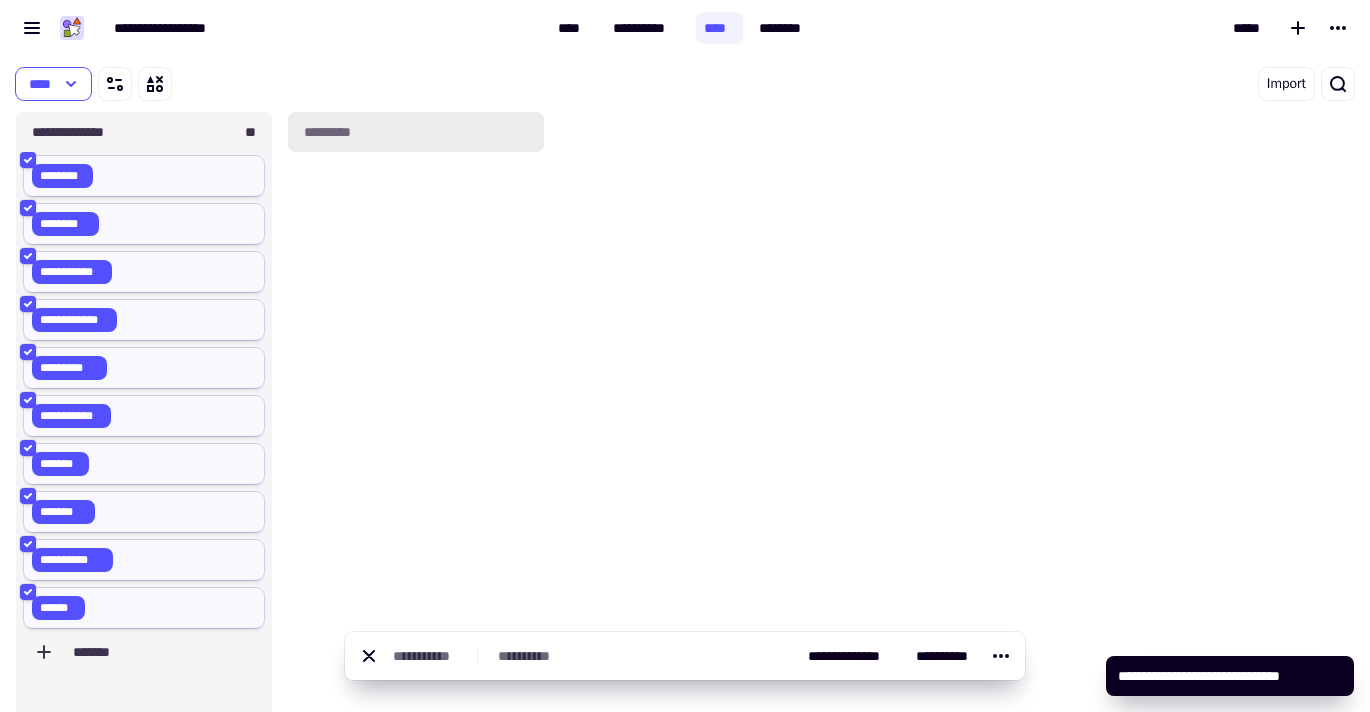 click on "*********" at bounding box center (416, 132) 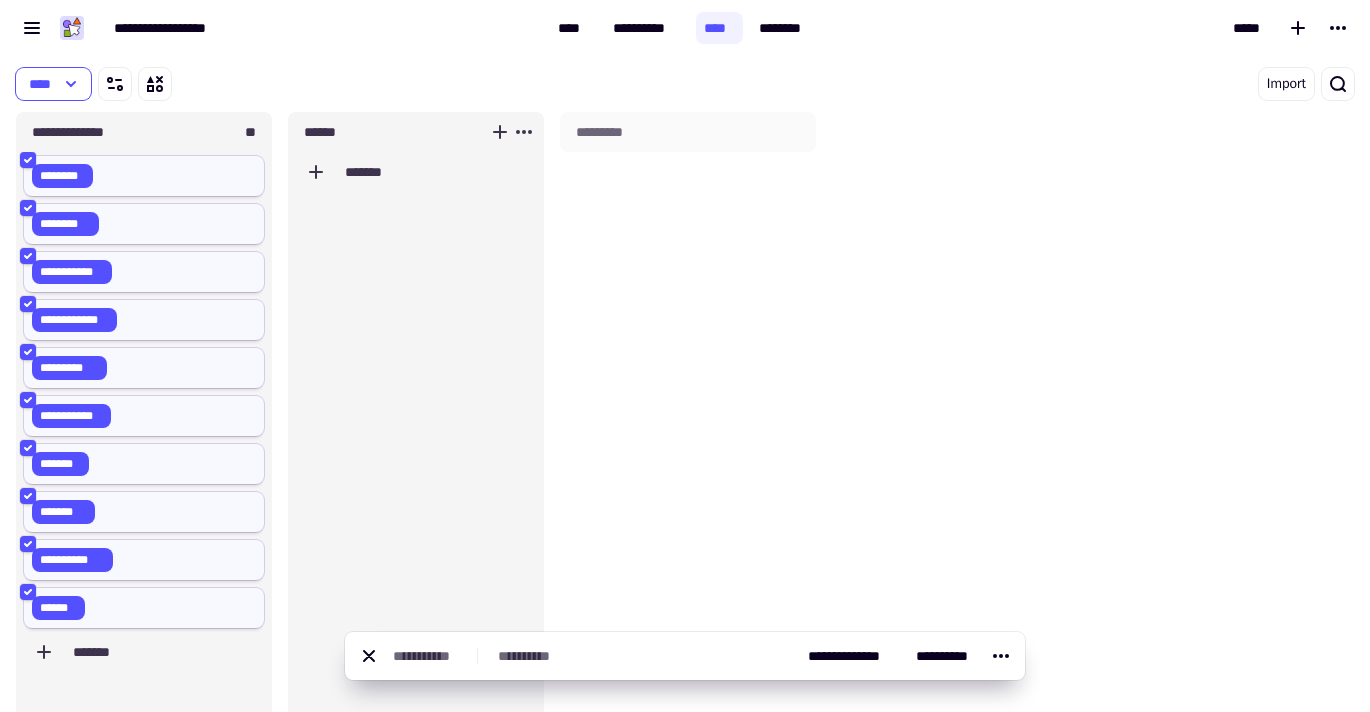 type on "*******" 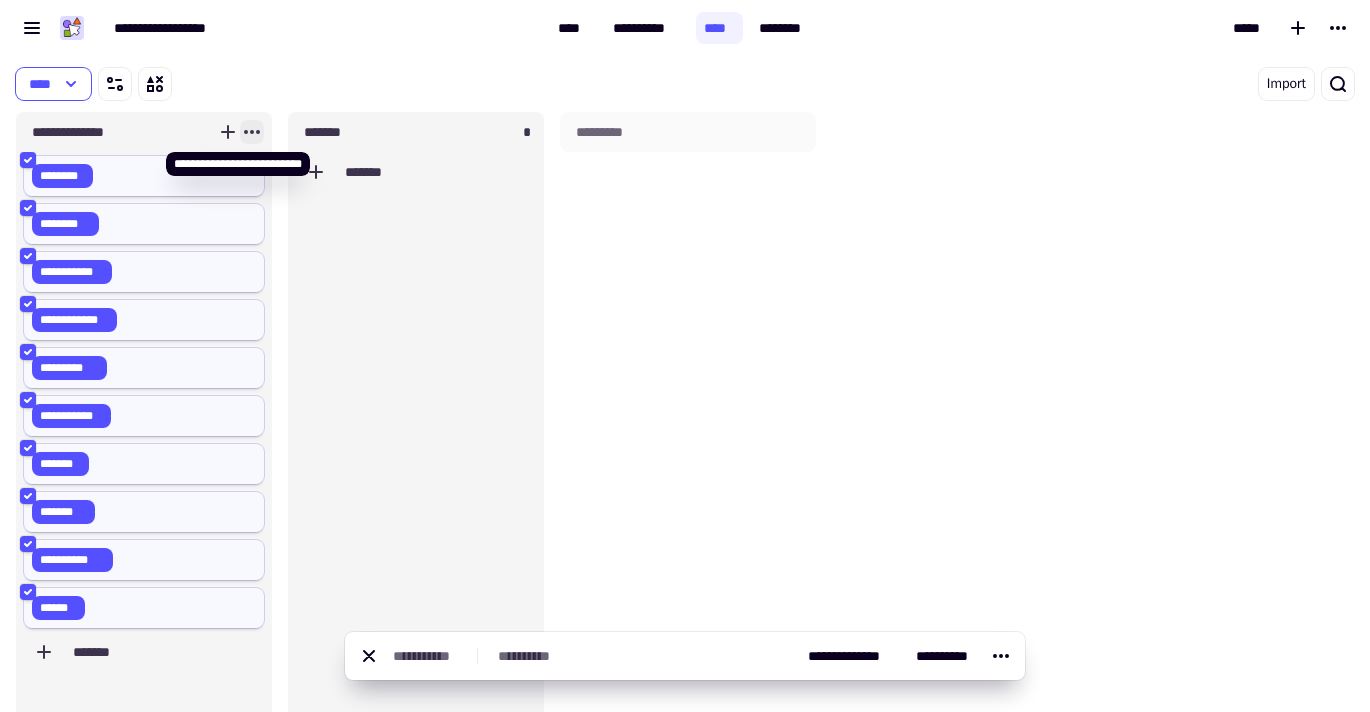 click 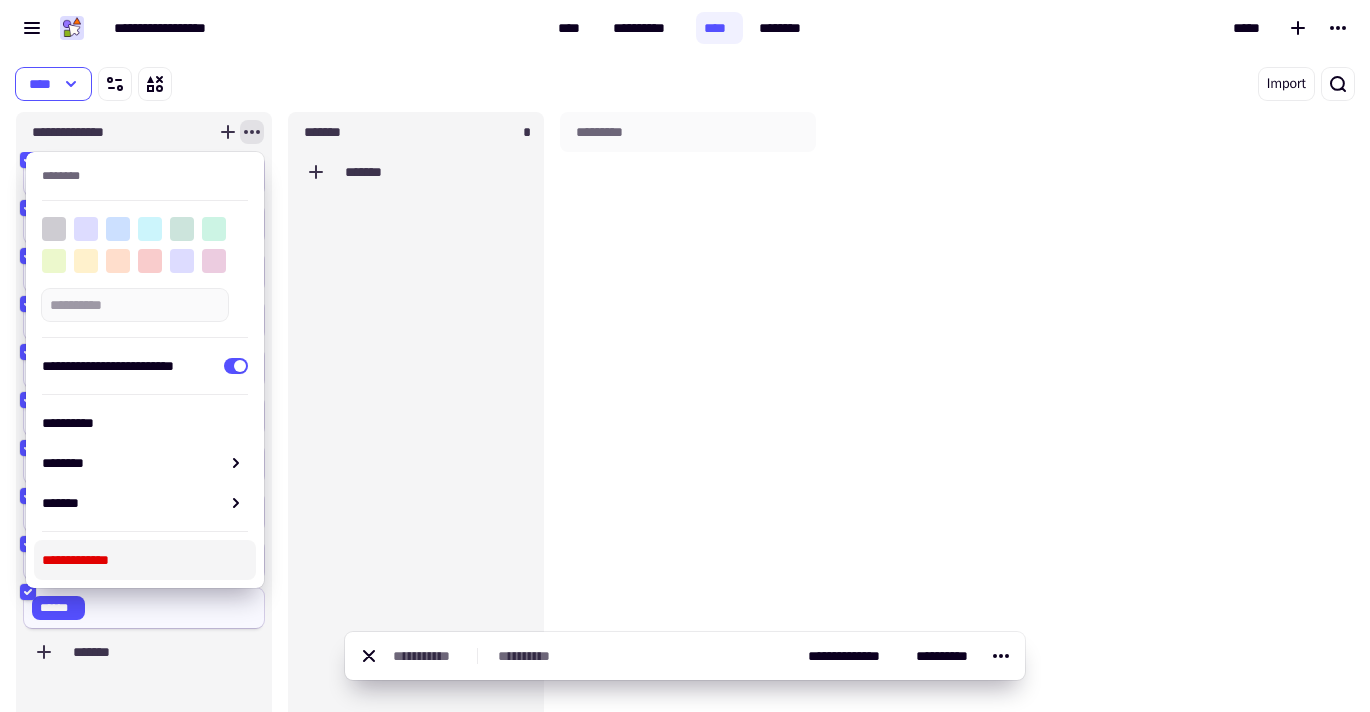 click on "**********" at bounding box center [145, 560] 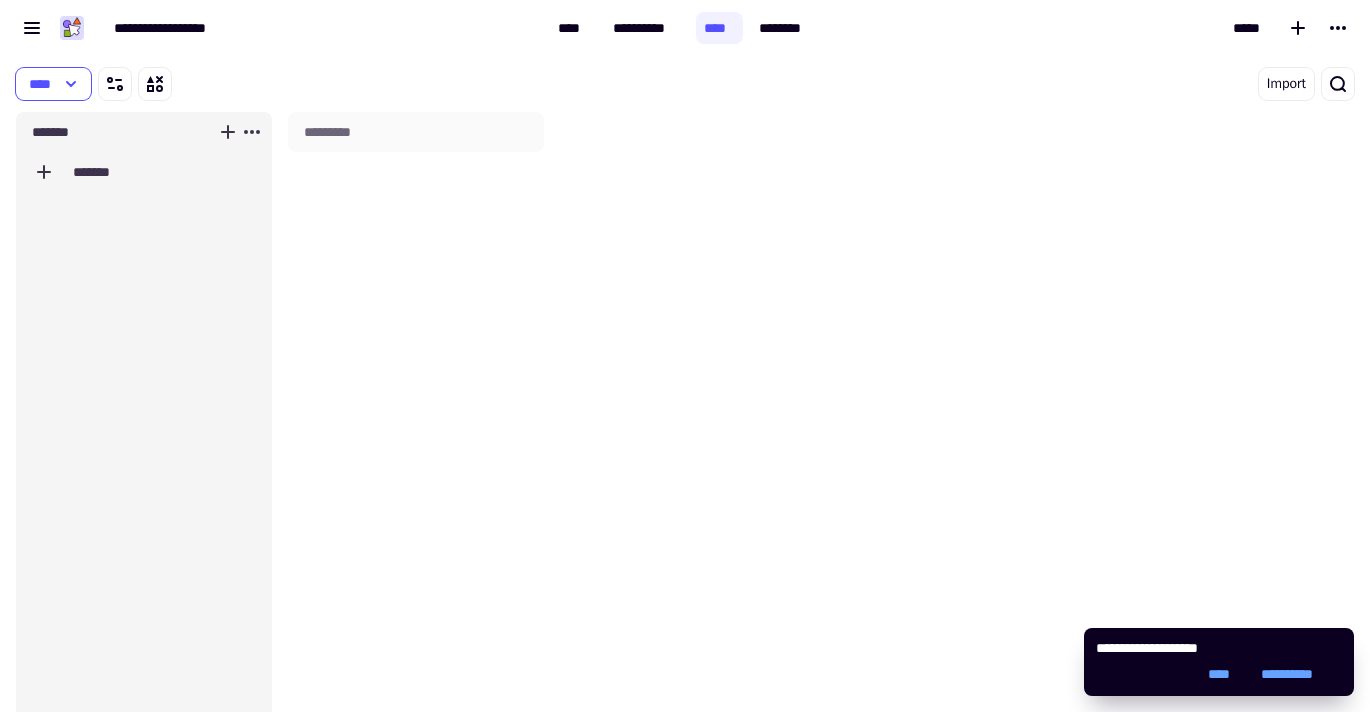 click on "*******" 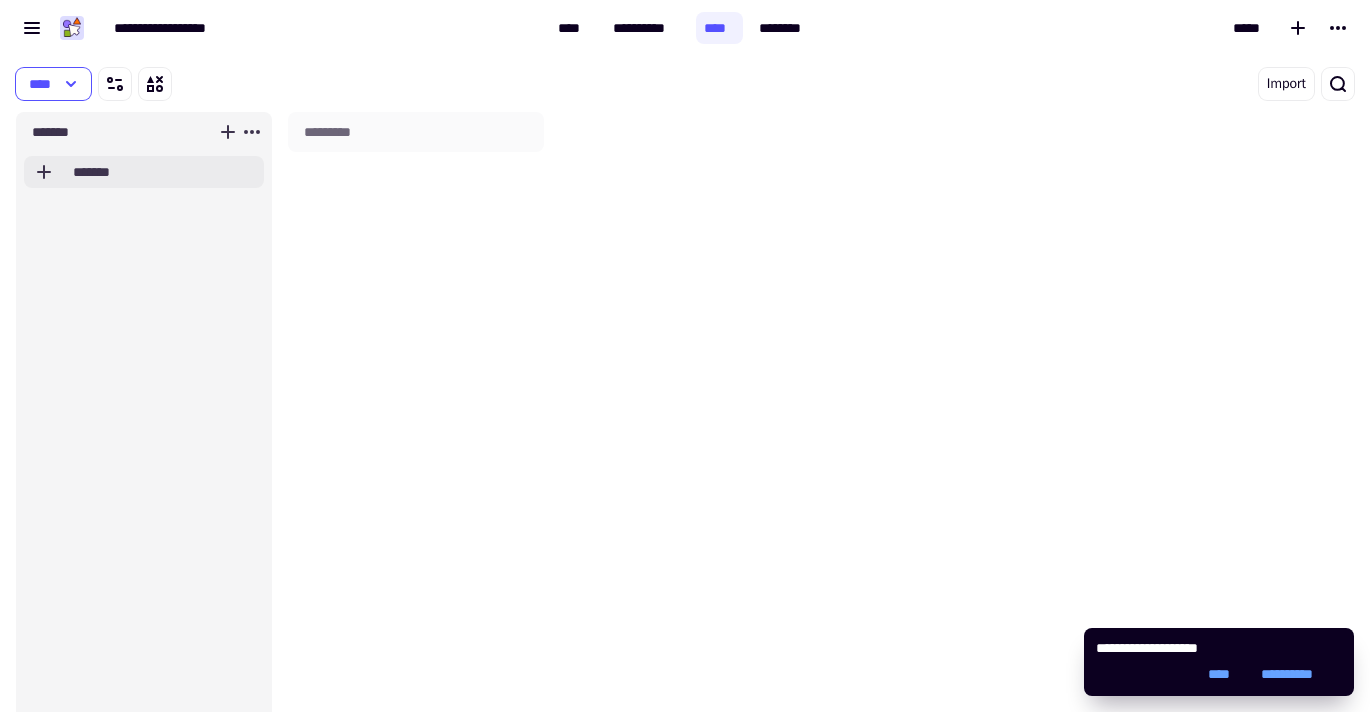 click on "*******" 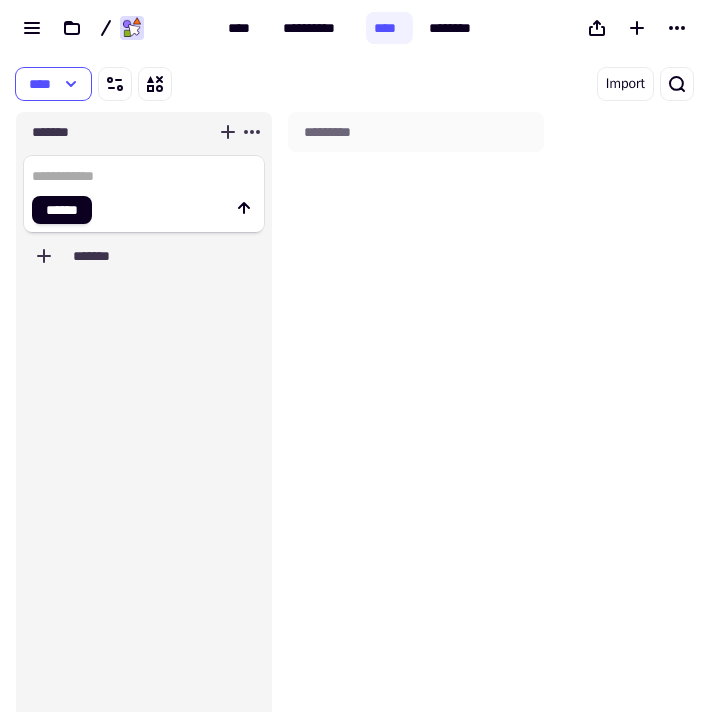 click 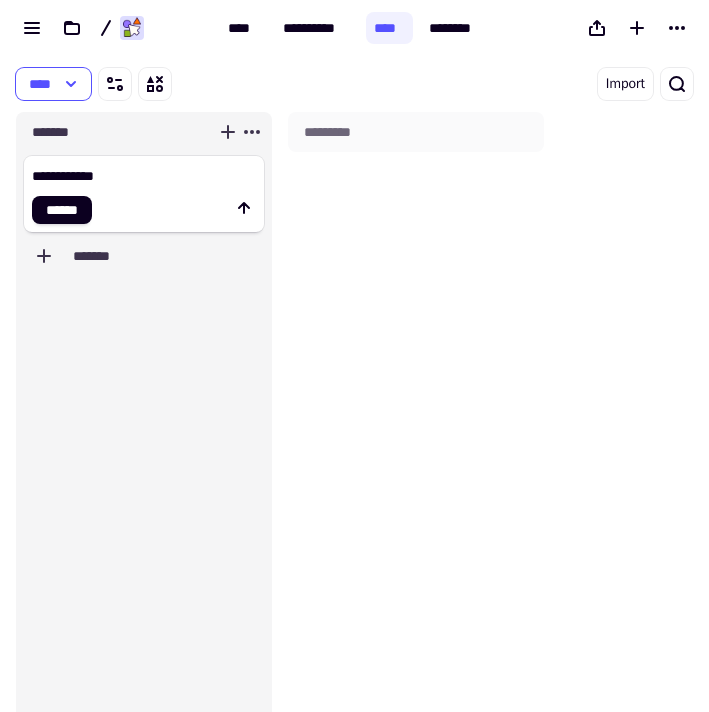 type on "**********" 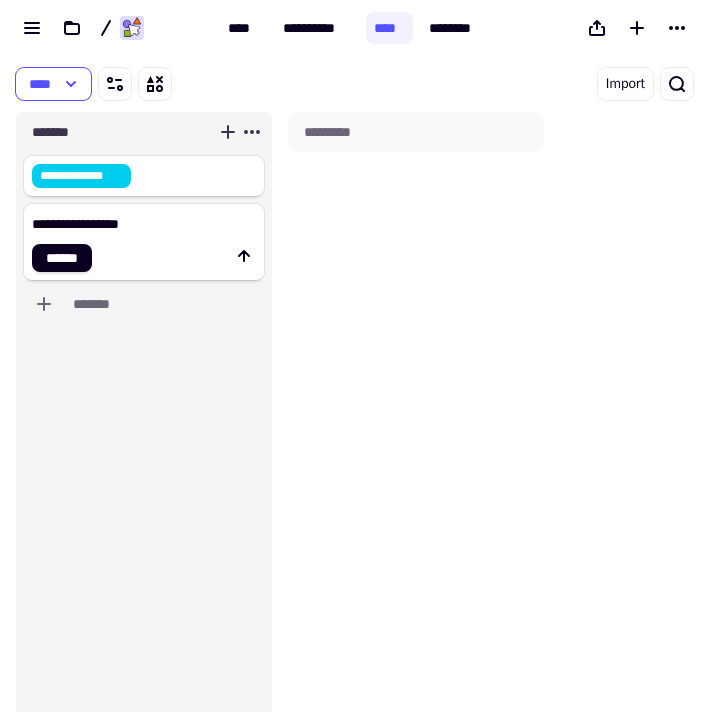 type on "**********" 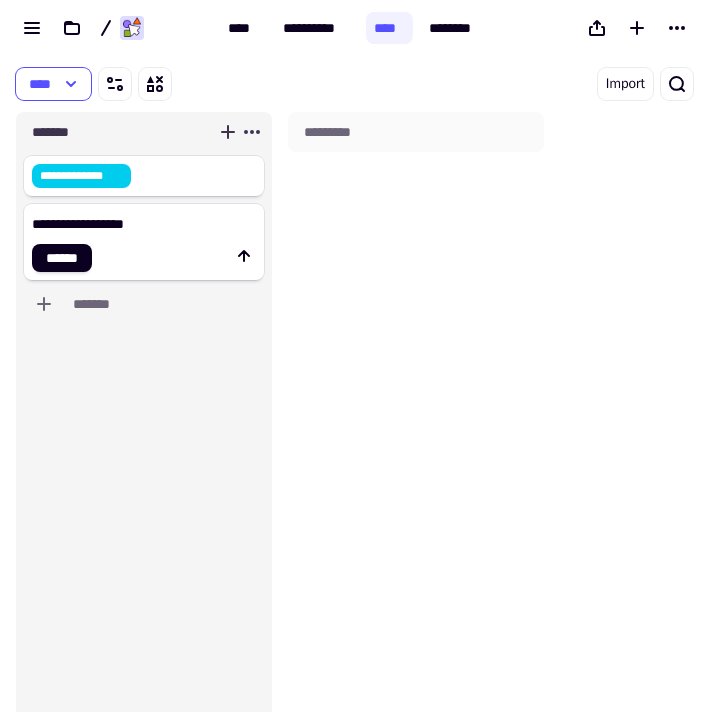 type 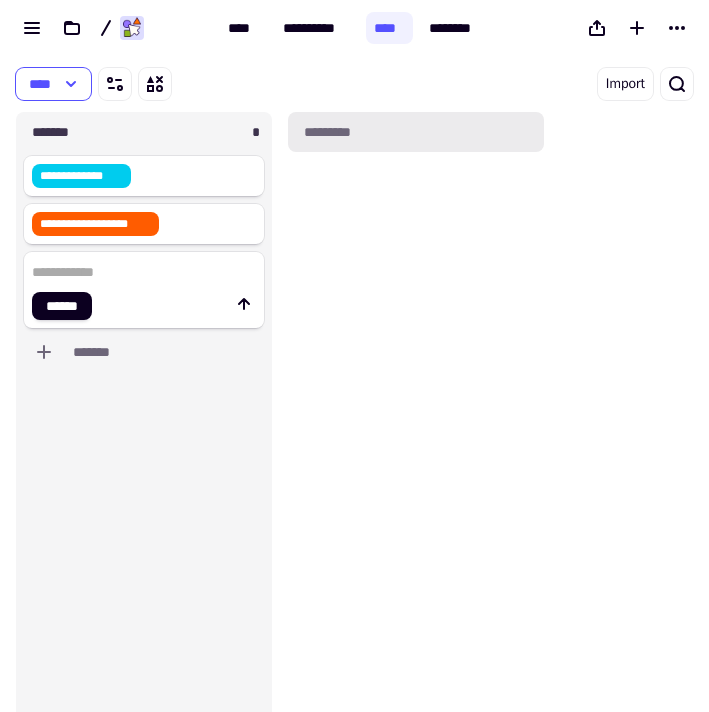 click on "*********" at bounding box center [416, 132] 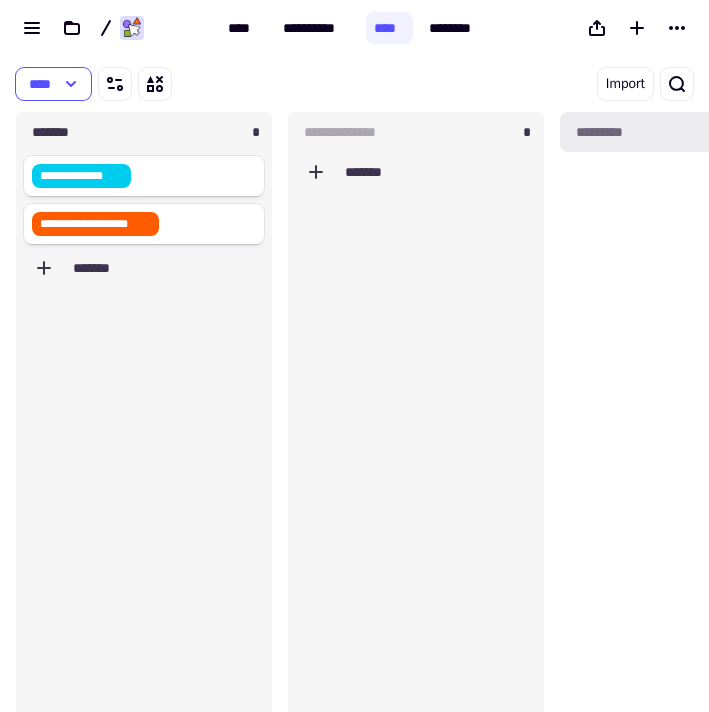 scroll, scrollTop: 1, scrollLeft: 1, axis: both 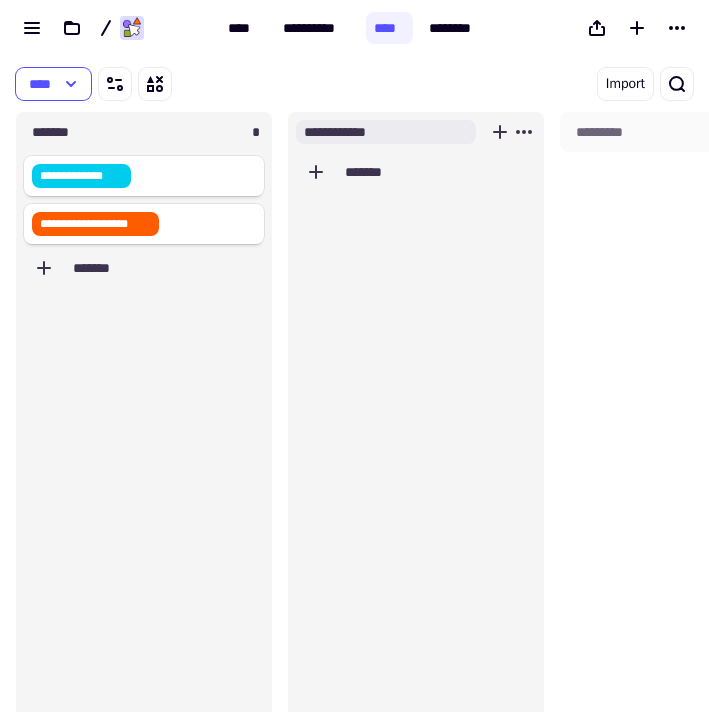 type on "**********" 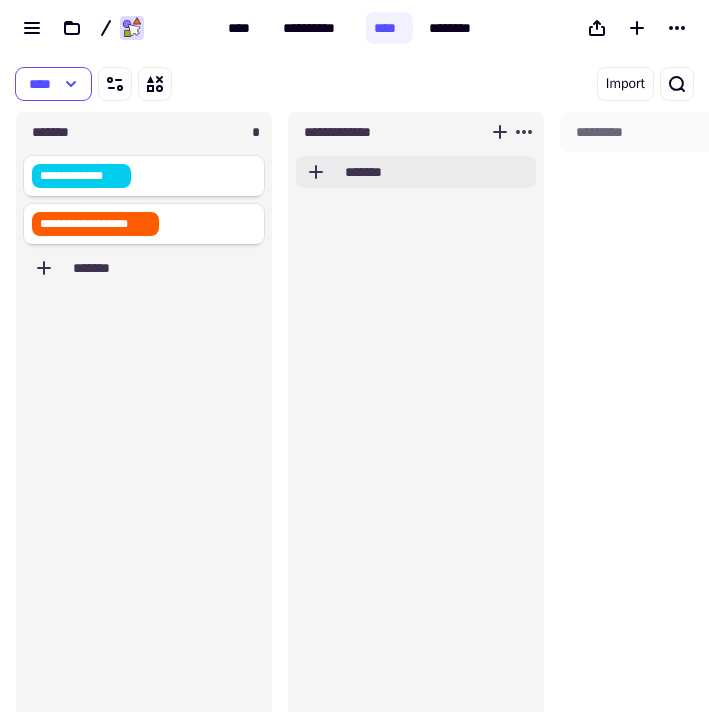 click on "*******" 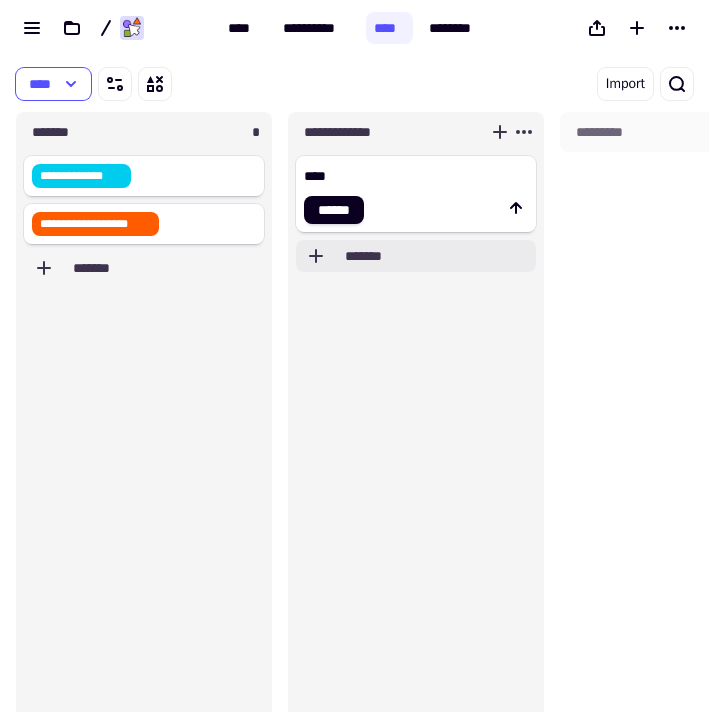 type on "*****" 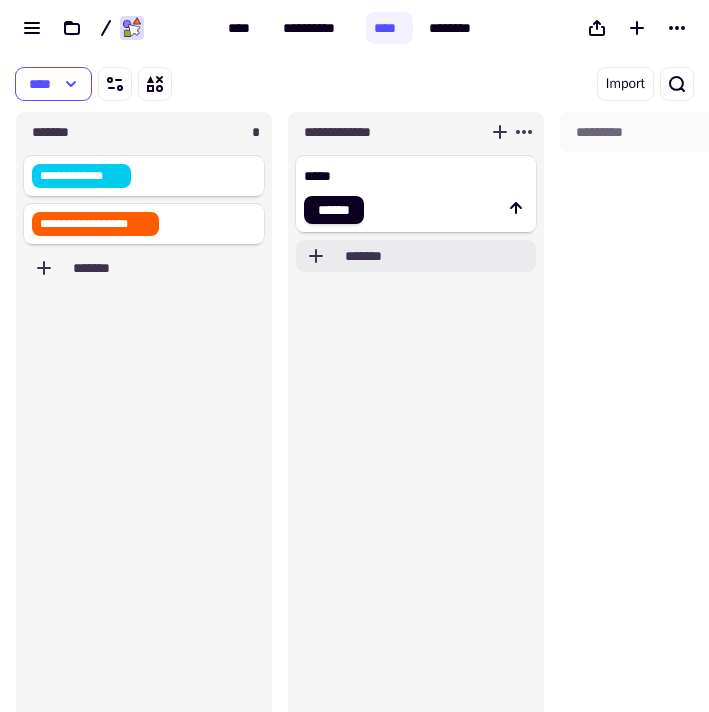 type 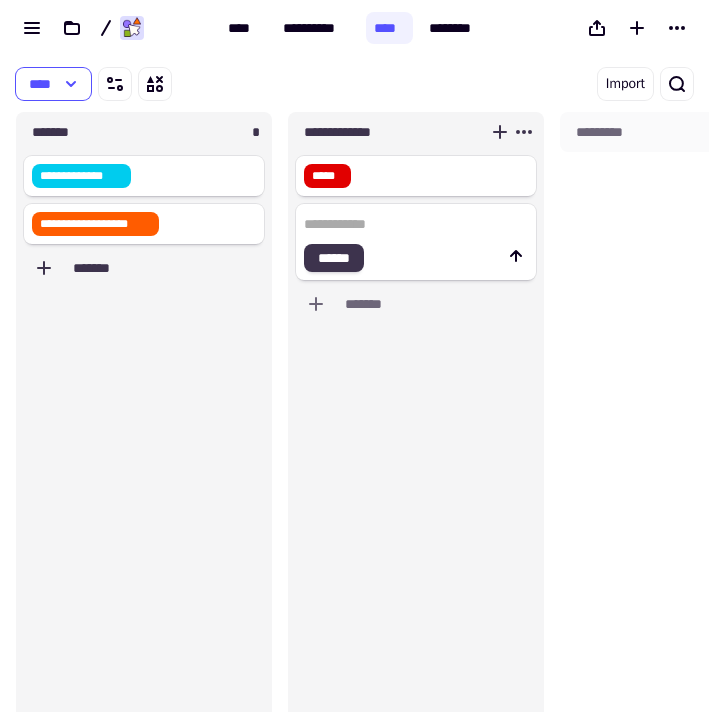 click on "******" 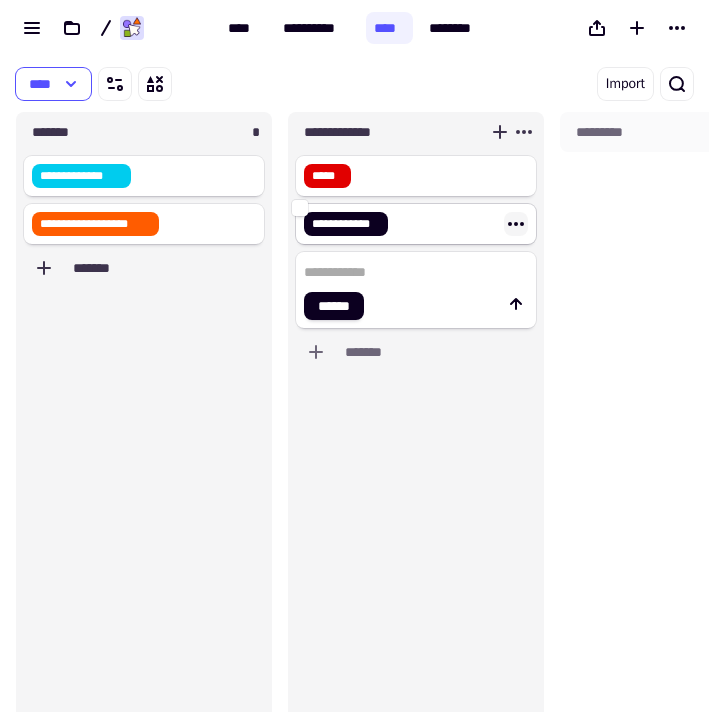 click 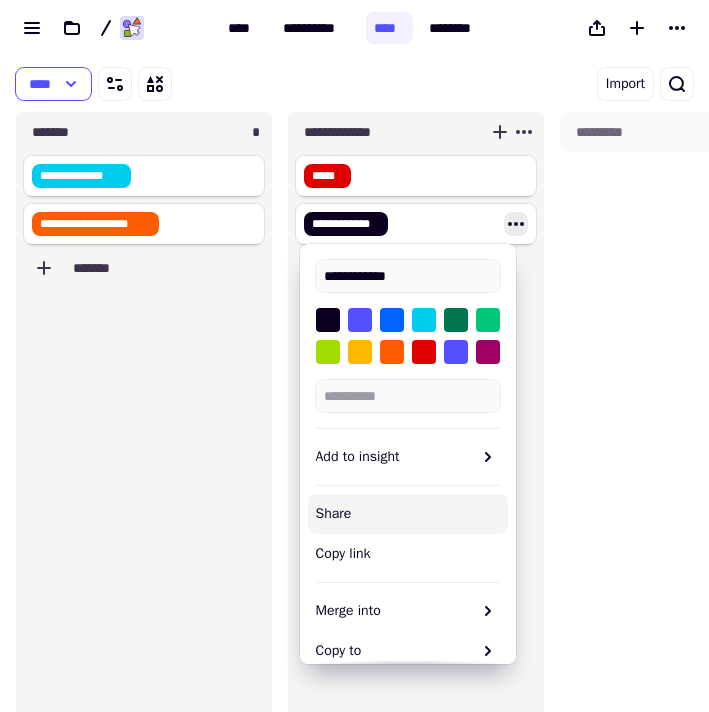 scroll, scrollTop: 112, scrollLeft: 0, axis: vertical 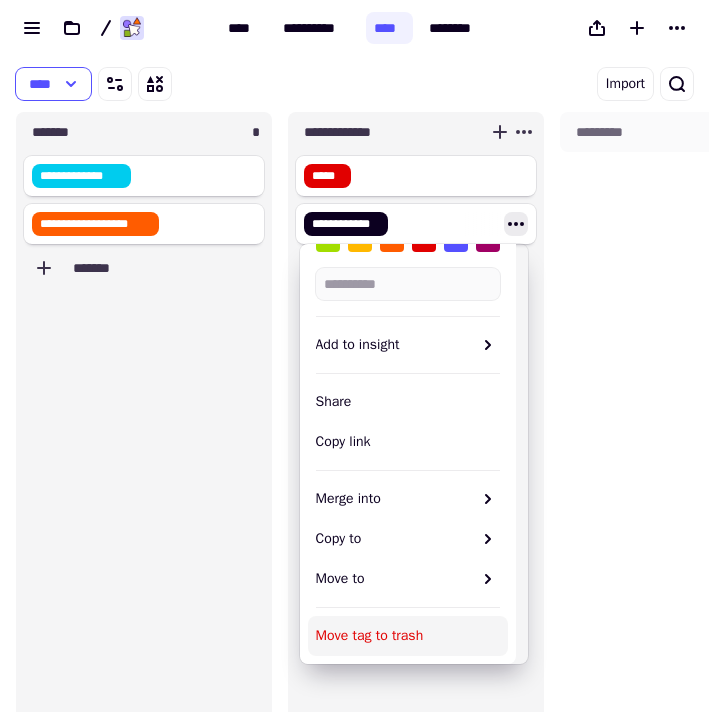 click on "Move tag to trash" at bounding box center (408, 636) 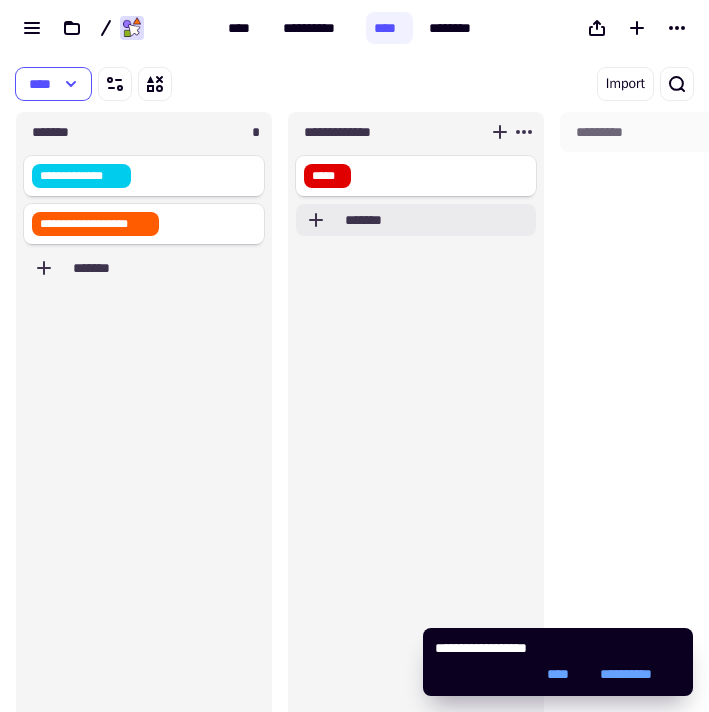click on "*******" 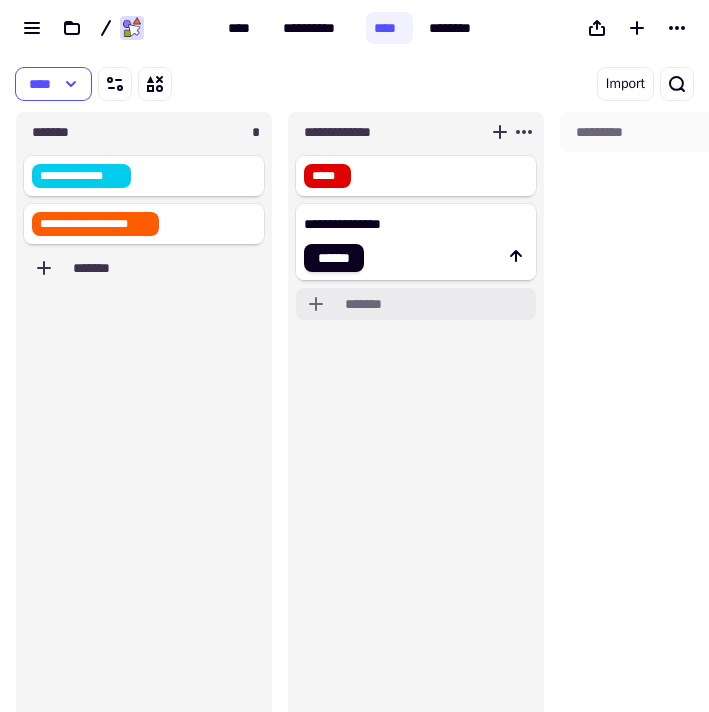 type on "**********" 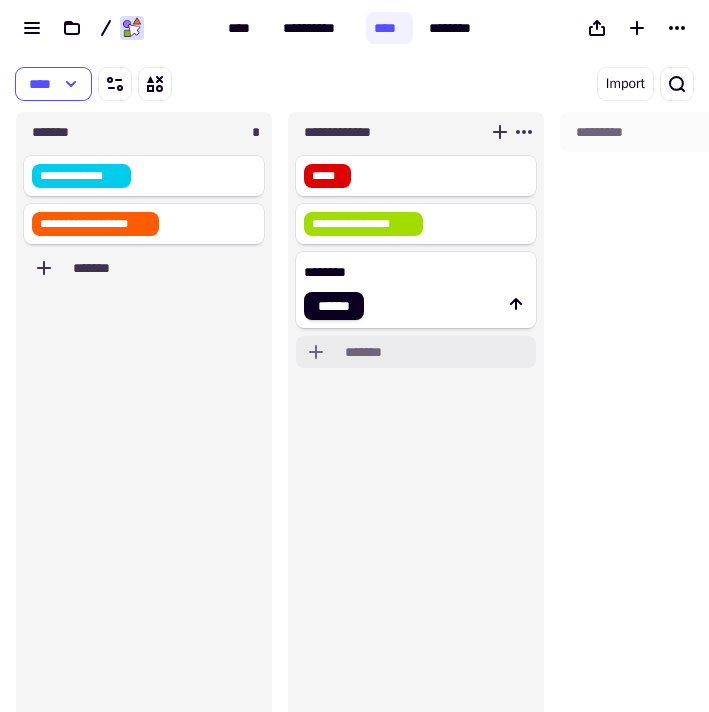 type on "*********" 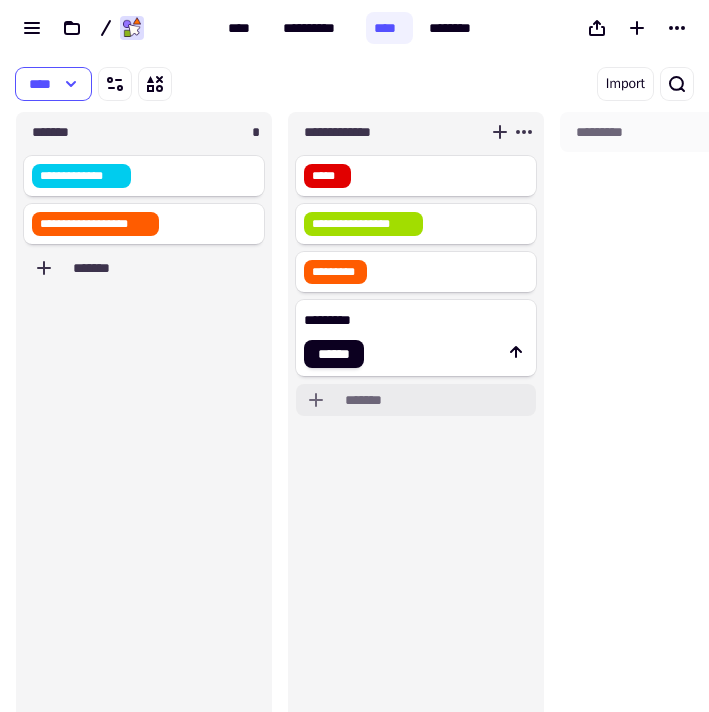 type on "**********" 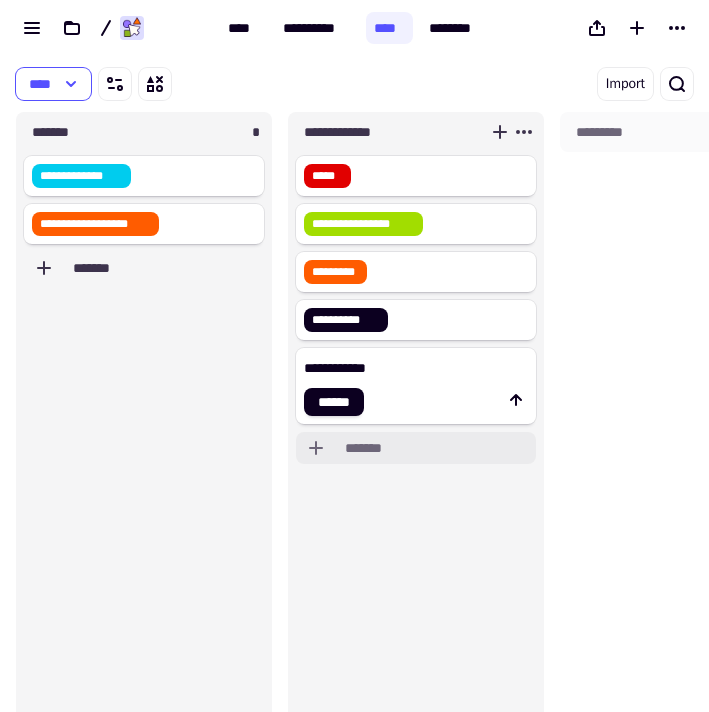 type on "**********" 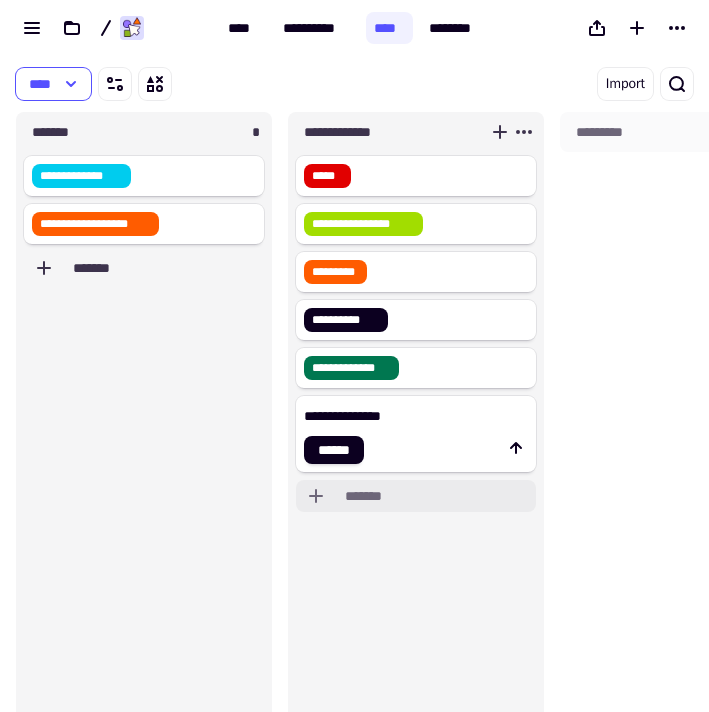 type on "**********" 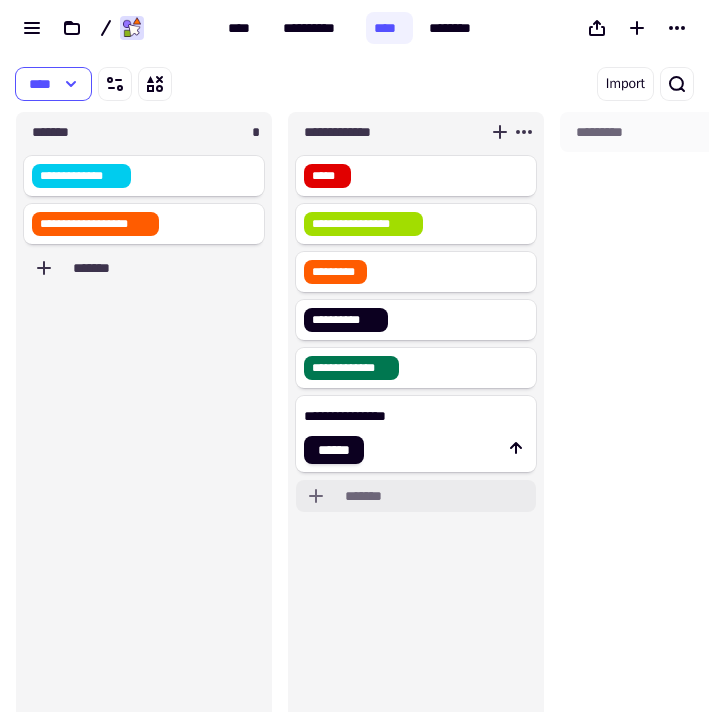 type 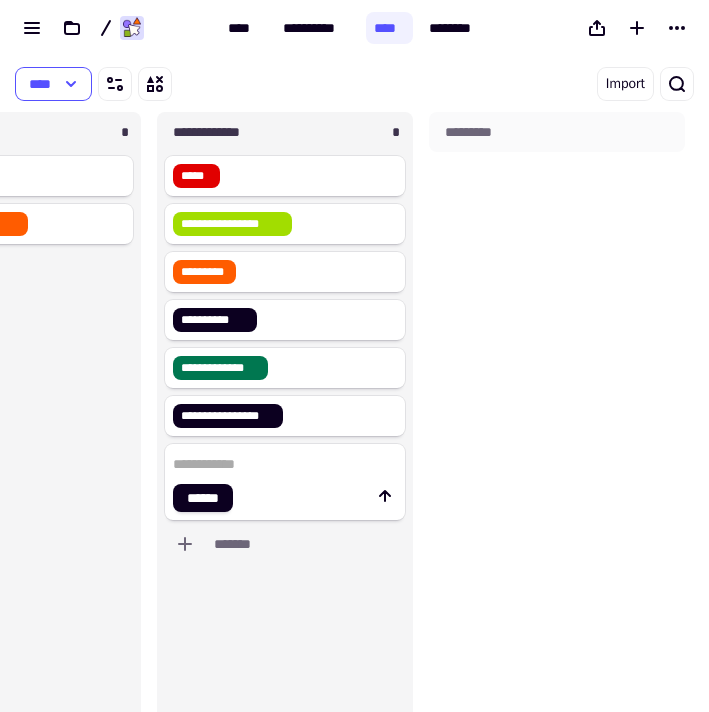scroll, scrollTop: 0, scrollLeft: 131, axis: horizontal 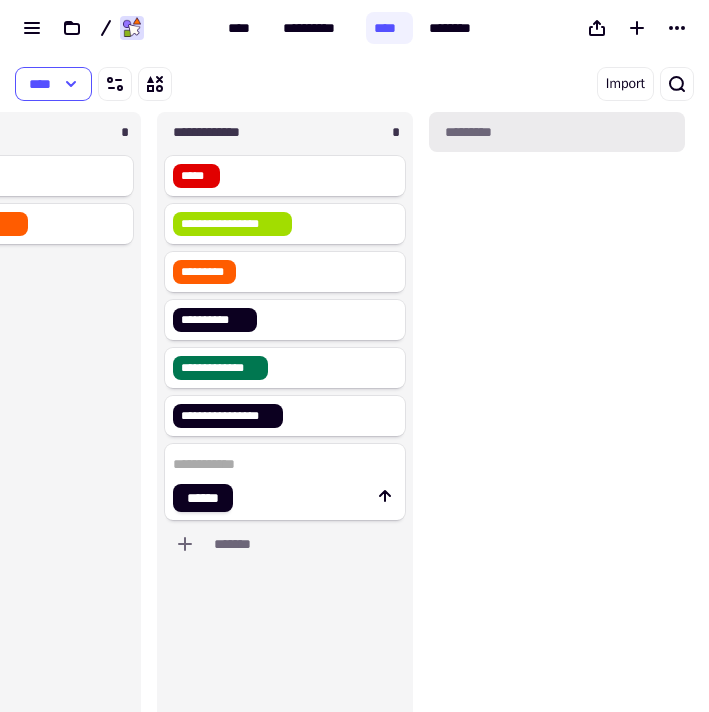 click on "*********" at bounding box center (557, 132) 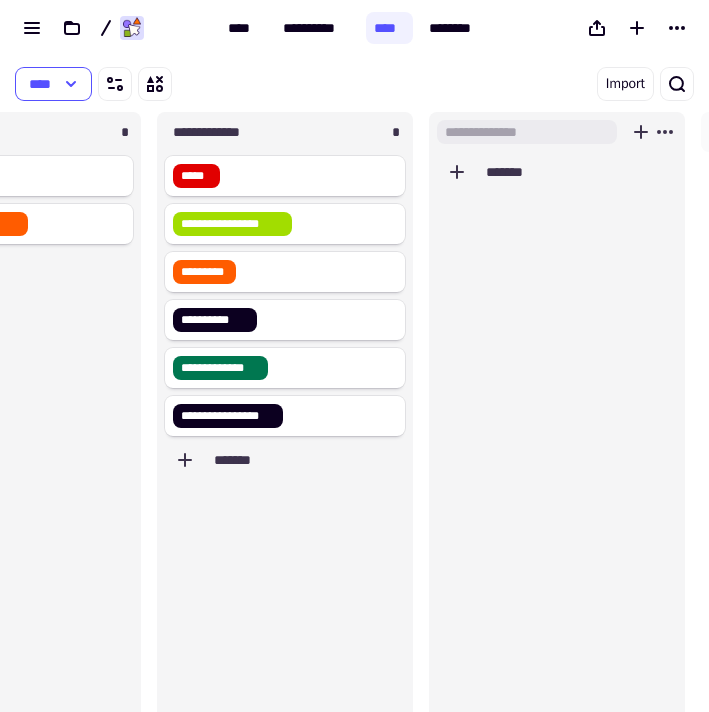 scroll, scrollTop: 1, scrollLeft: 1, axis: both 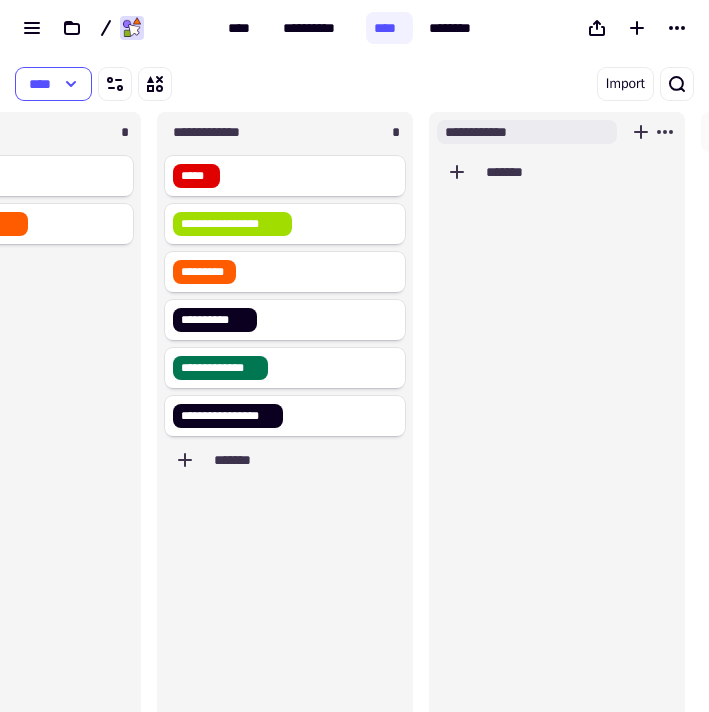 type on "**********" 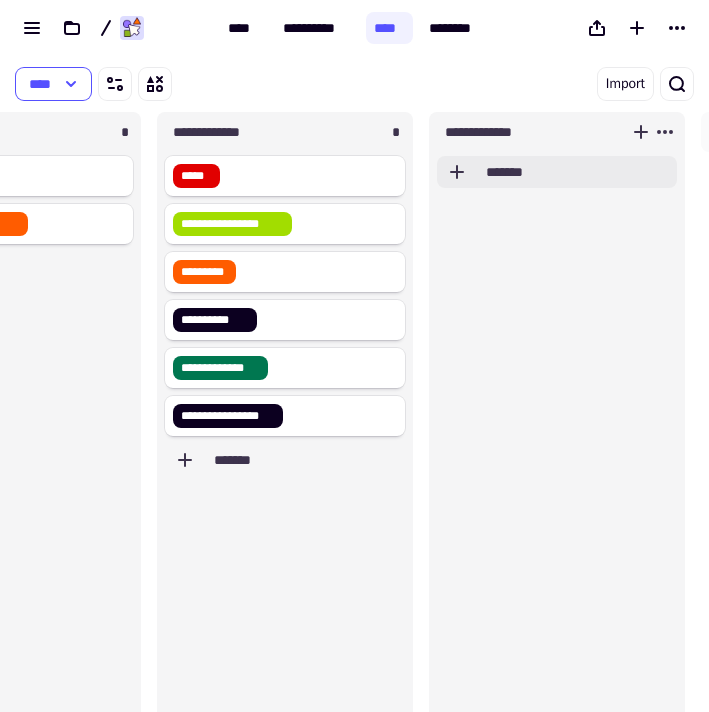 click on "*******" 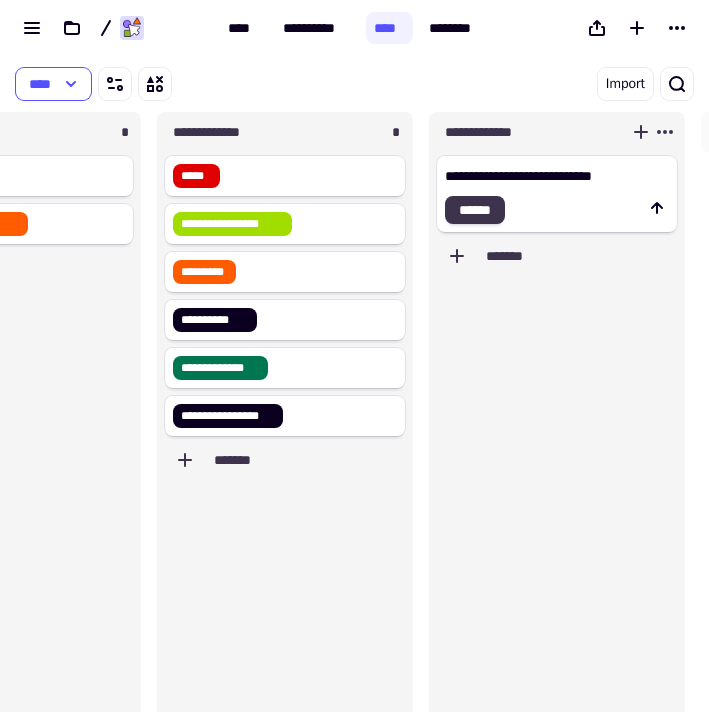 type on "**********" 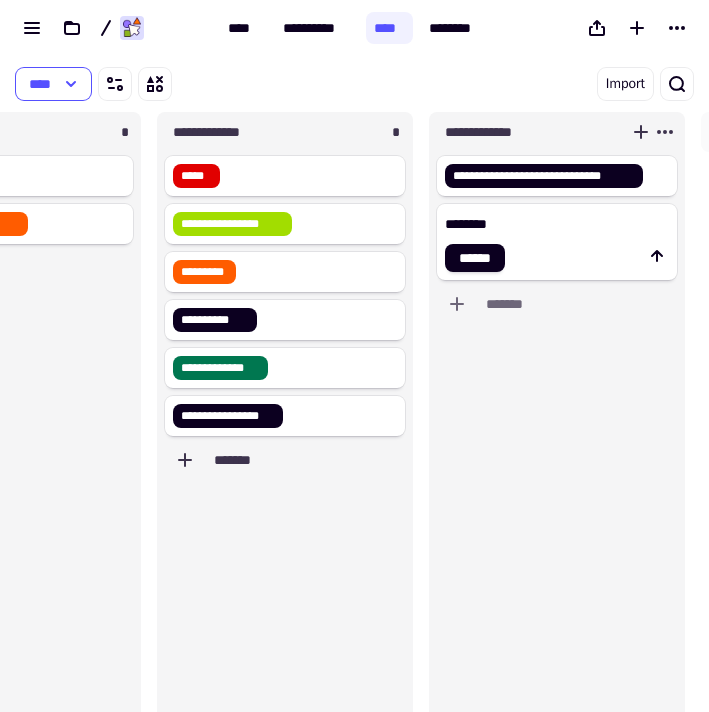 type on "*********" 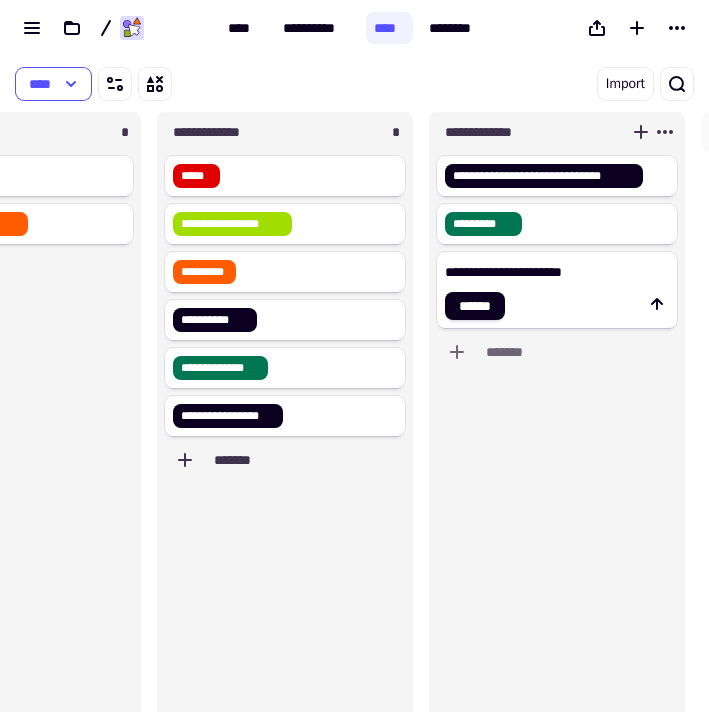 type on "**********" 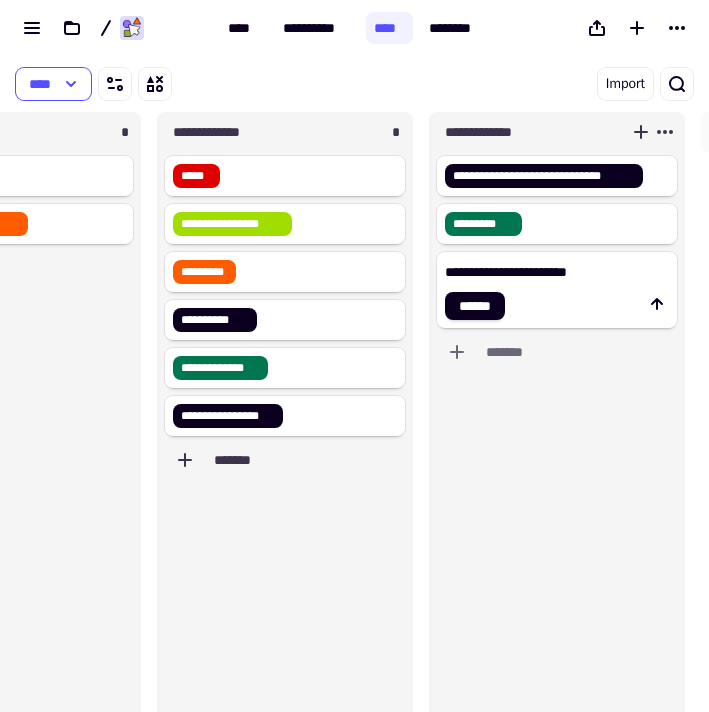 type 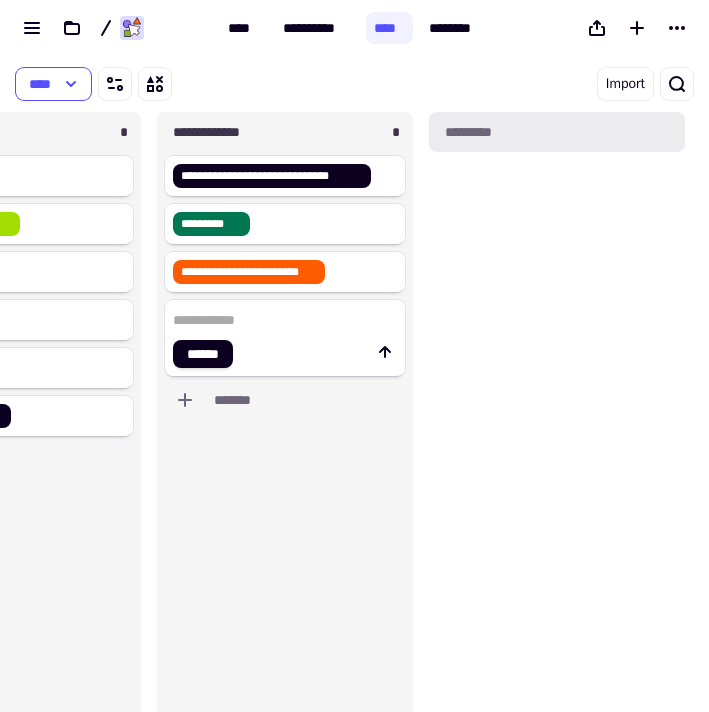 scroll, scrollTop: 0, scrollLeft: 403, axis: horizontal 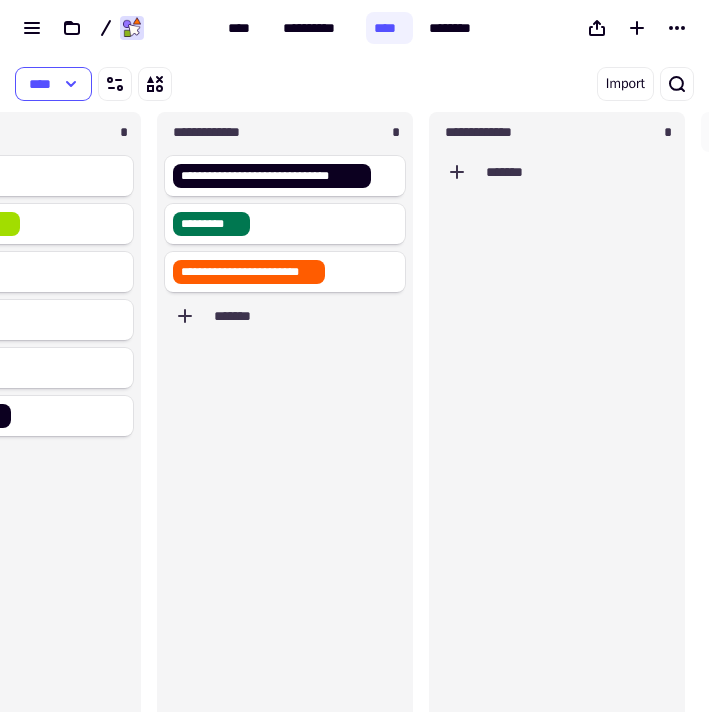 type on "**********" 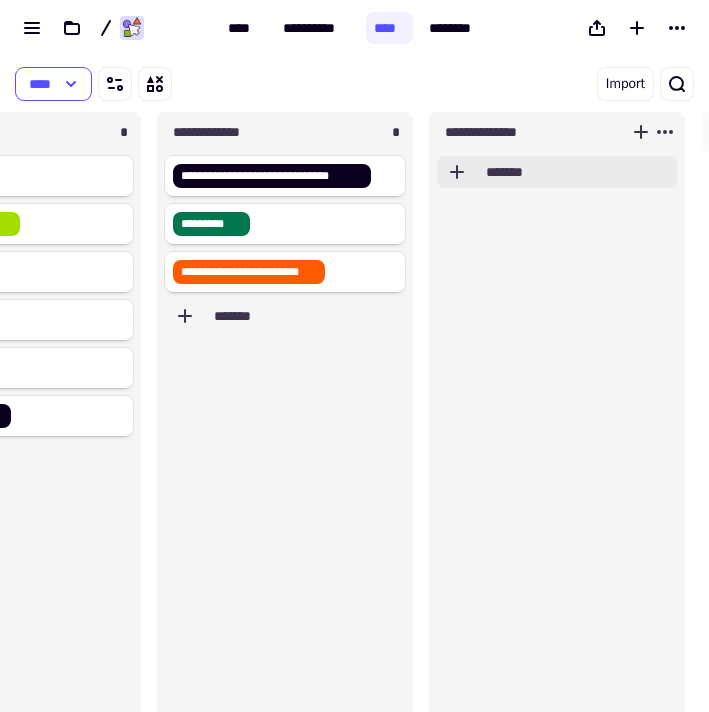click on "*******" 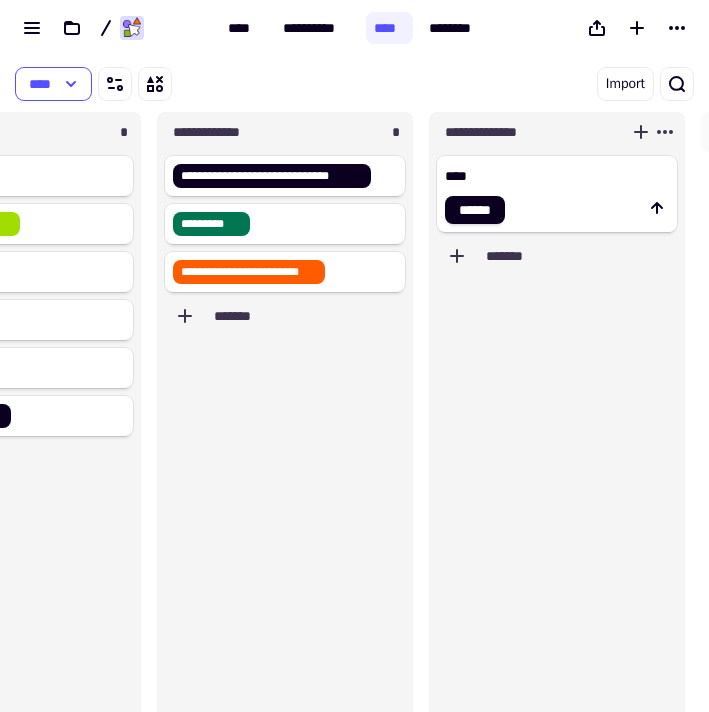 type on "*****" 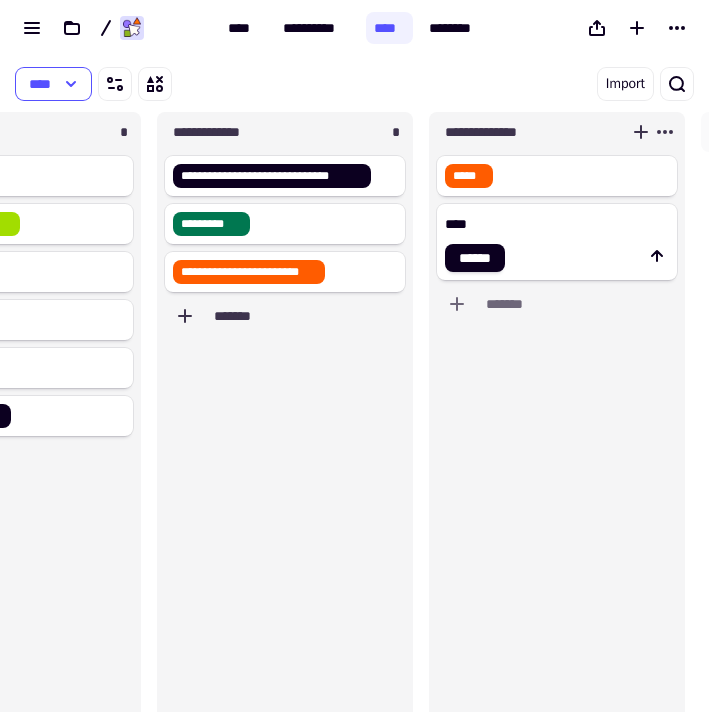 type on "*****" 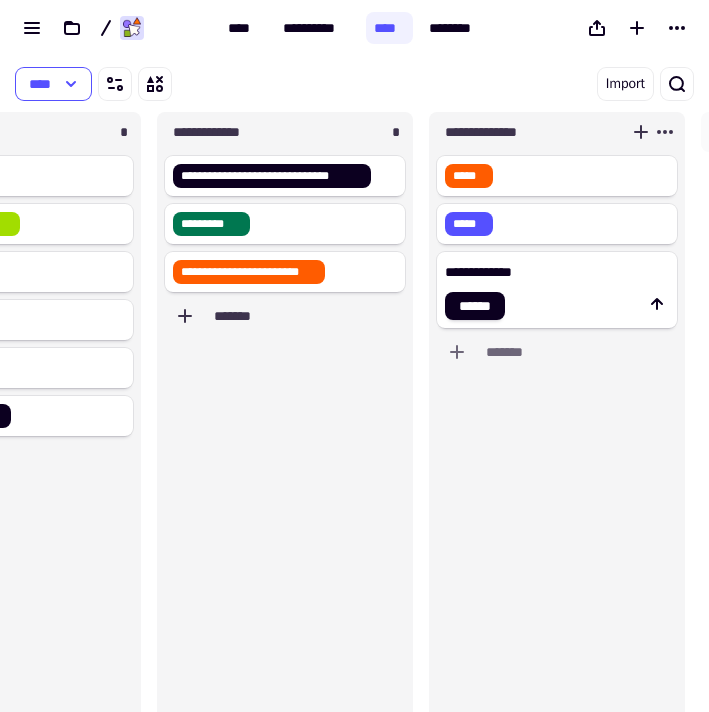 type on "**********" 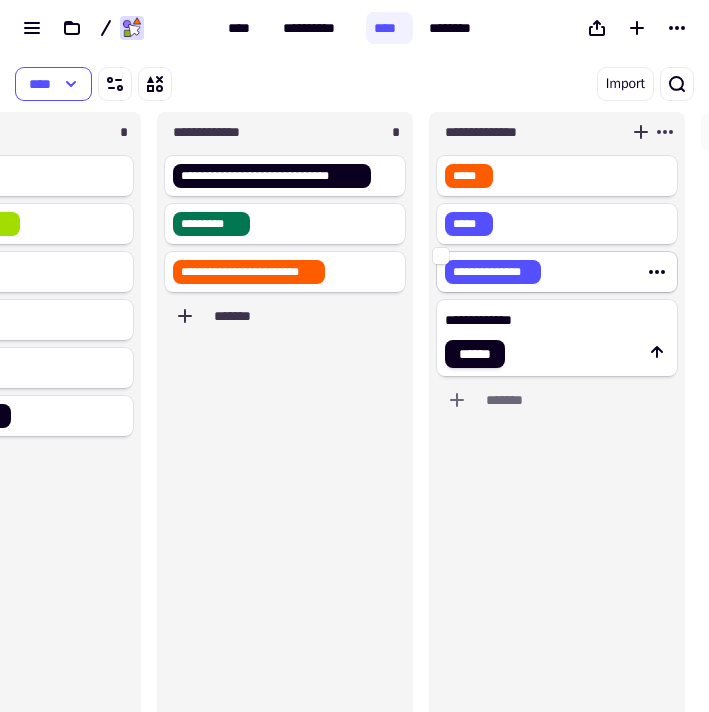 type on "**********" 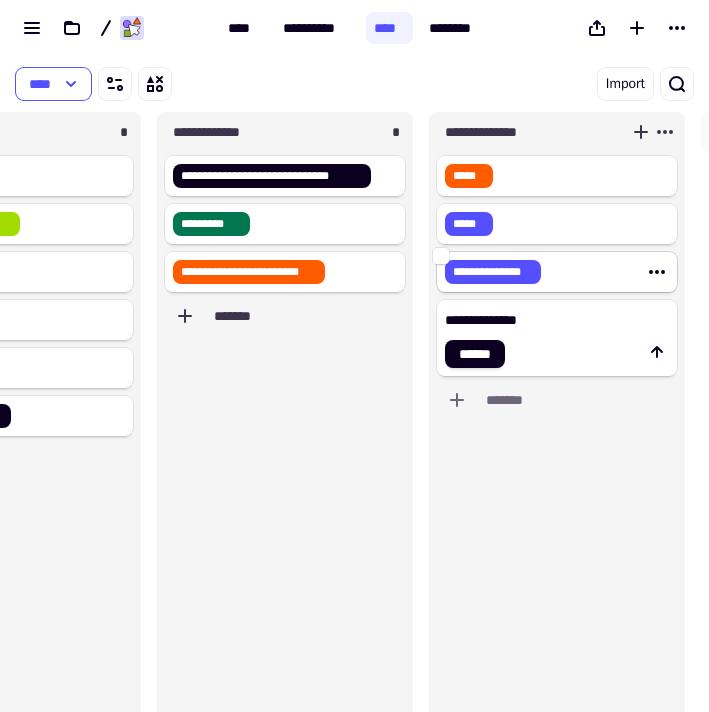 type 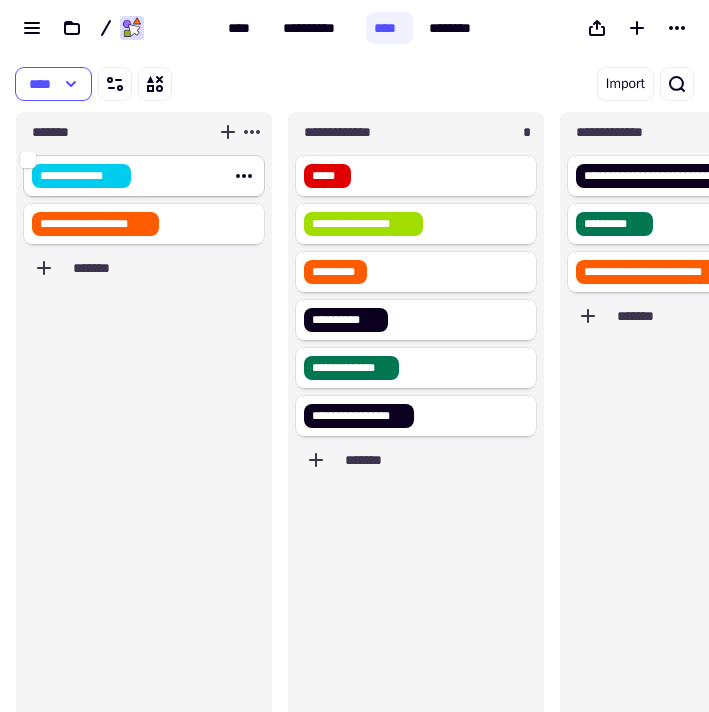 scroll, scrollTop: 0, scrollLeft: 0, axis: both 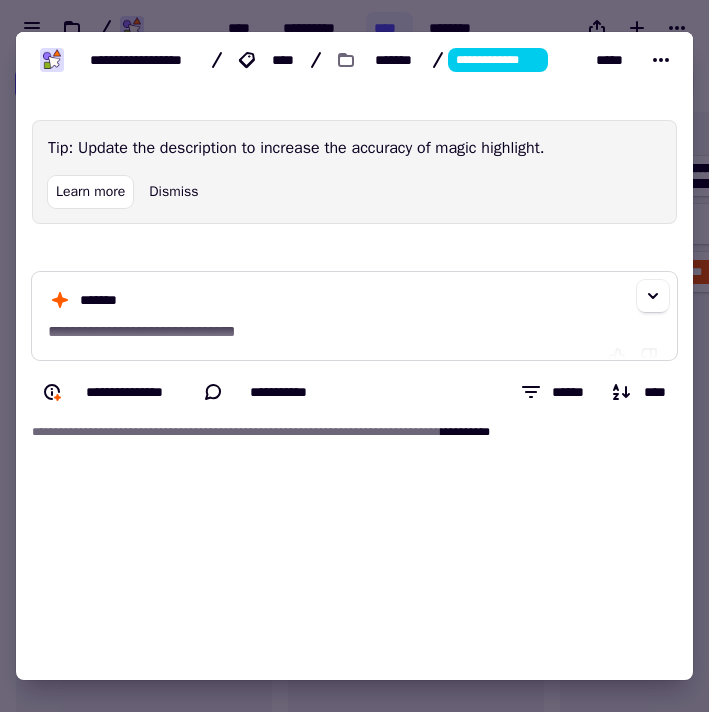 click on "[STREET] [CITY] [STATE]" at bounding box center (354, 316) 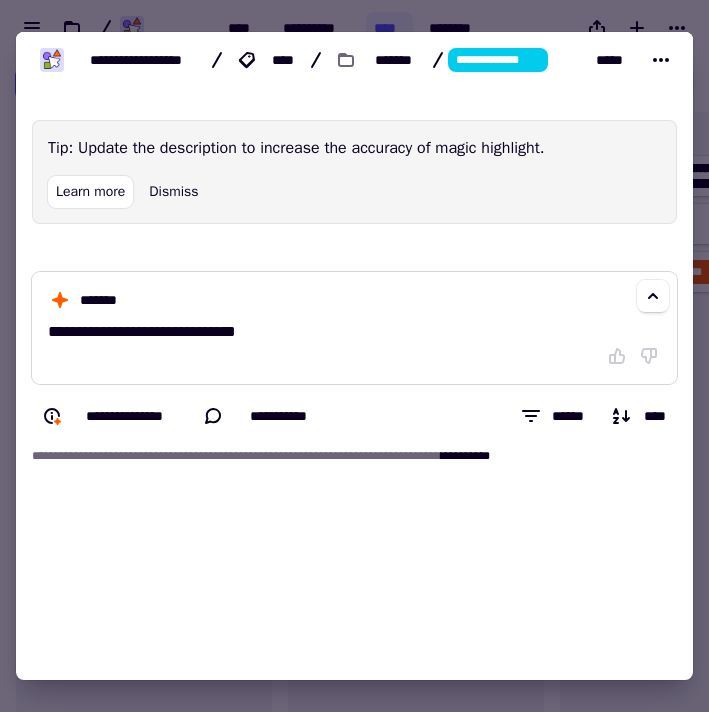 click on "[STREET] [CITY] [STATE]" at bounding box center (354, 328) 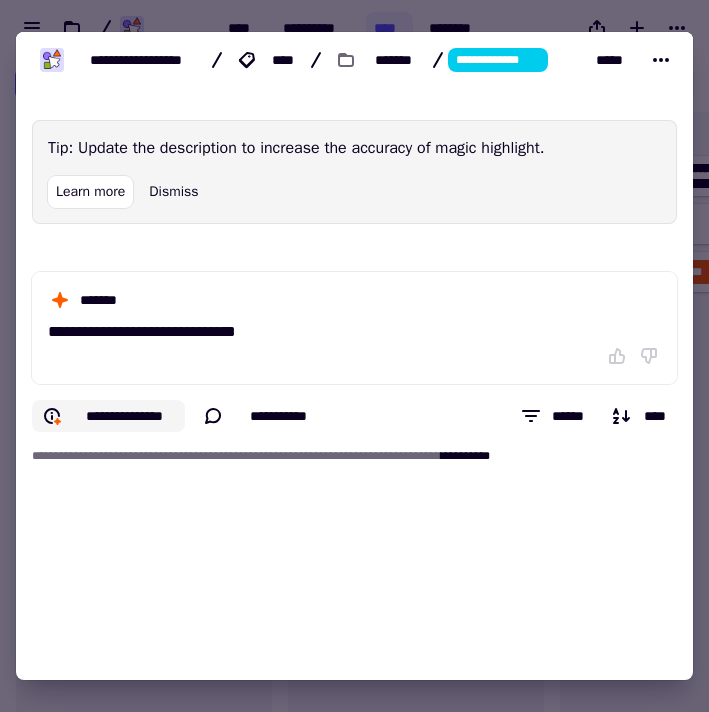 click on "**********" 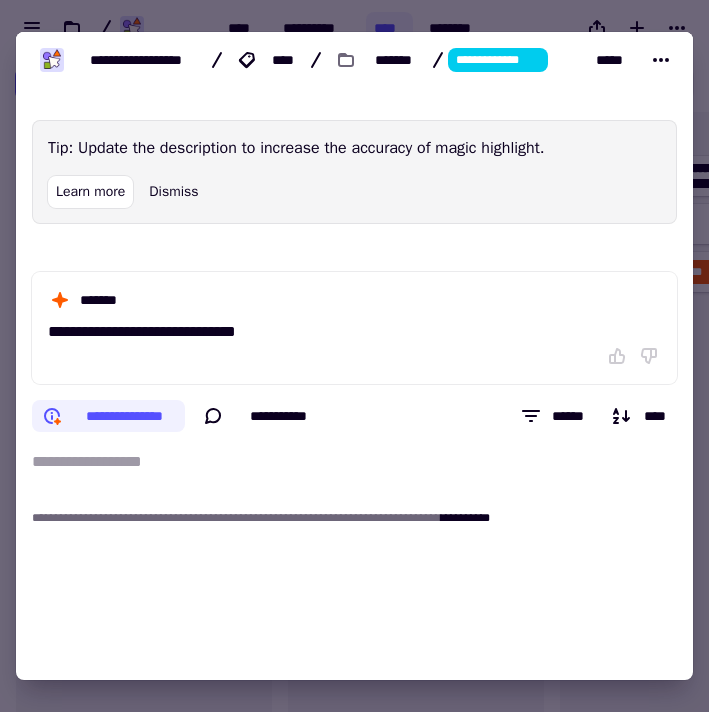 click on "**********" at bounding box center [354, 462] 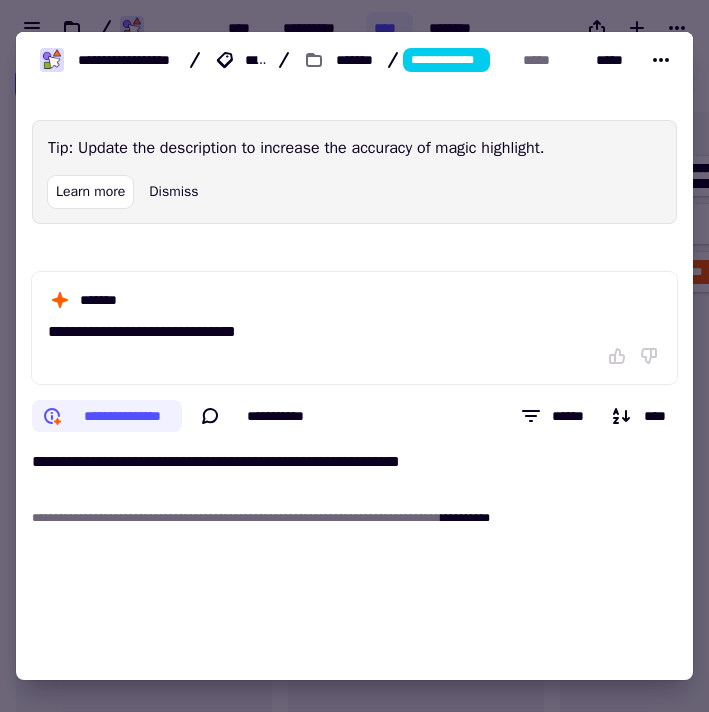 click on "Tip: Update the description to increase the accuracy of magic highlight. Learn more Dismiss [FIRST] [LAST] [EMAIL] [PHONE] [ADDRESS] [CITY] [STATE] [POSTAL_CODE] [BIRTH_DATE] [AGE] [TIME]" at bounding box center [354, 363] 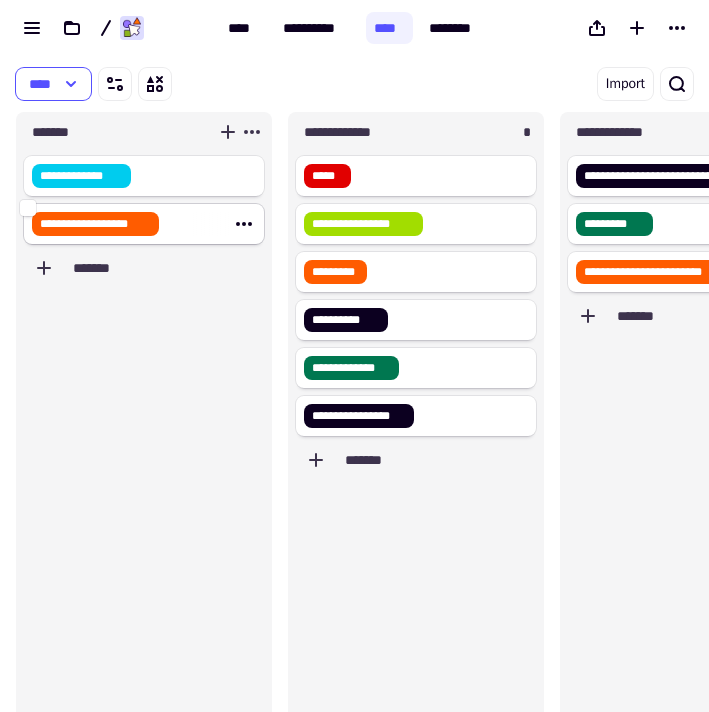 click on "**********" 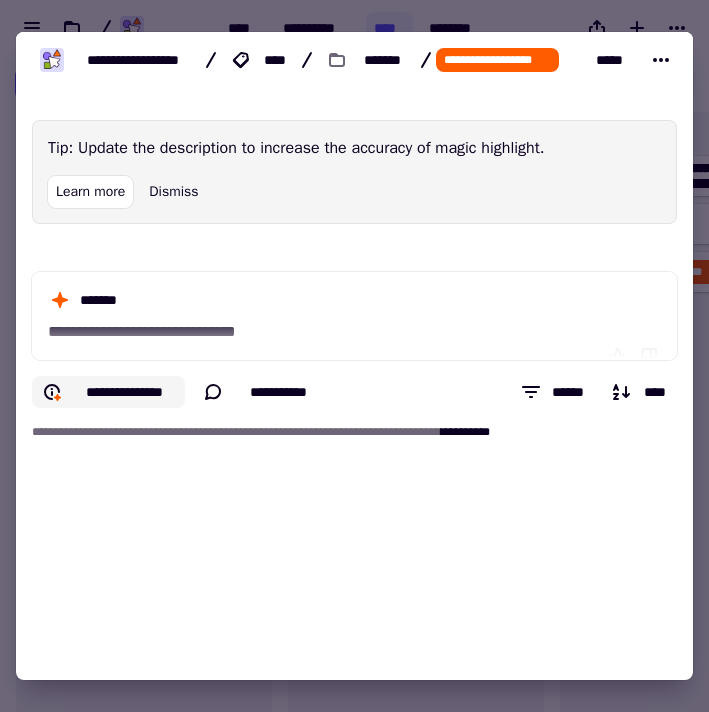 click on "**********" 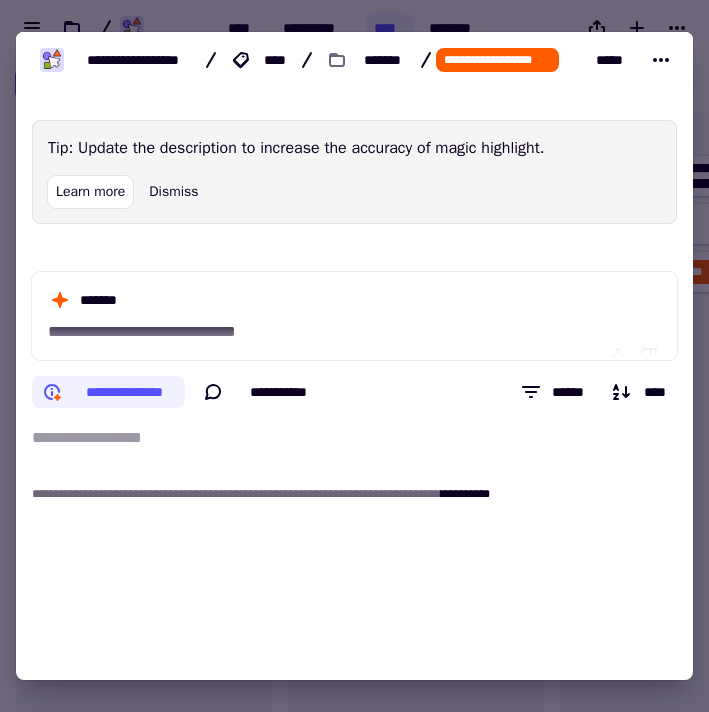 click on "**********" at bounding box center [354, 438] 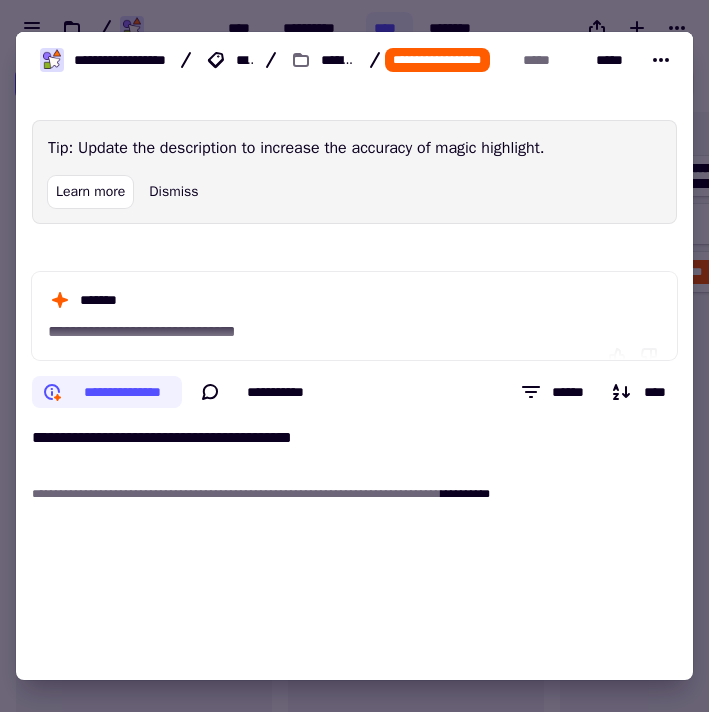 click at bounding box center [354, 356] 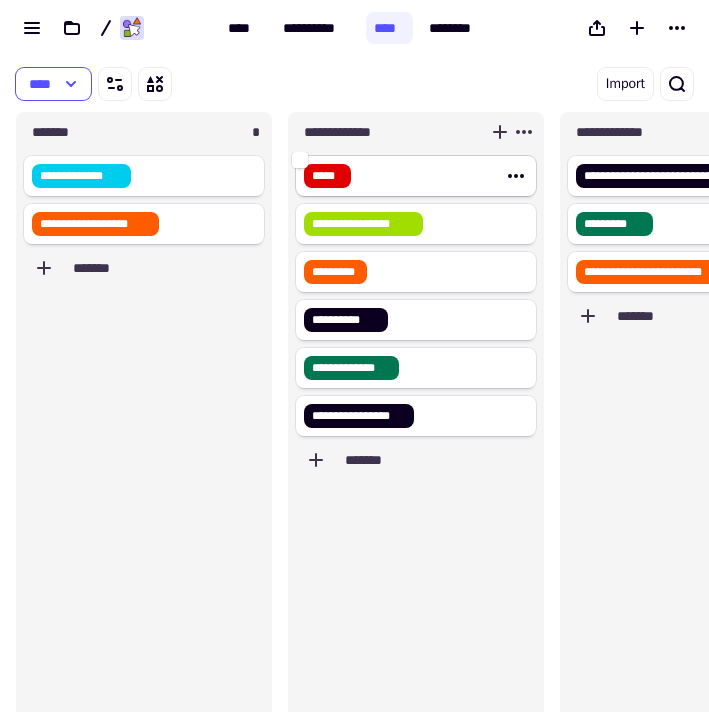 click on "*****" 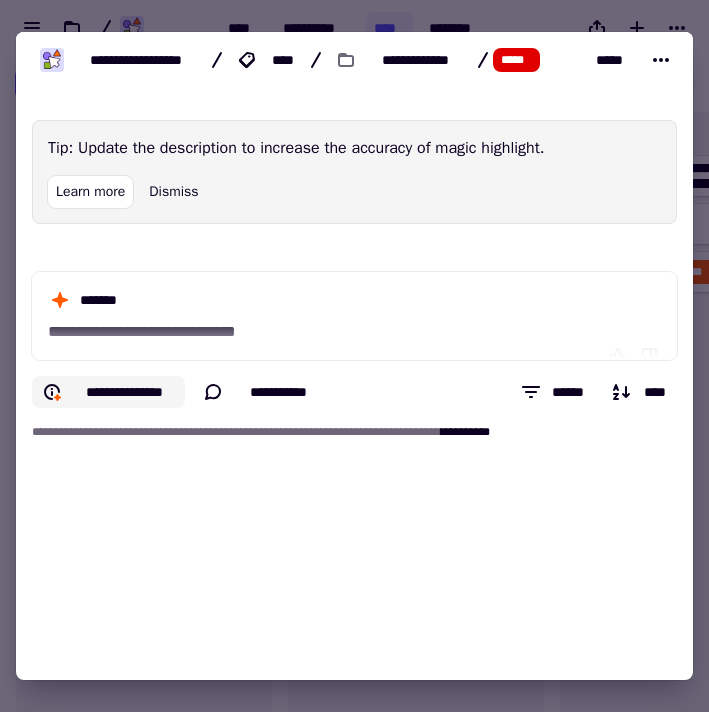 click on "**********" 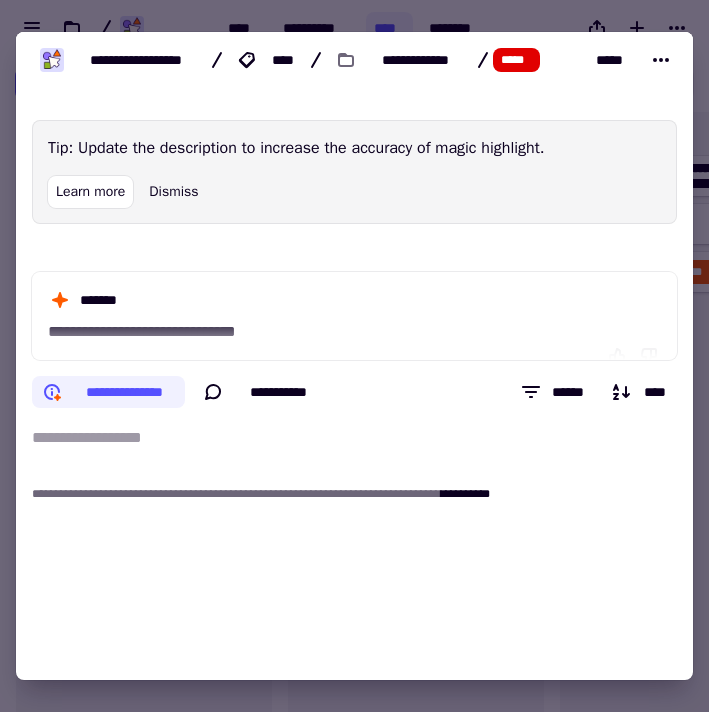 click on "**********" at bounding box center [354, 438] 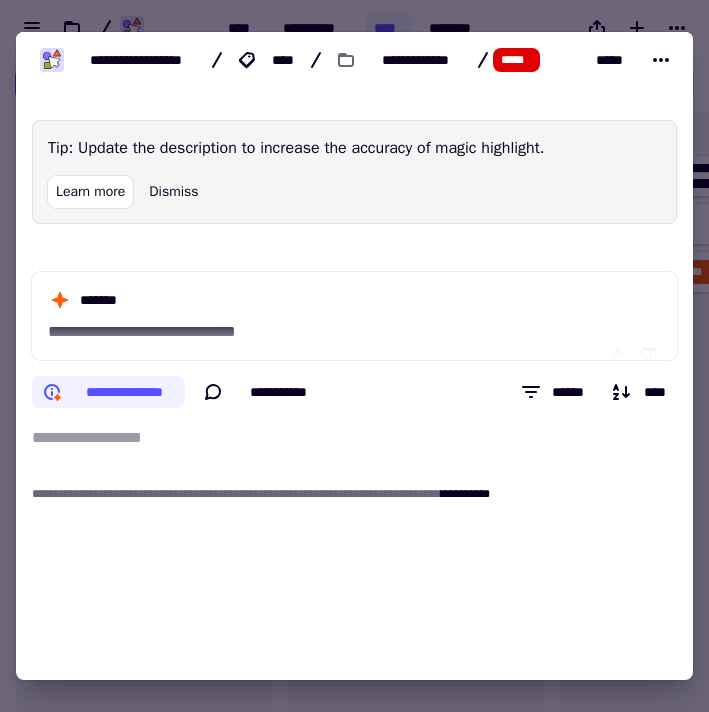 click at bounding box center [354, 356] 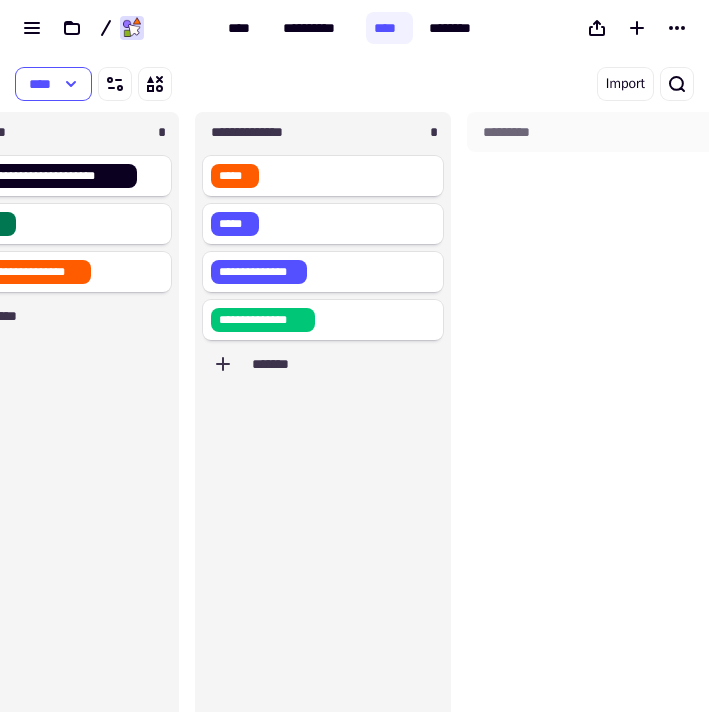 scroll, scrollTop: 0, scrollLeft: 665, axis: horizontal 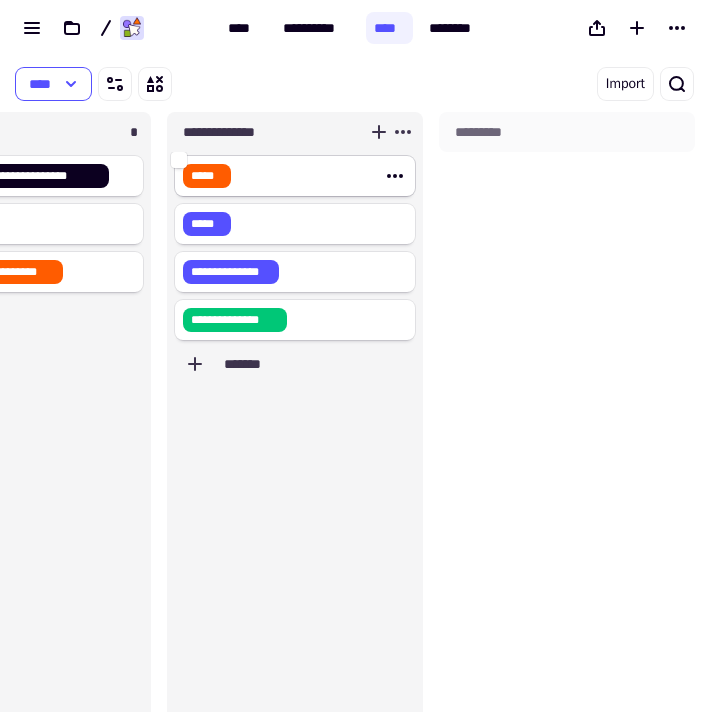 click on "*****" 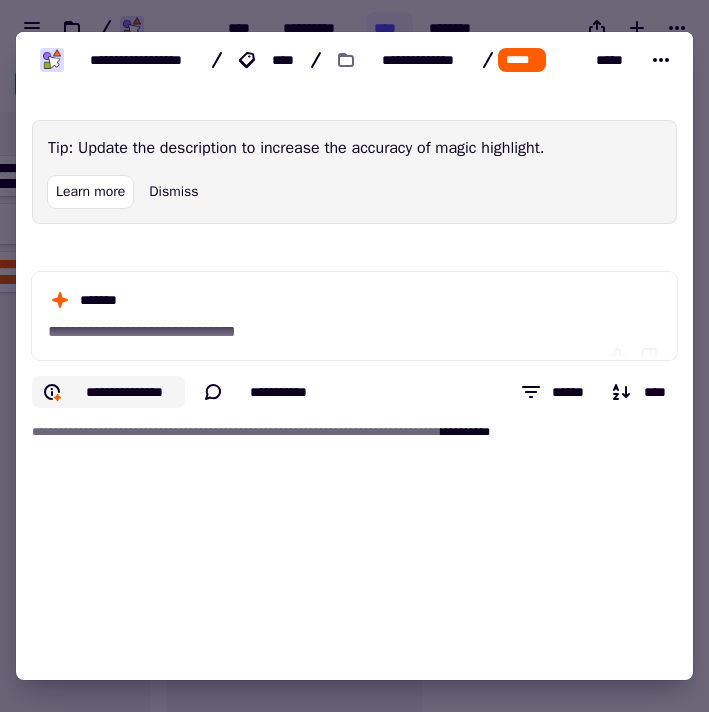 click on "**********" 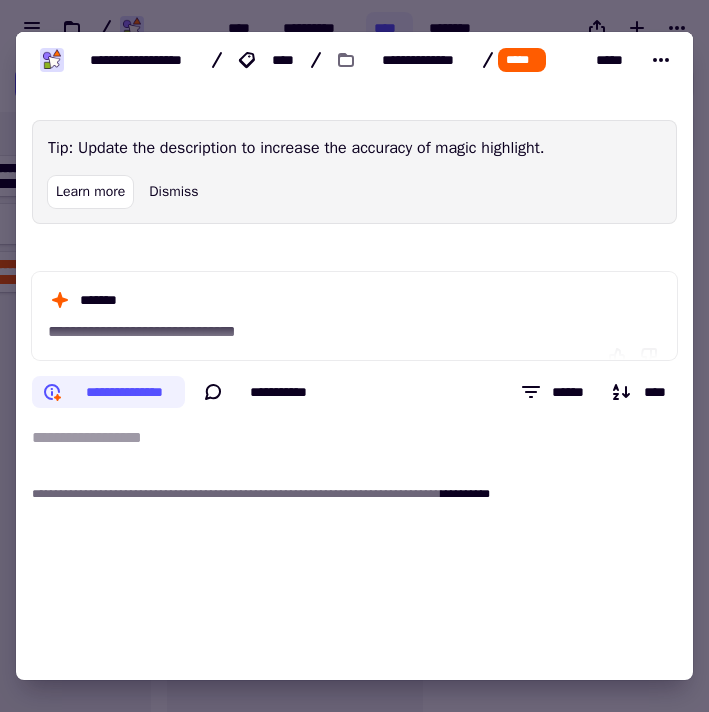 click on "**********" at bounding box center [354, 438] 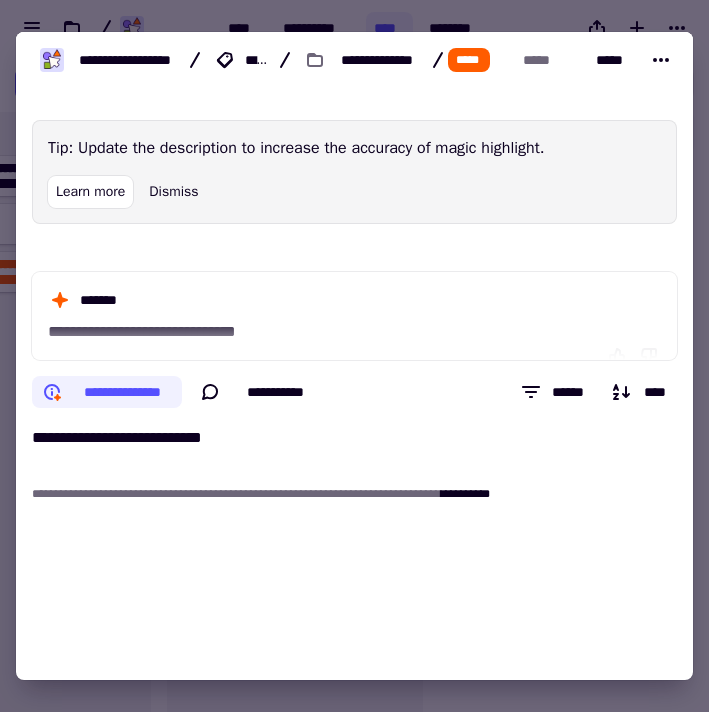click at bounding box center [354, 356] 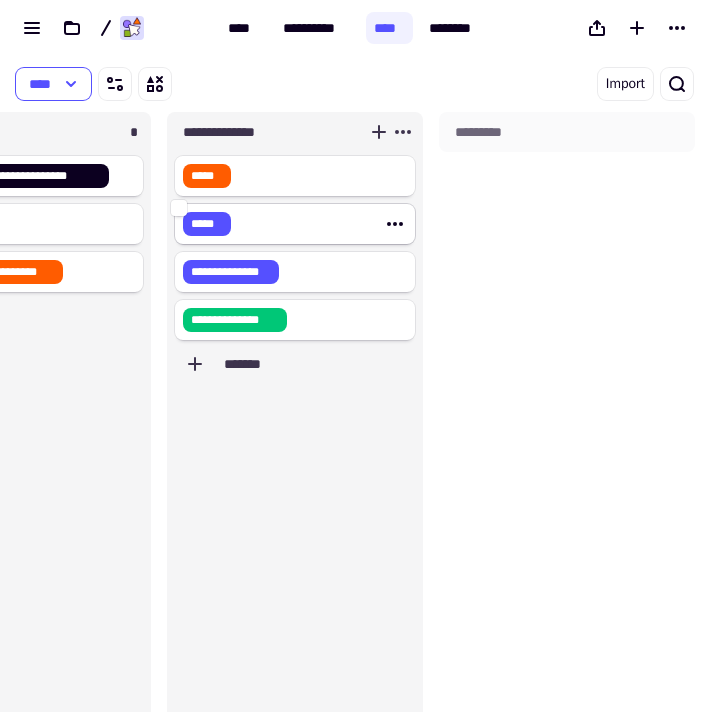 click on "*****" 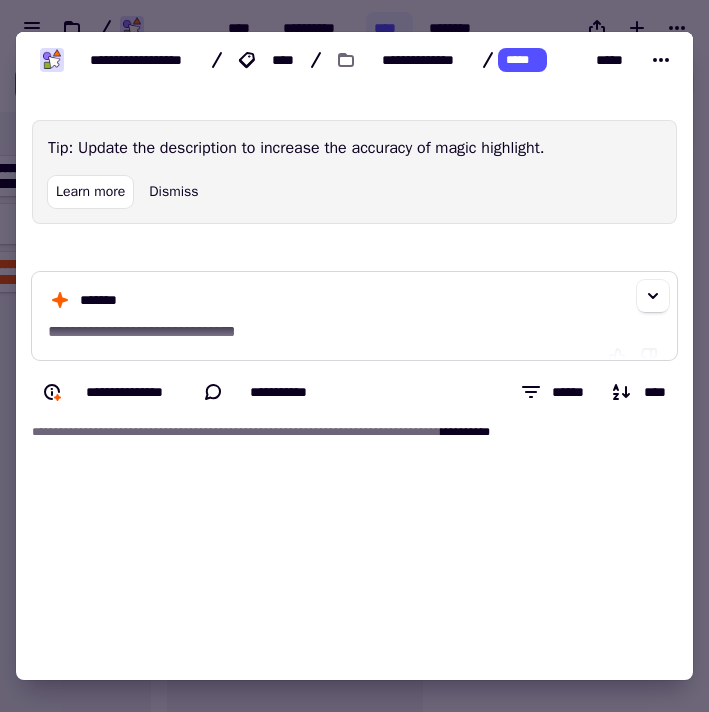 click on "[STREET] [CITY] [STATE]" at bounding box center (354, 316) 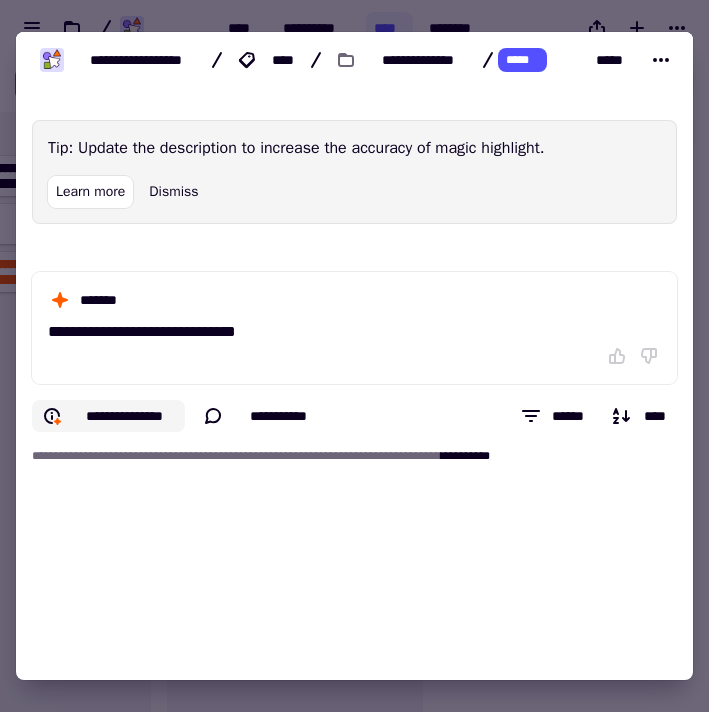 click on "**********" 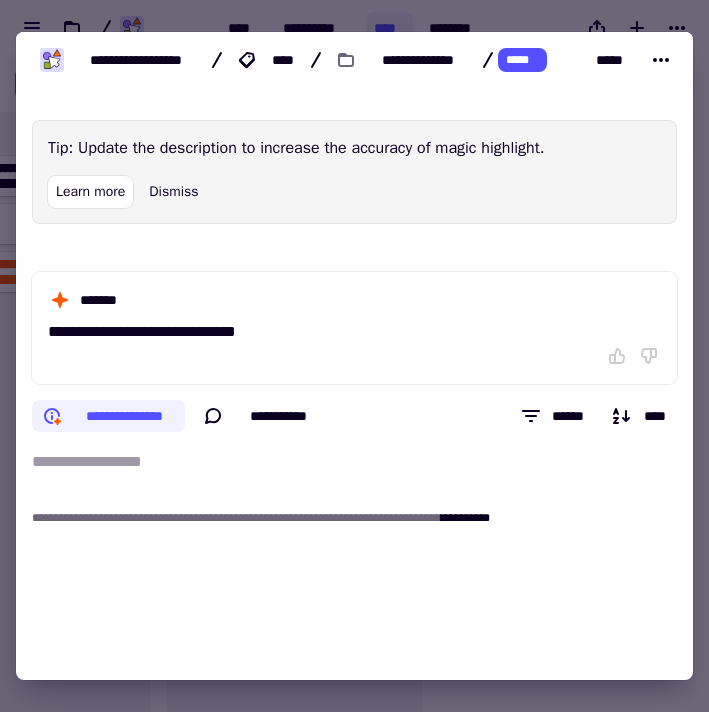 click on "**********" at bounding box center (354, 462) 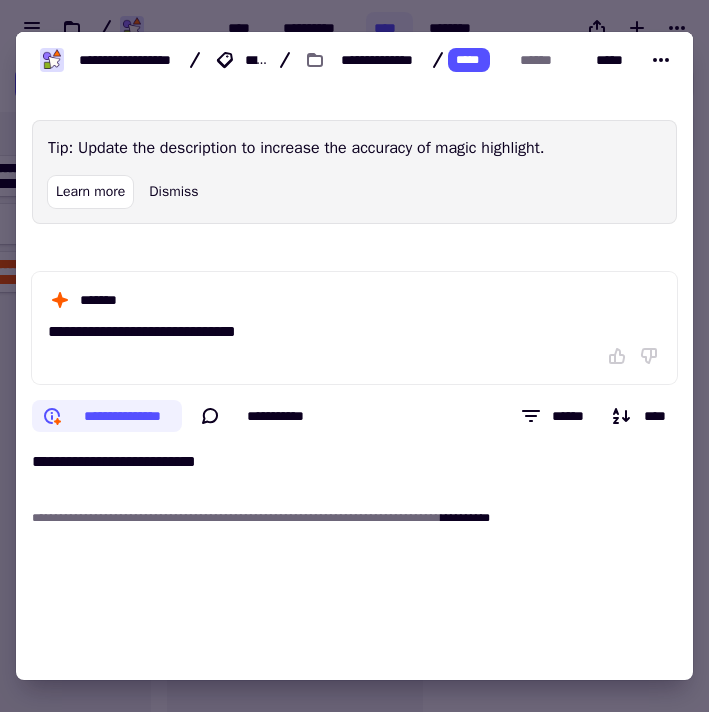 click at bounding box center (354, 356) 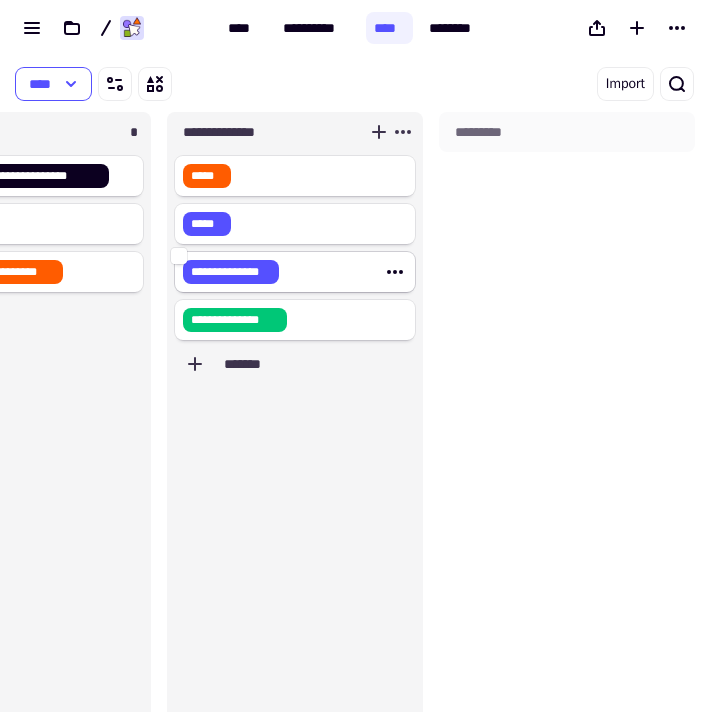 click on "**********" 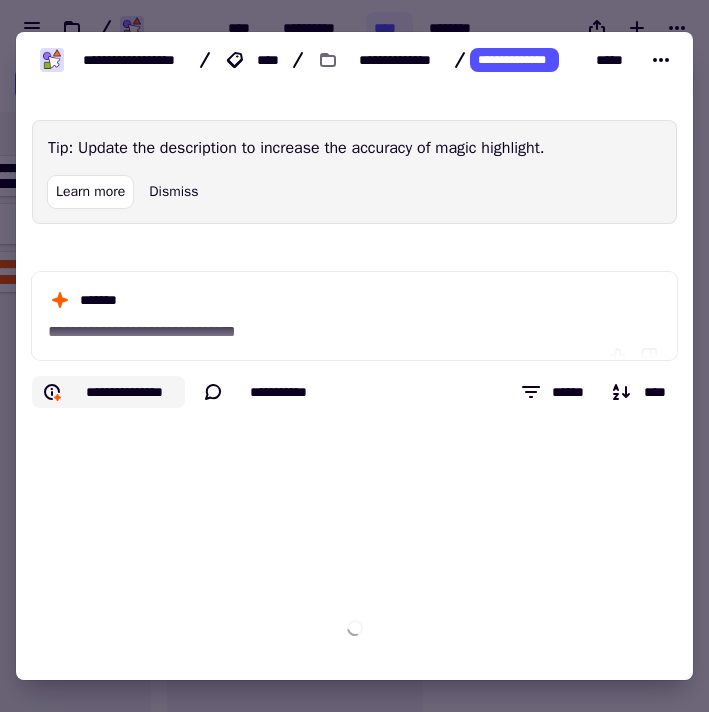 click on "**********" 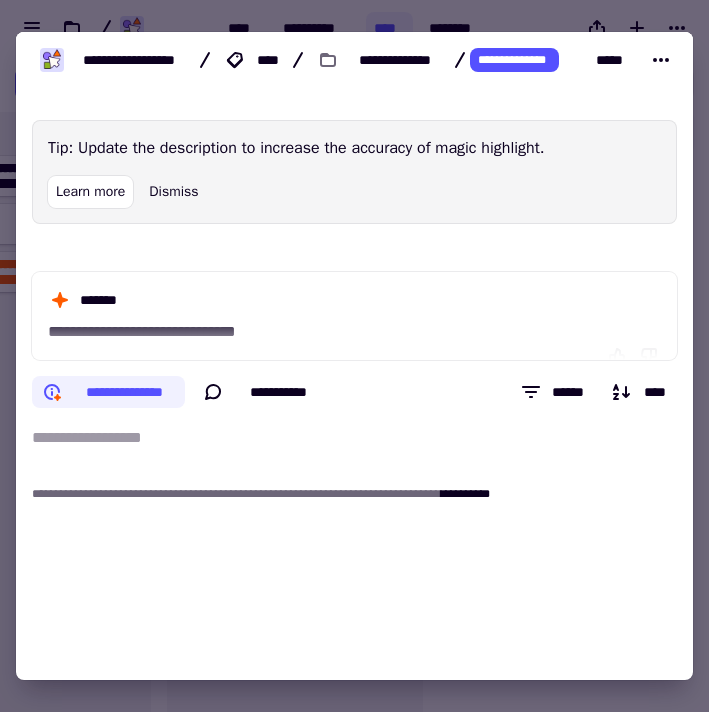 click on "**********" at bounding box center (354, 438) 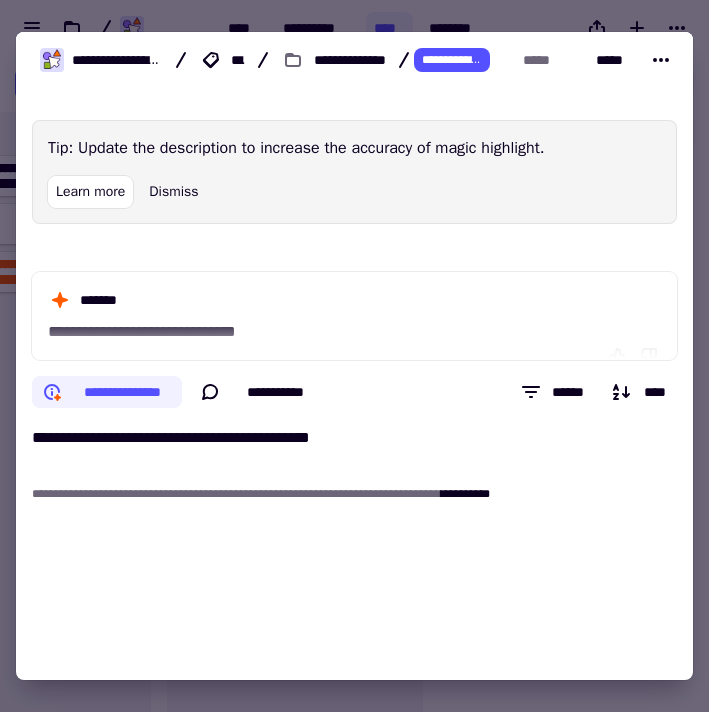 click at bounding box center [354, 356] 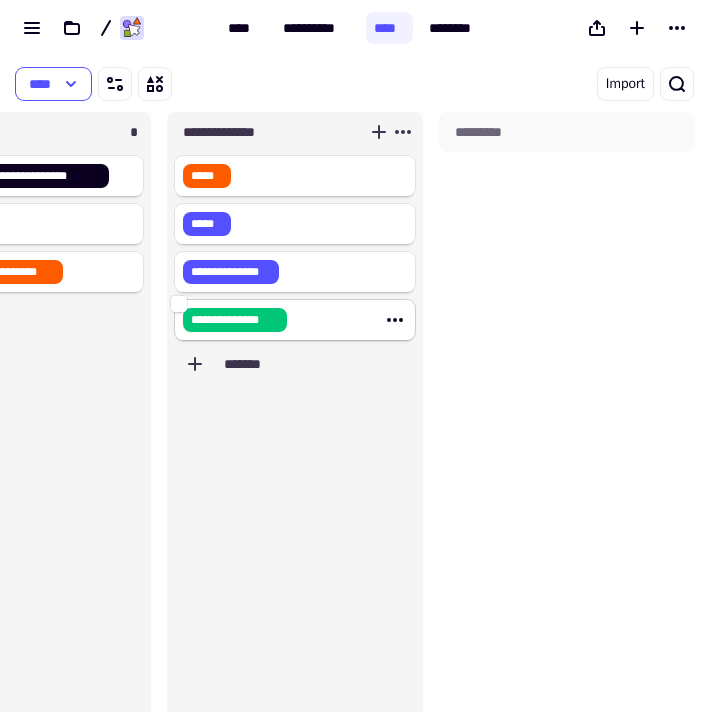 click on "**********" 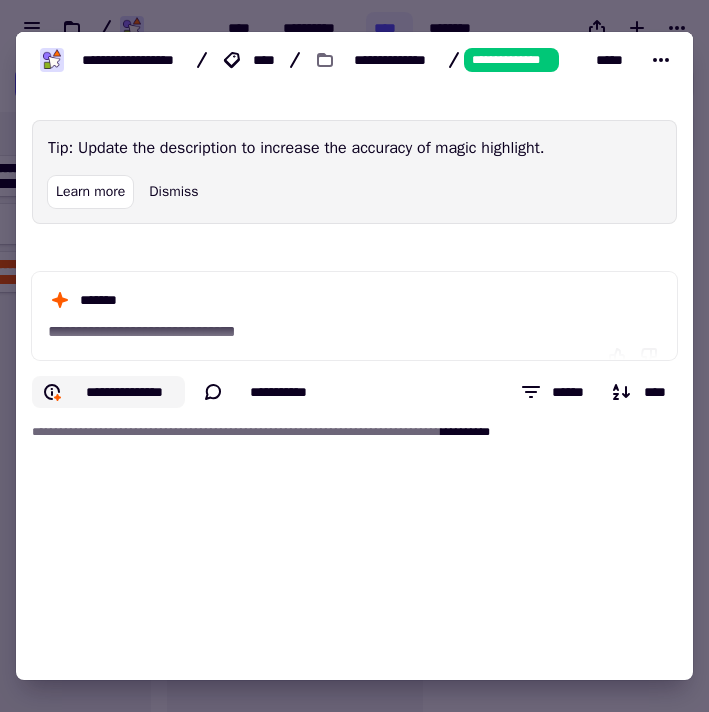 click on "**********" 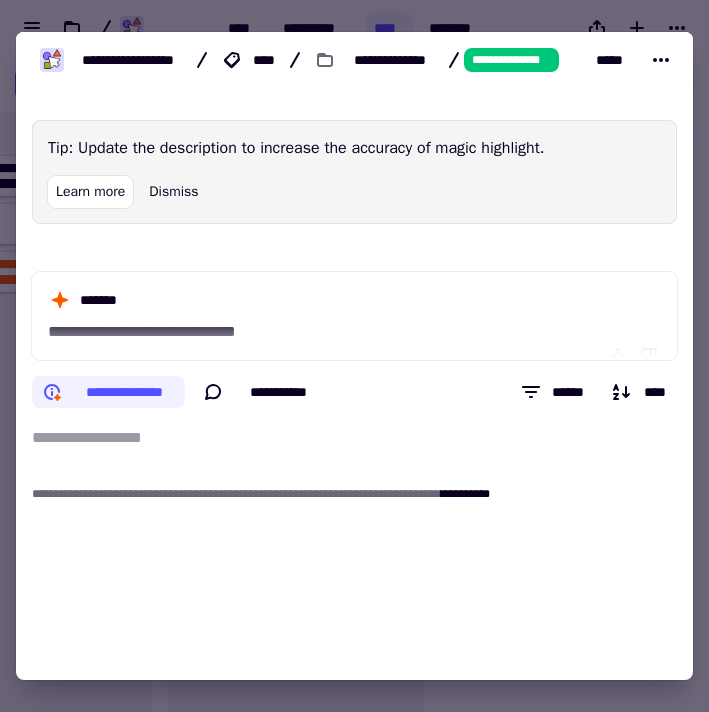 click on "**********" at bounding box center [354, 438] 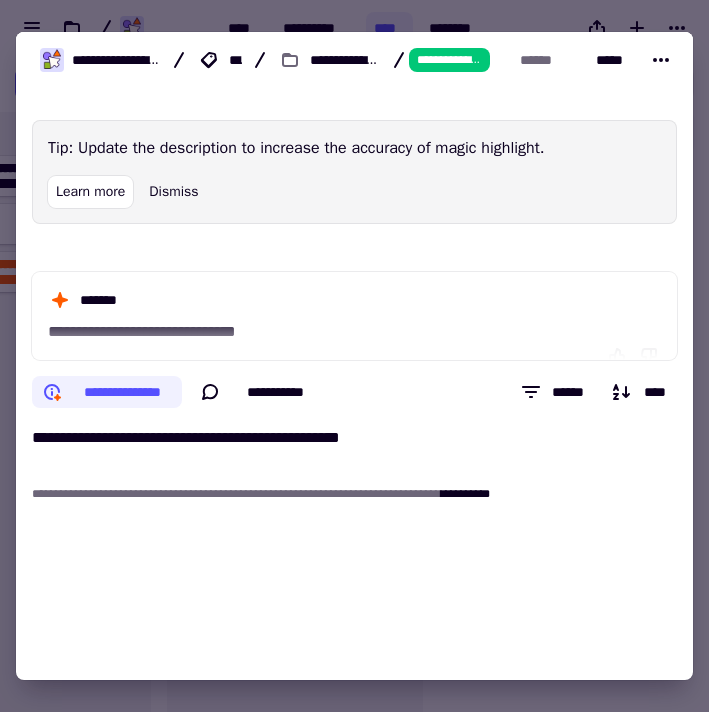 click at bounding box center [354, 356] 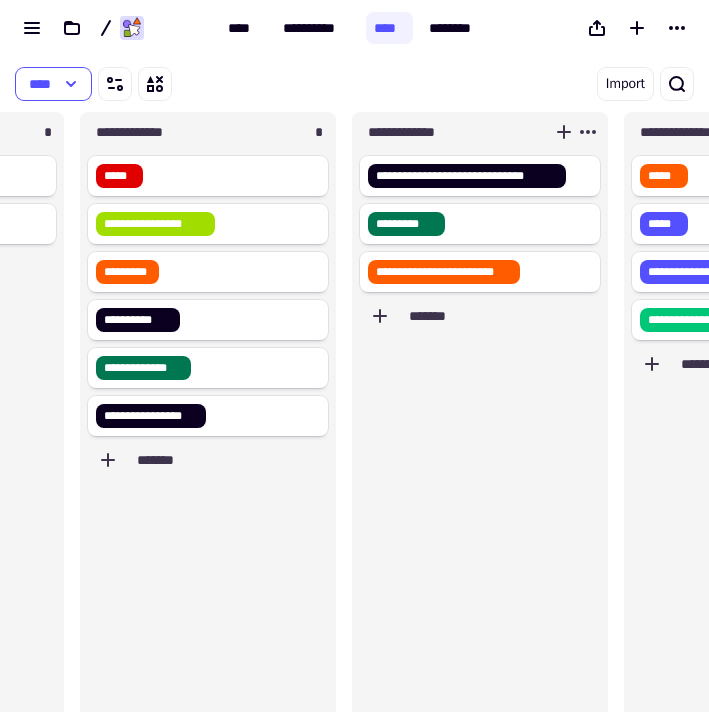 scroll, scrollTop: 0, scrollLeft: 242, axis: horizontal 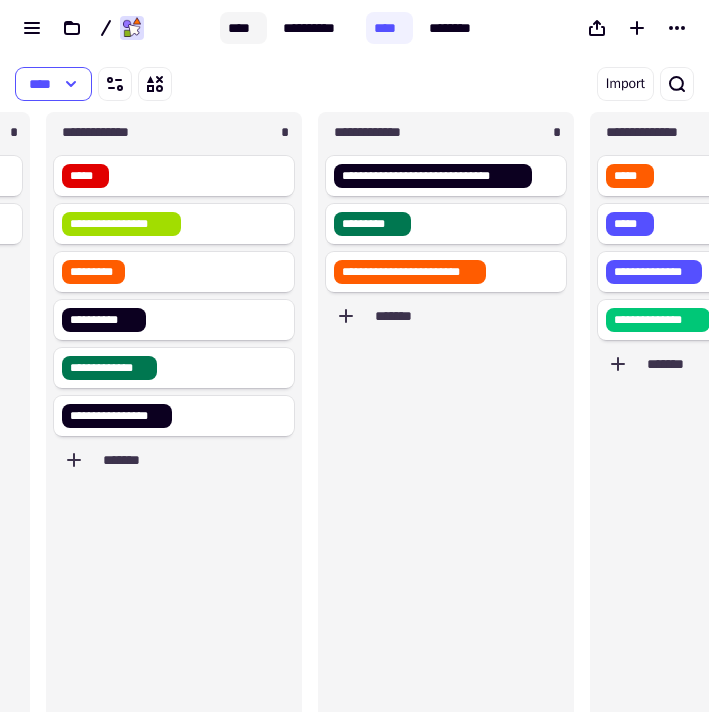 click on "****" 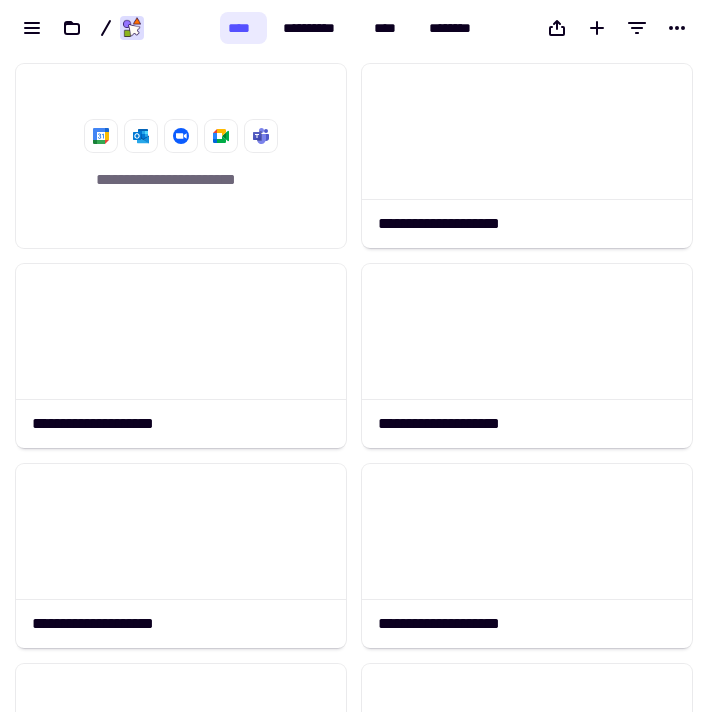 scroll, scrollTop: 1, scrollLeft: 1, axis: both 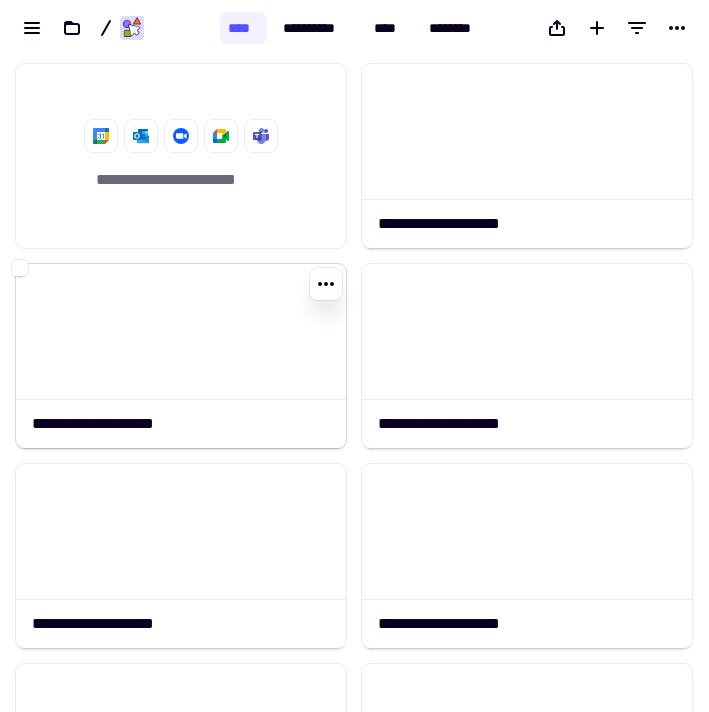 click 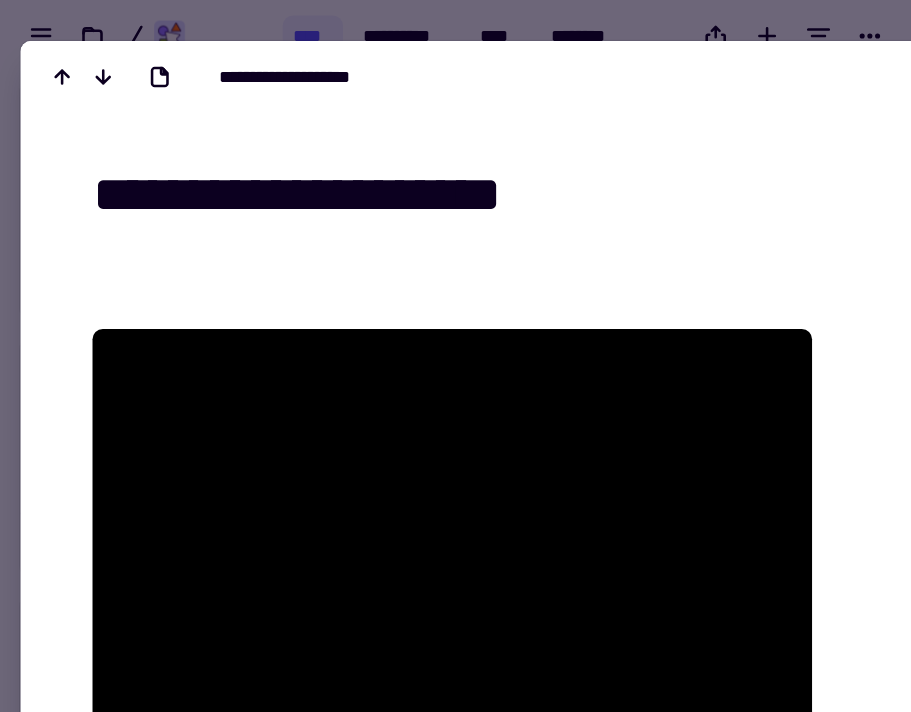 scroll, scrollTop: 1, scrollLeft: 0, axis: vertical 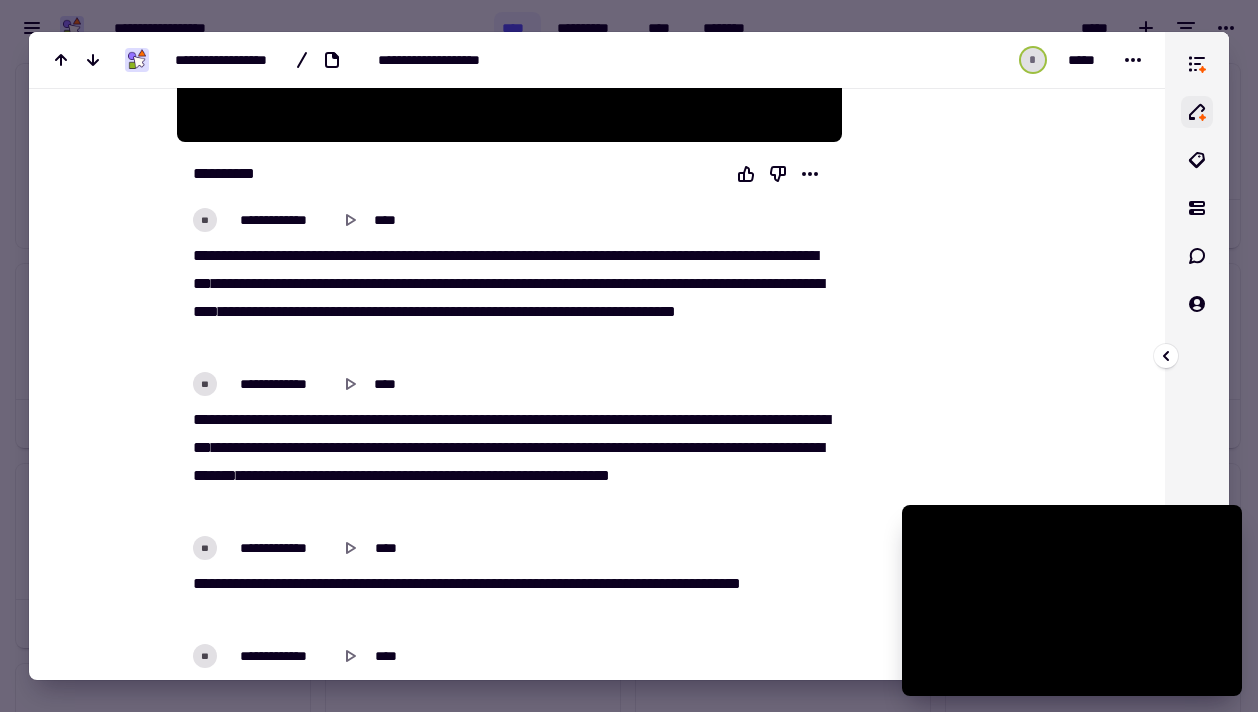 click 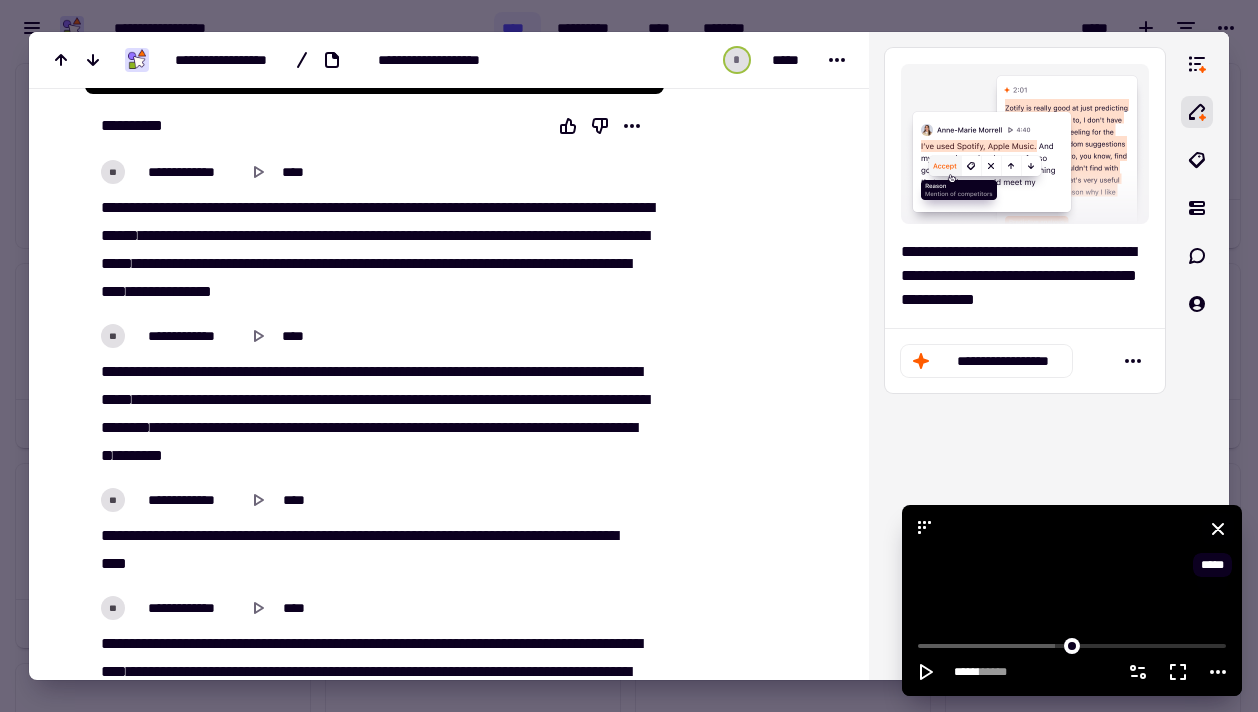 click 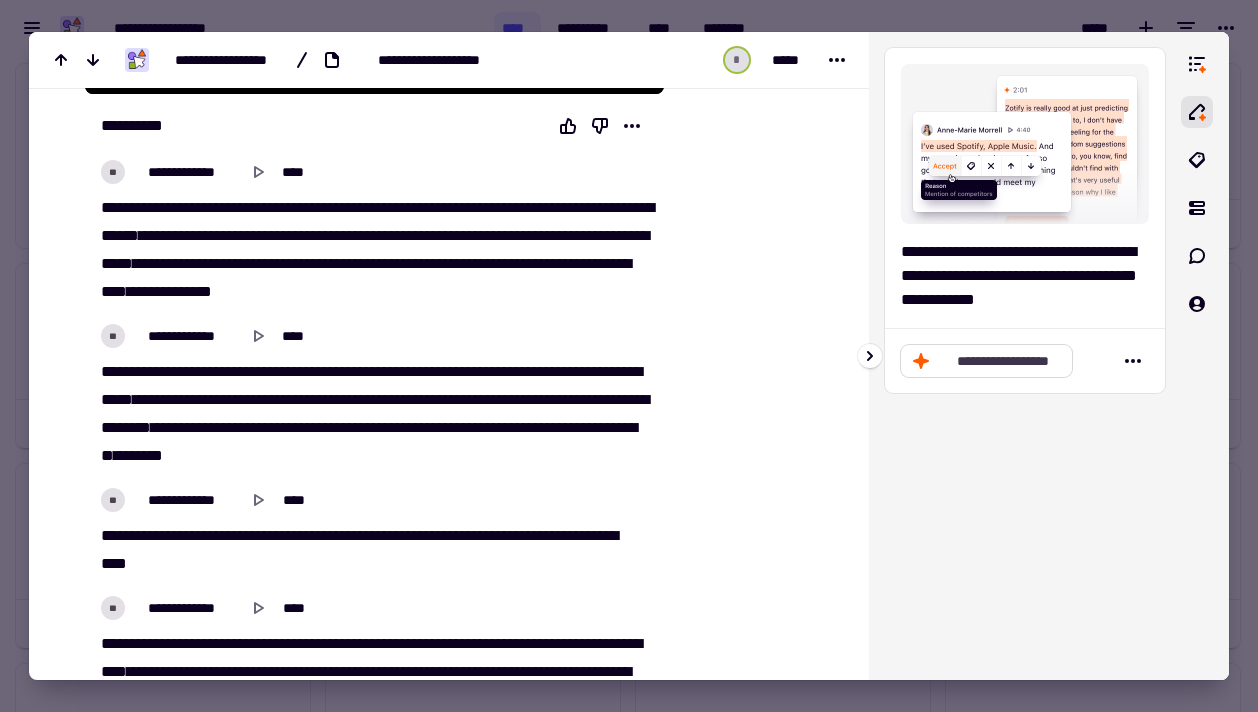 click on "**********" 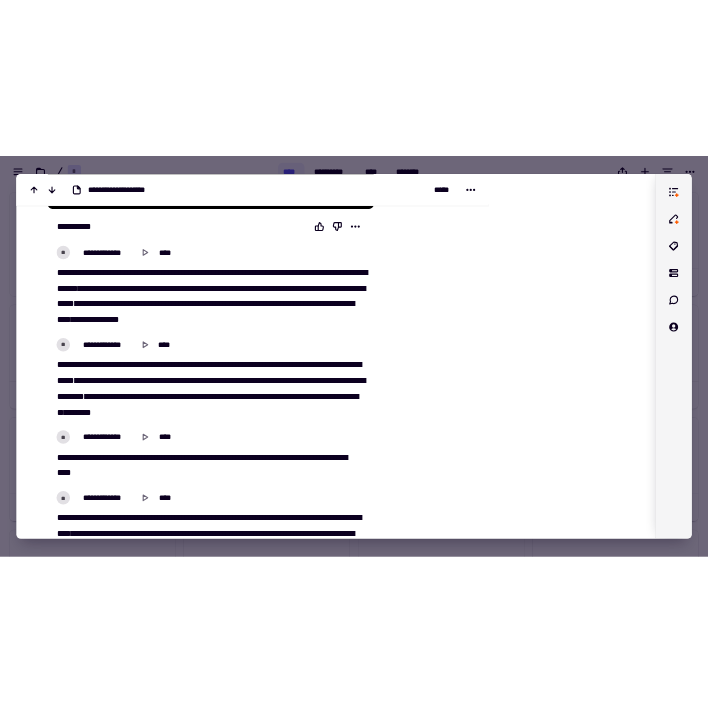 scroll, scrollTop: 654, scrollLeft: 708, axis: both 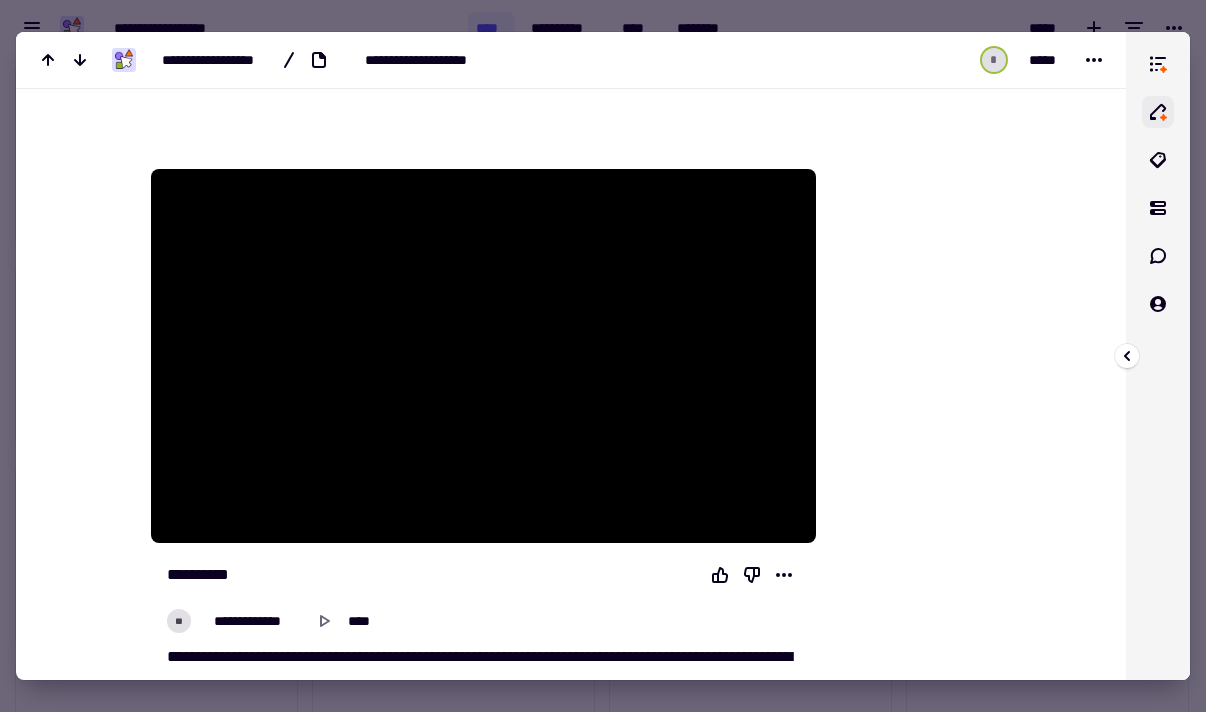 click 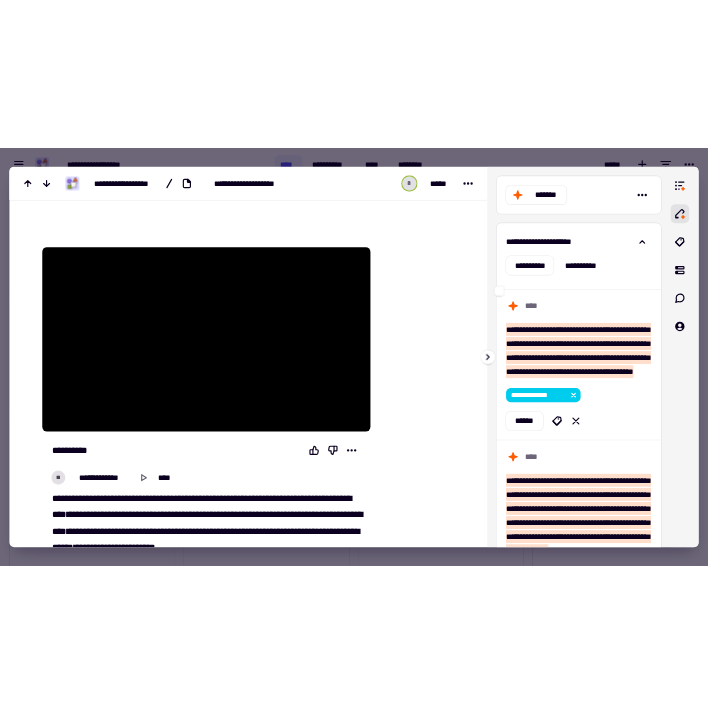 scroll, scrollTop: 0, scrollLeft: 0, axis: both 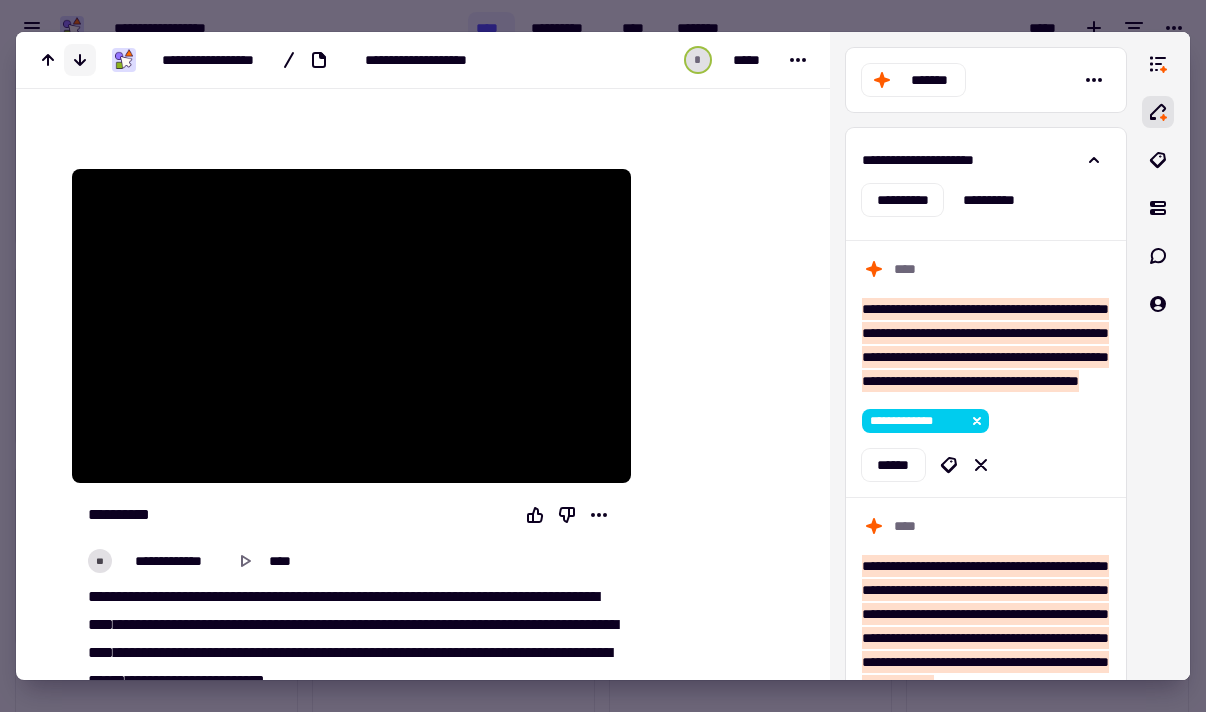 click 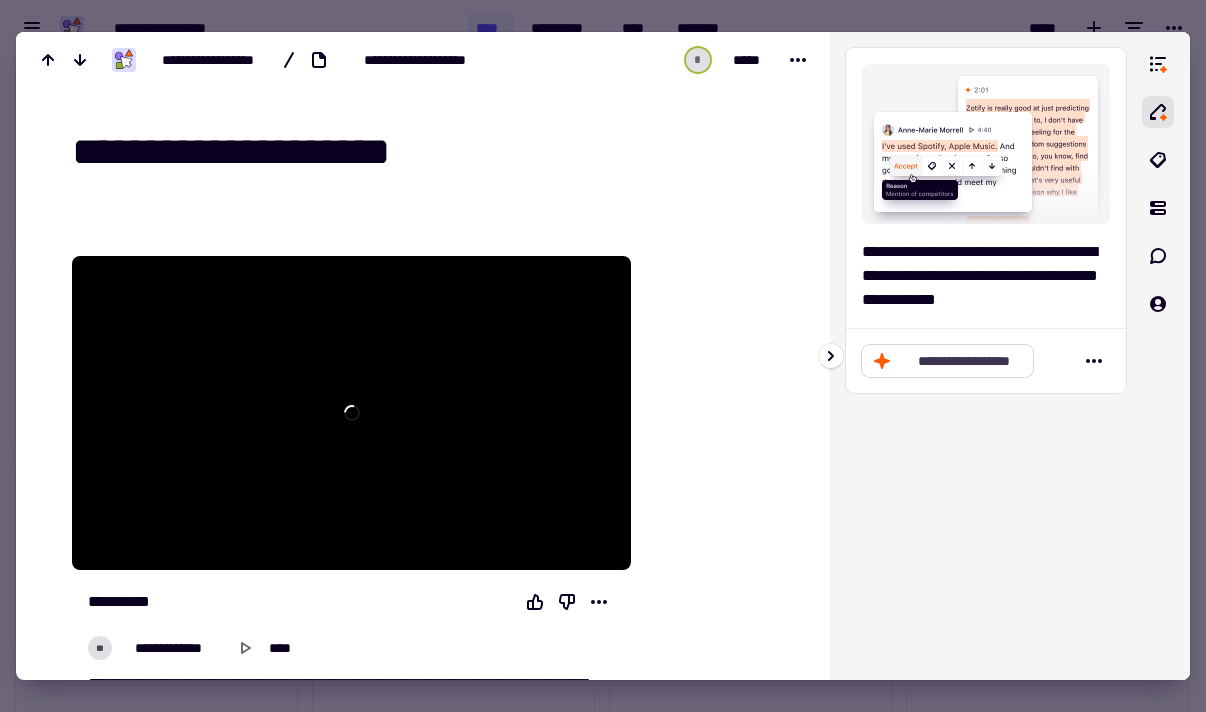click on "**********" 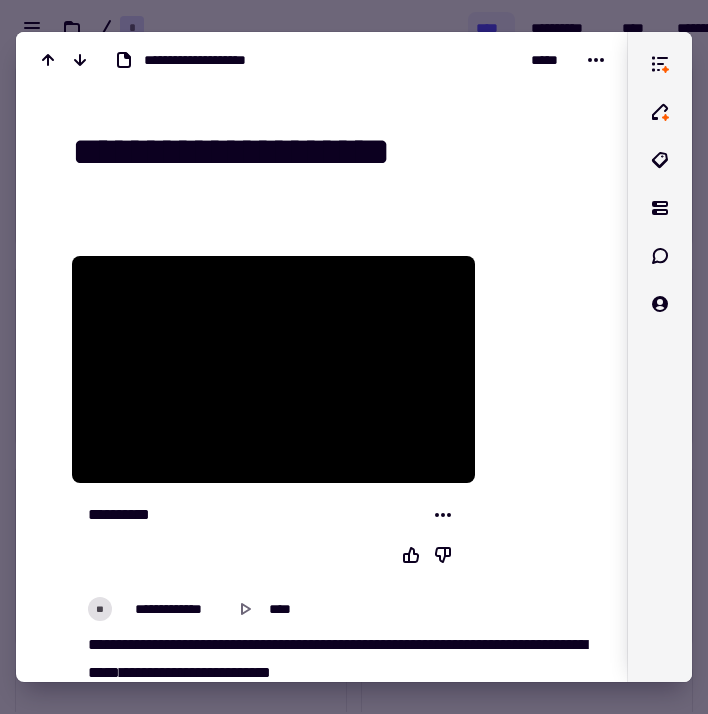 scroll, scrollTop: 1, scrollLeft: 1, axis: both 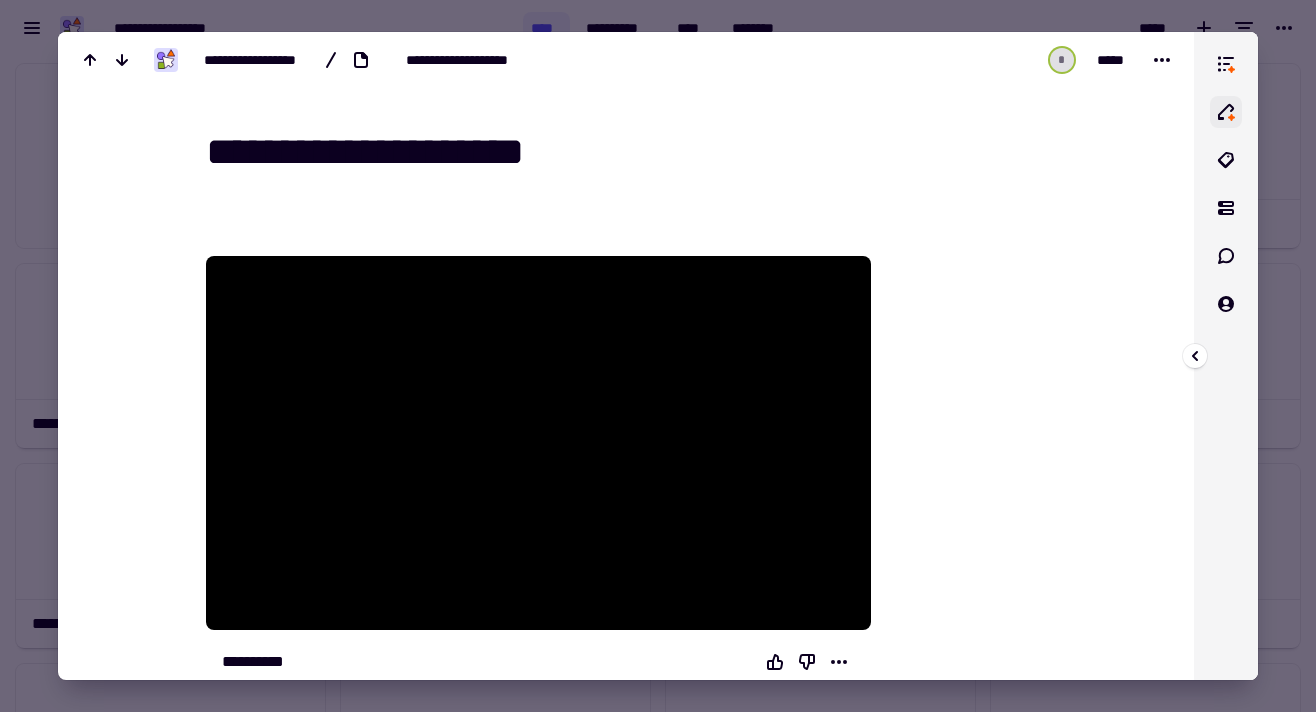 click 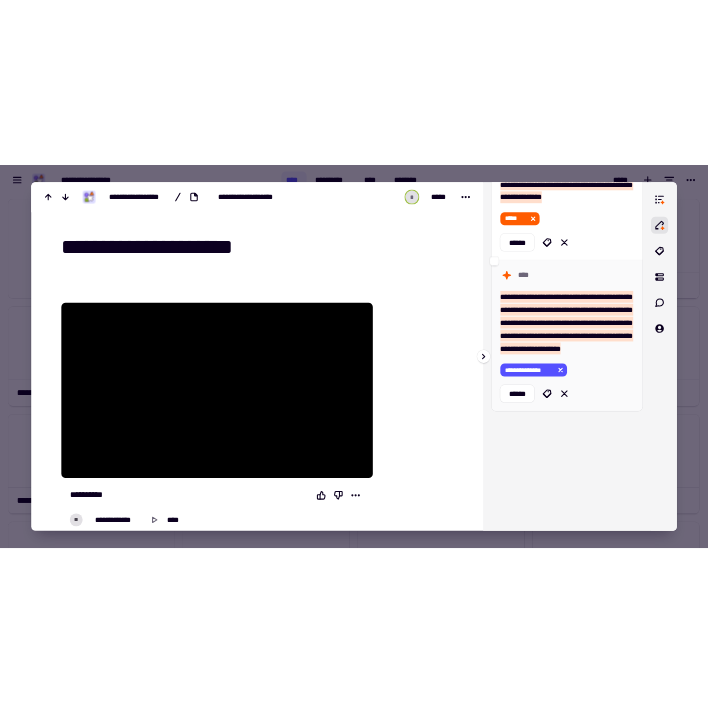 scroll, scrollTop: 1003, scrollLeft: 0, axis: vertical 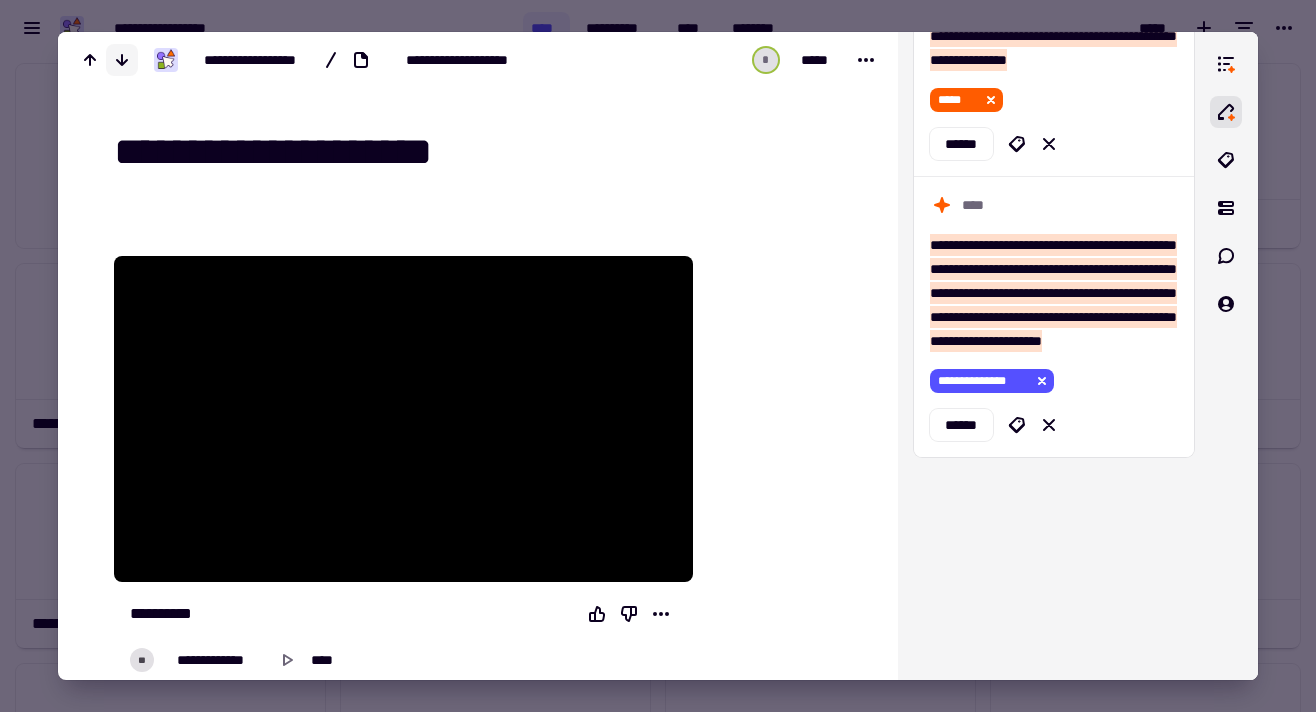click 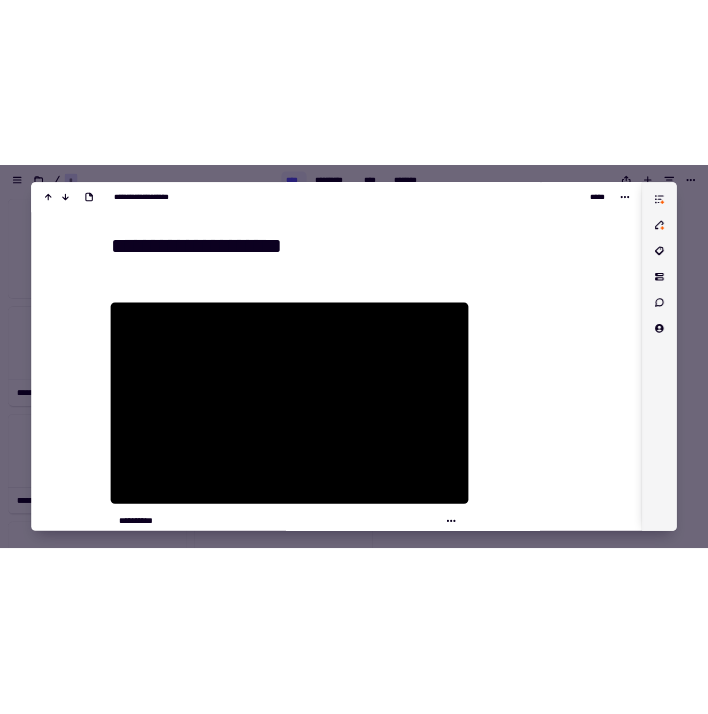 scroll, scrollTop: 1, scrollLeft: 1, axis: both 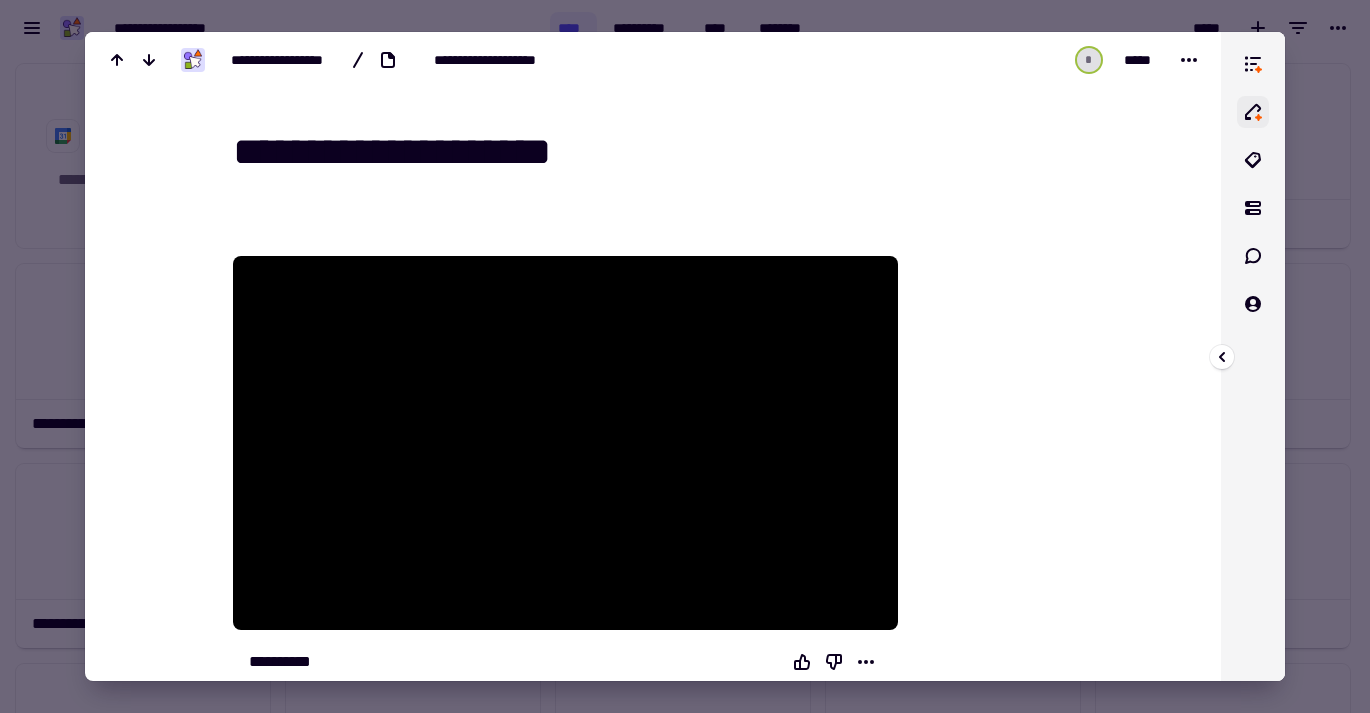 click 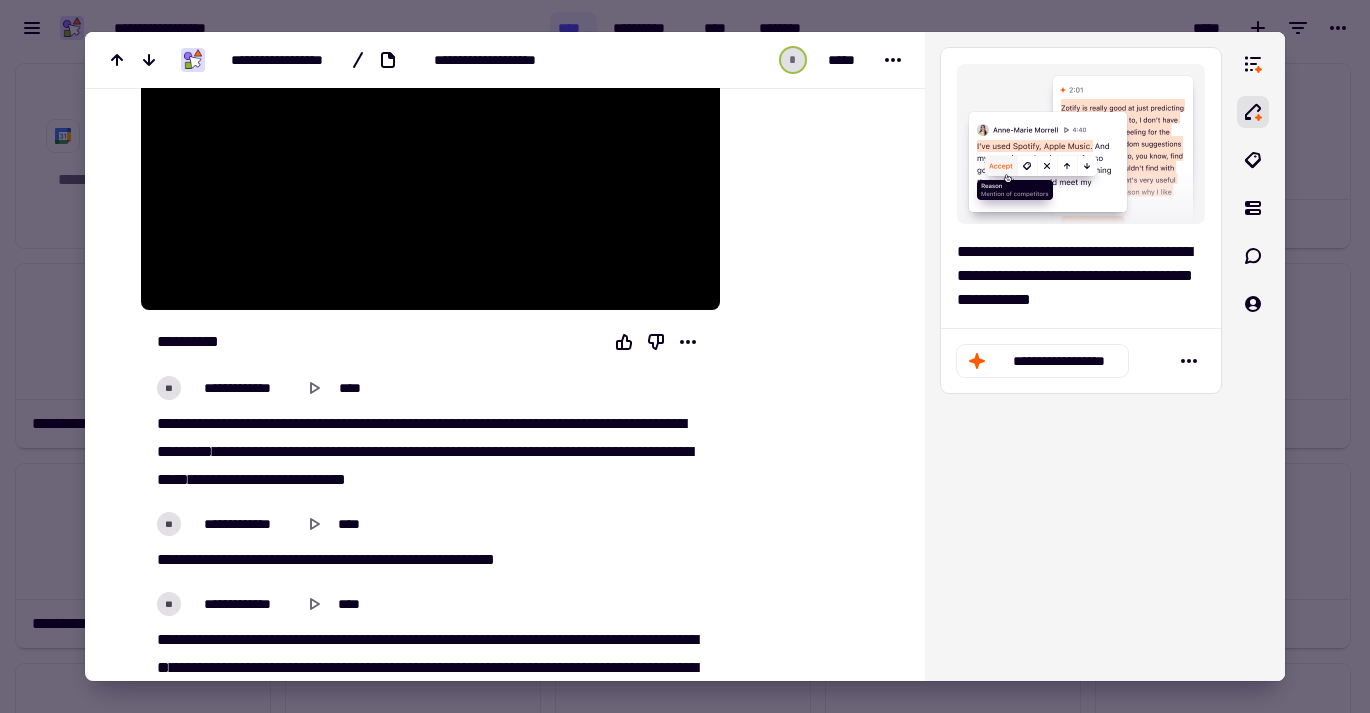 scroll, scrollTop: 304, scrollLeft: 0, axis: vertical 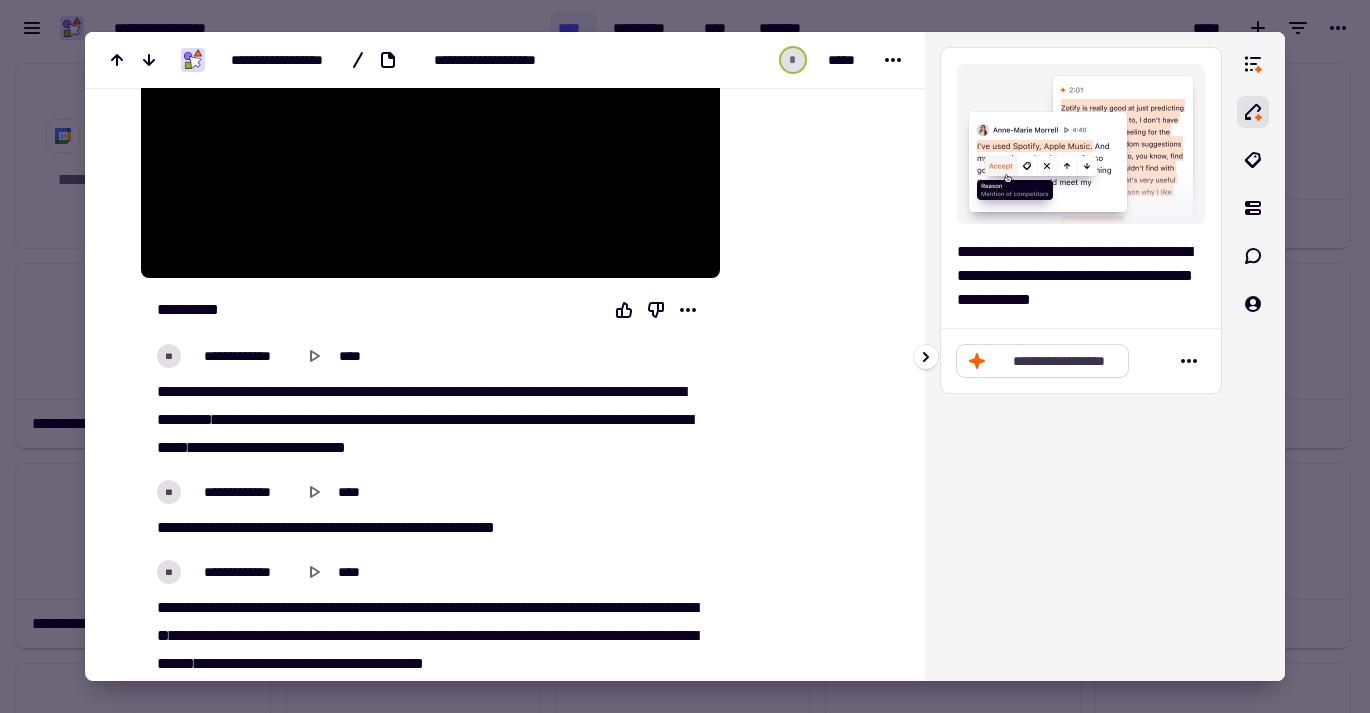 click on "**********" 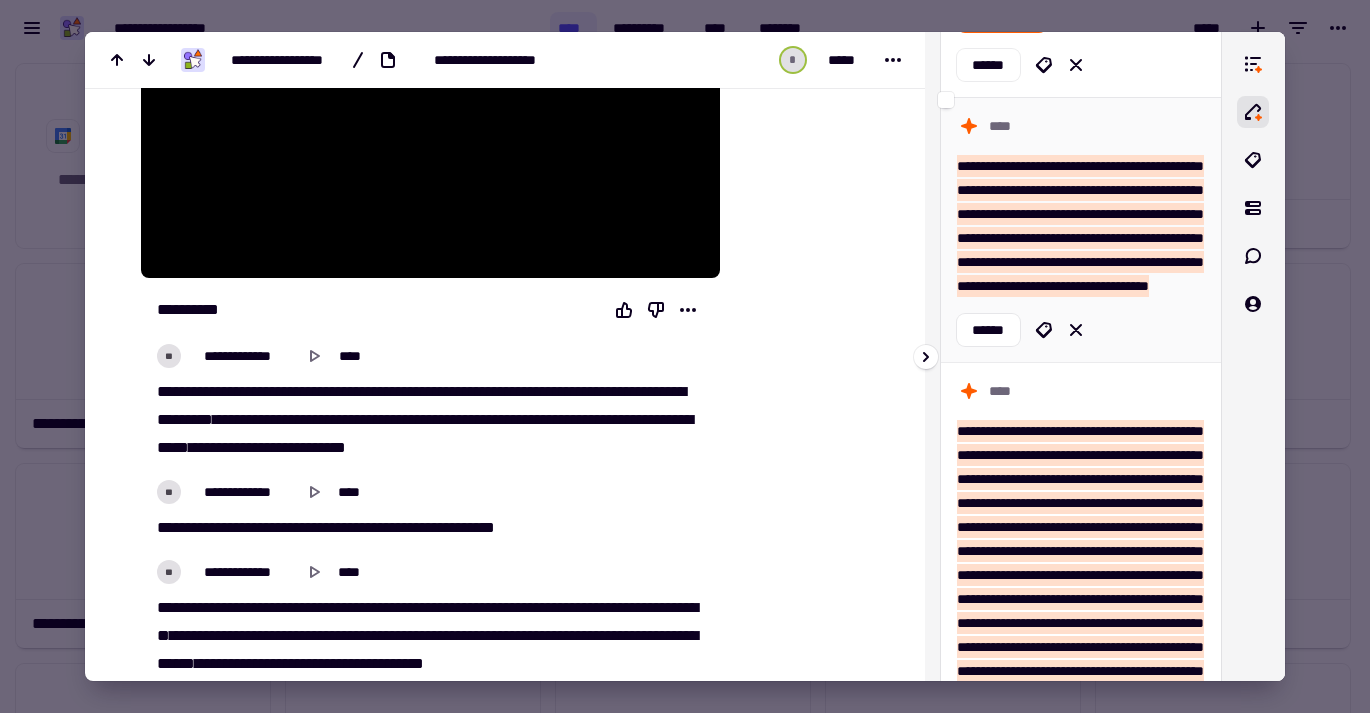 scroll, scrollTop: 1073, scrollLeft: 0, axis: vertical 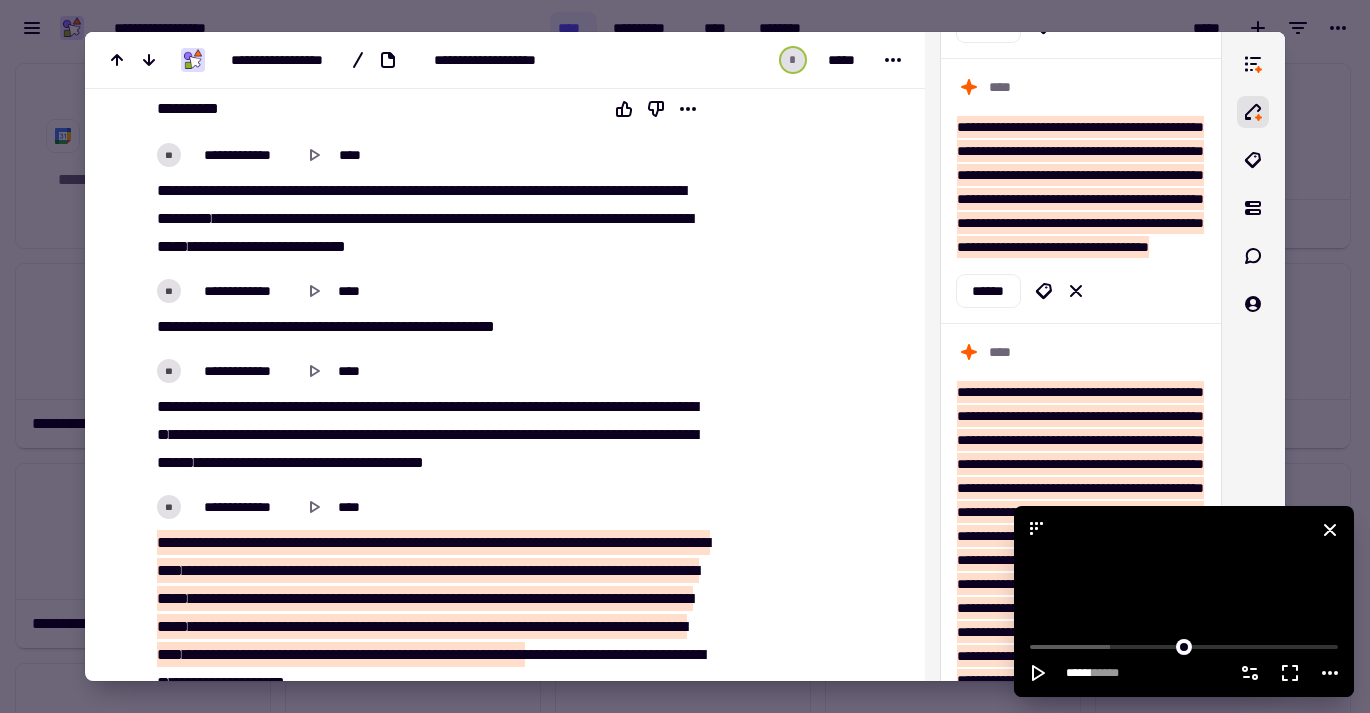 click 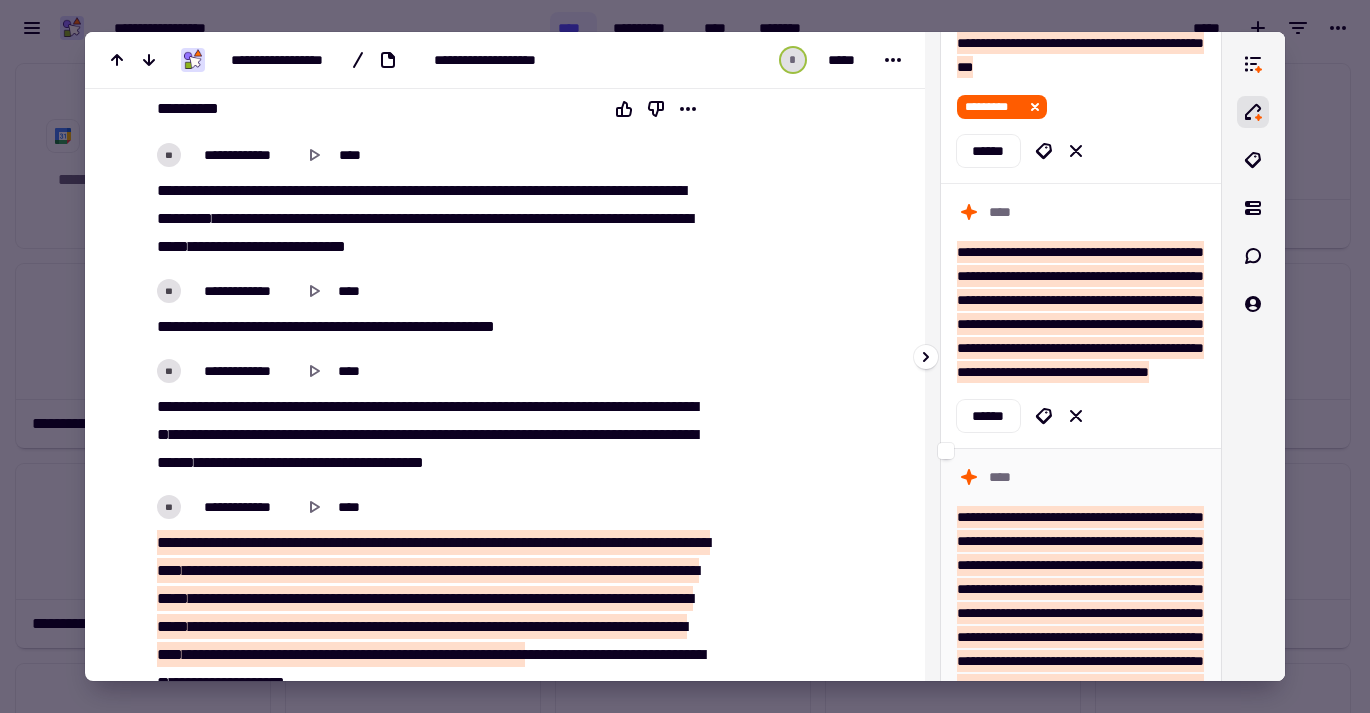 scroll, scrollTop: 935, scrollLeft: 0, axis: vertical 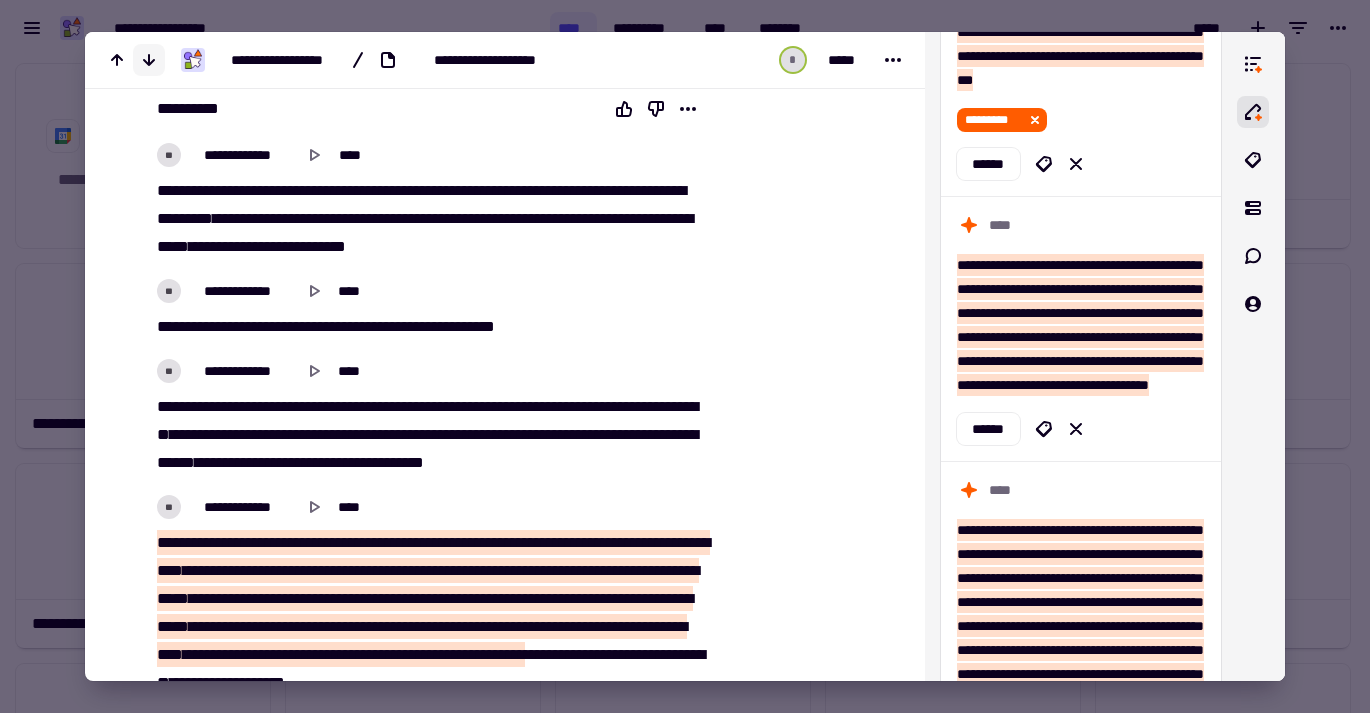 click 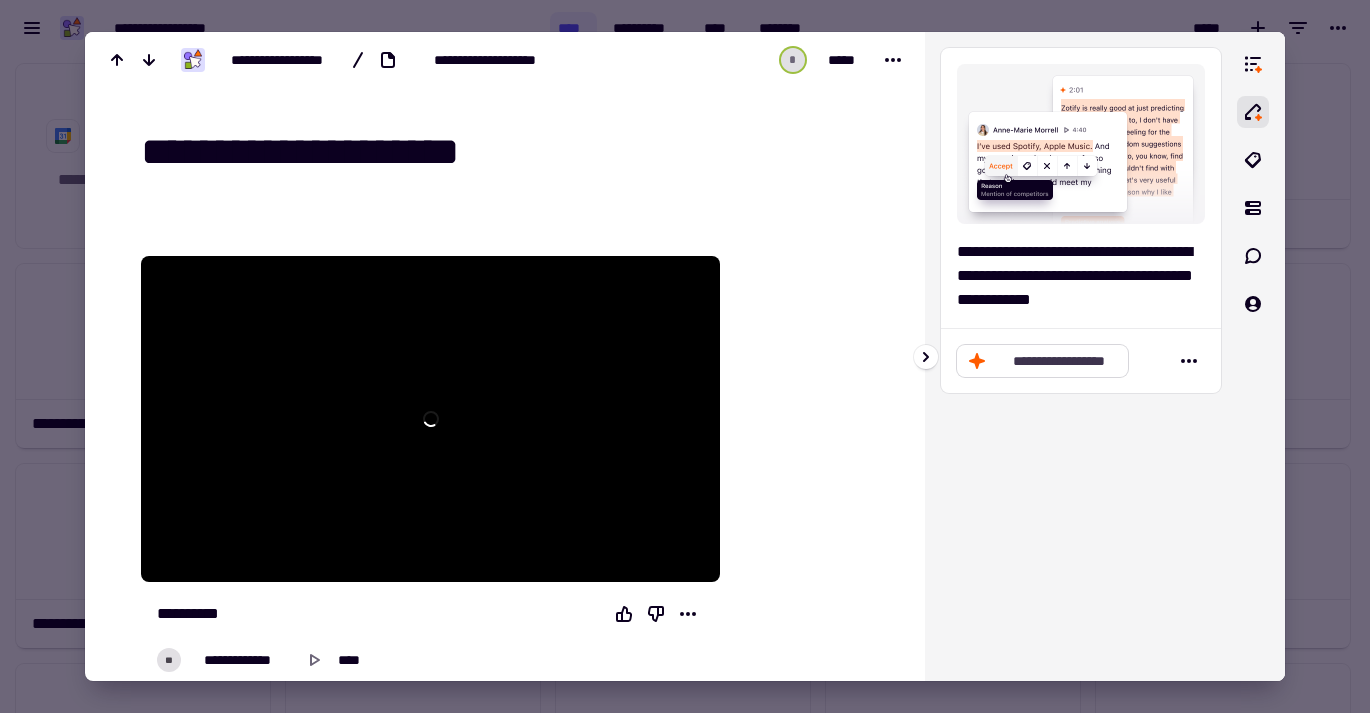 click on "**********" 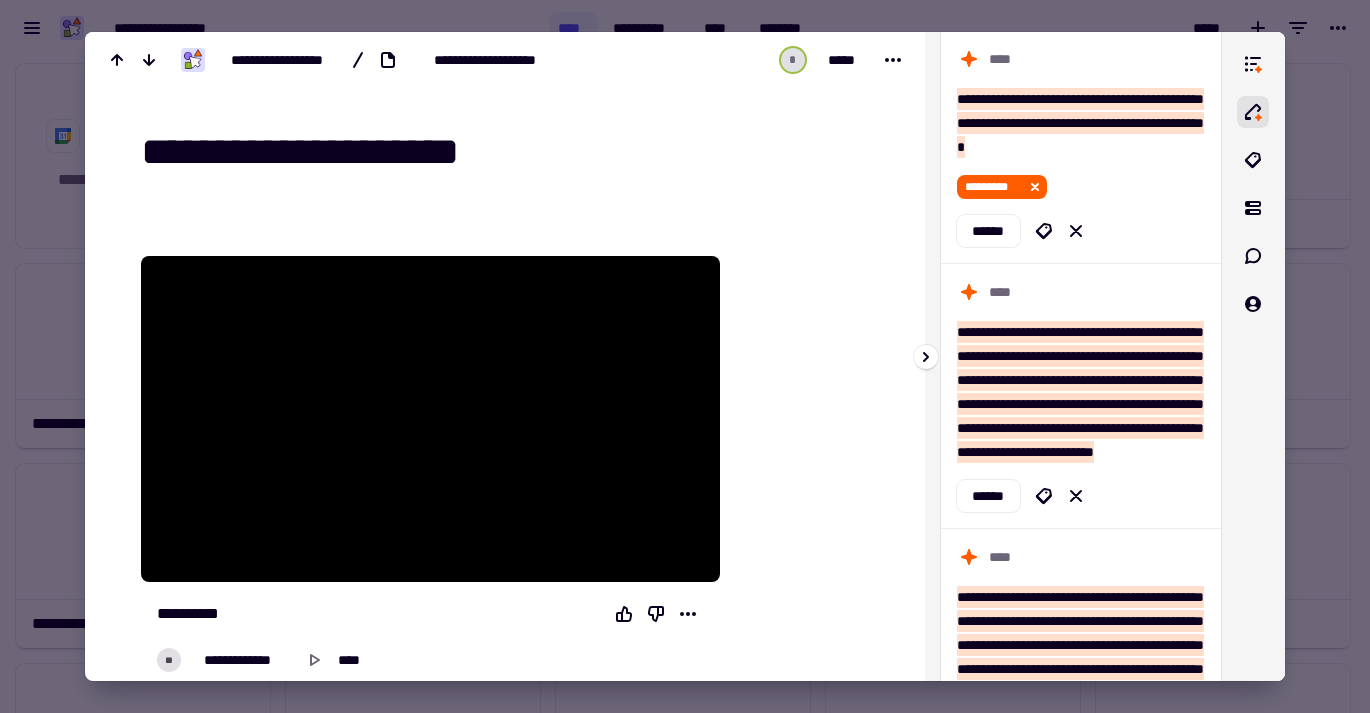 scroll, scrollTop: 442, scrollLeft: 0, axis: vertical 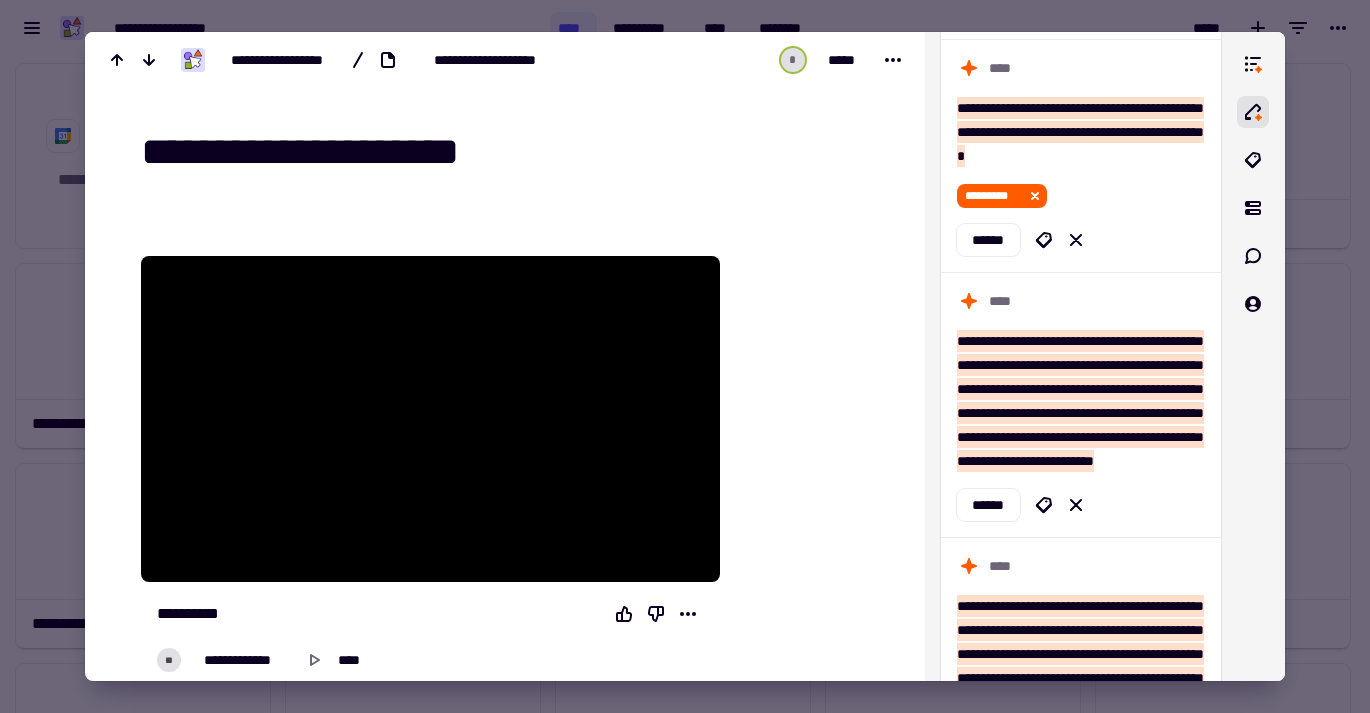 drag, startPoint x: 925, startPoint y: 324, endPoint x: 882, endPoint y: 325, distance: 43.011627 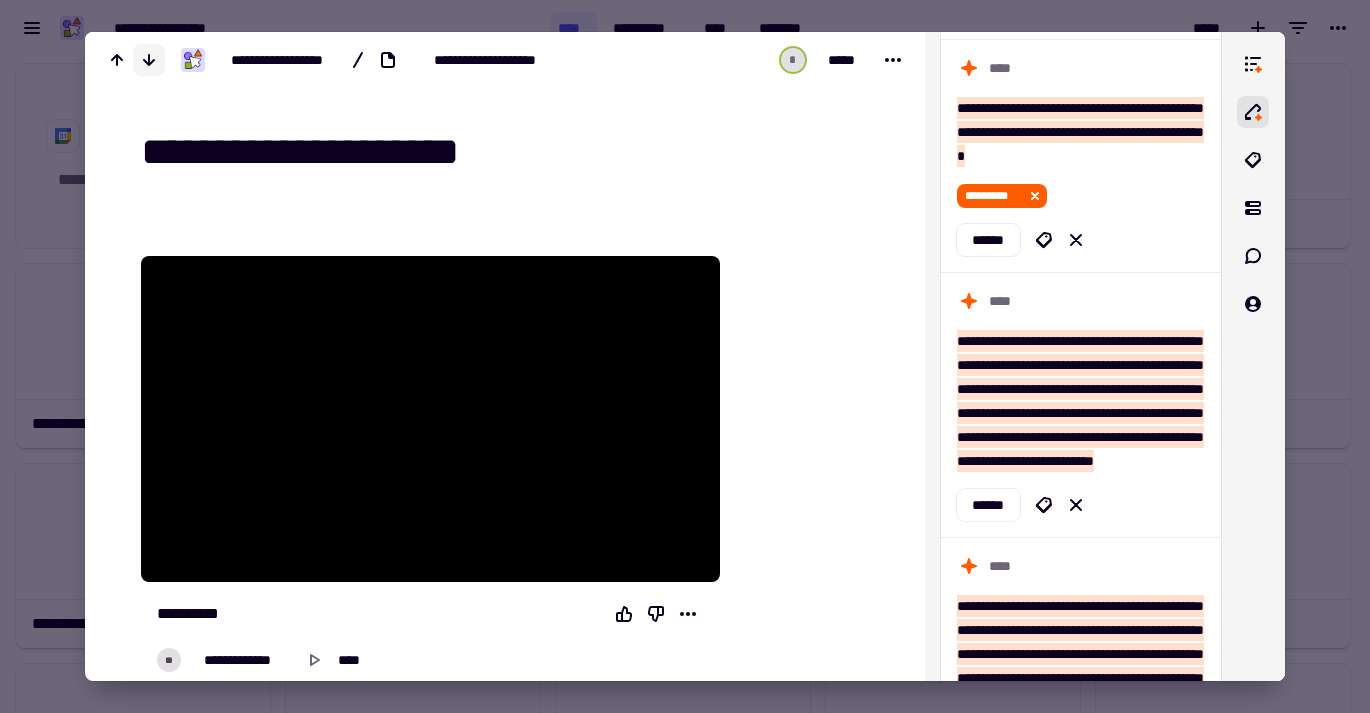 click 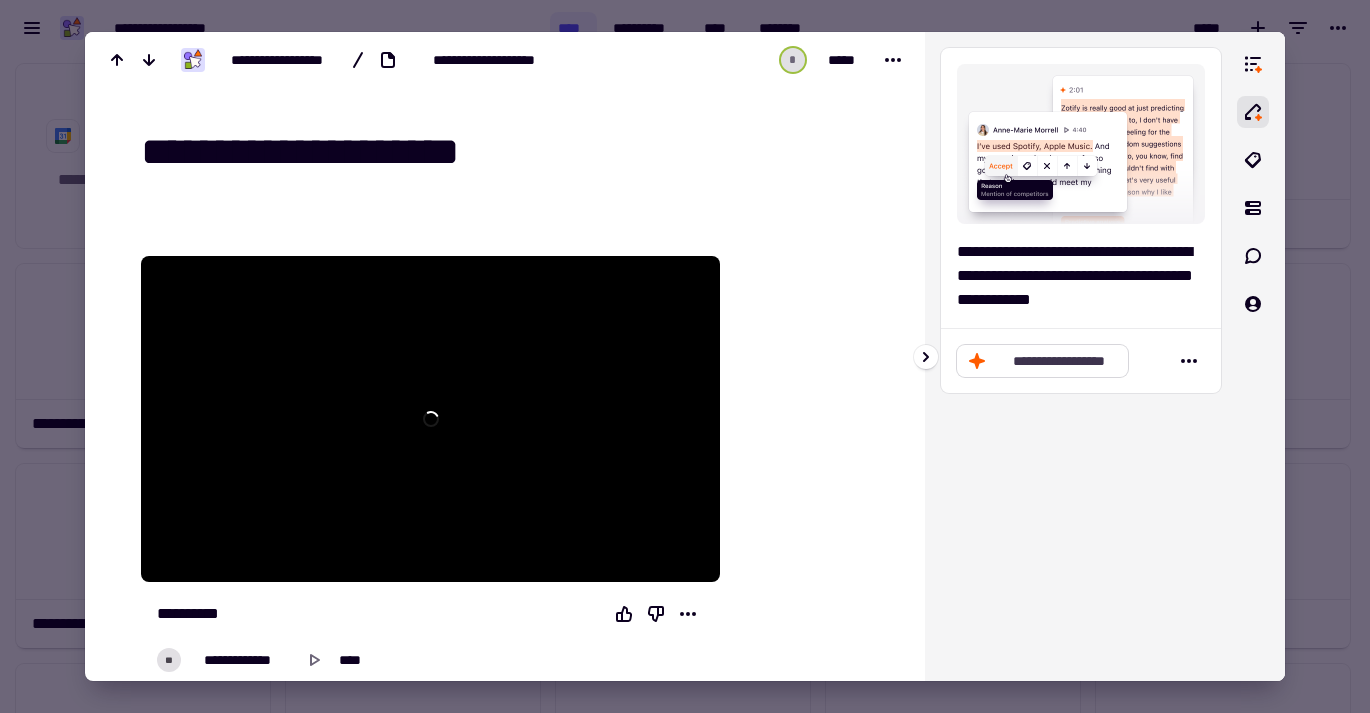 click on "**********" 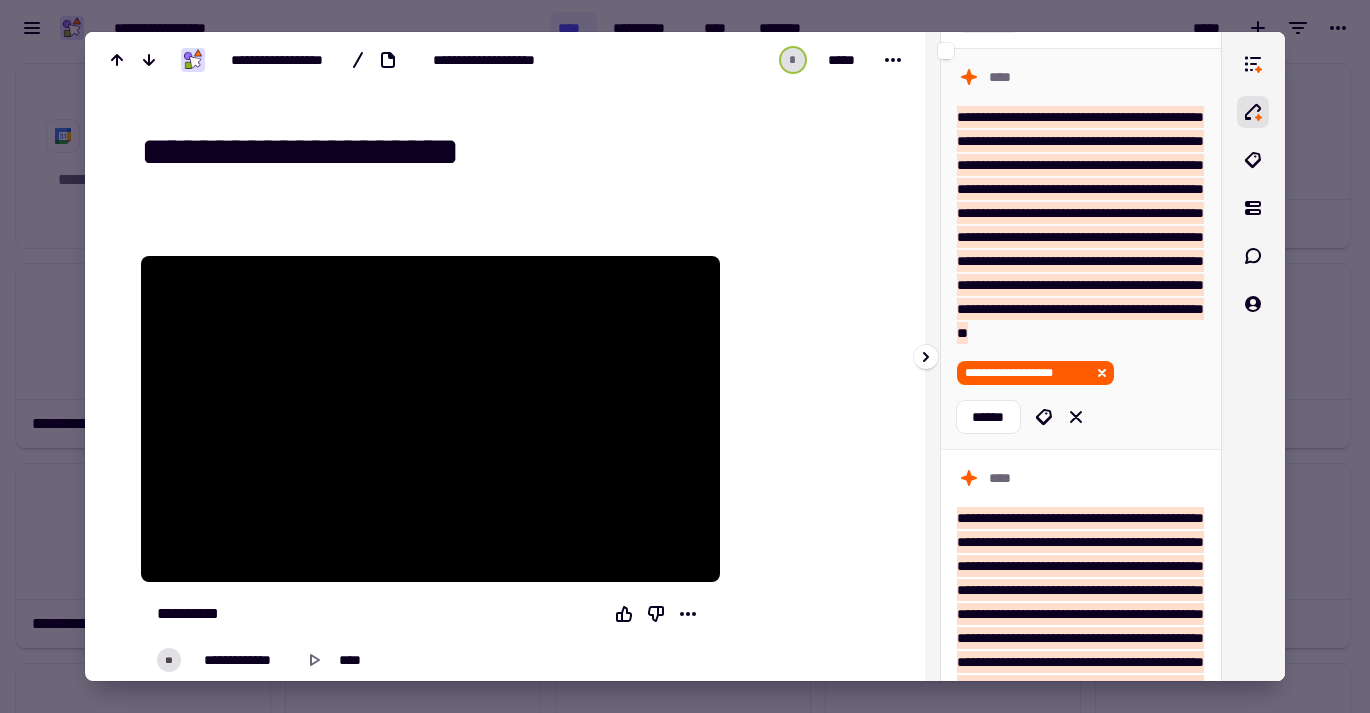 scroll, scrollTop: 729, scrollLeft: 0, axis: vertical 